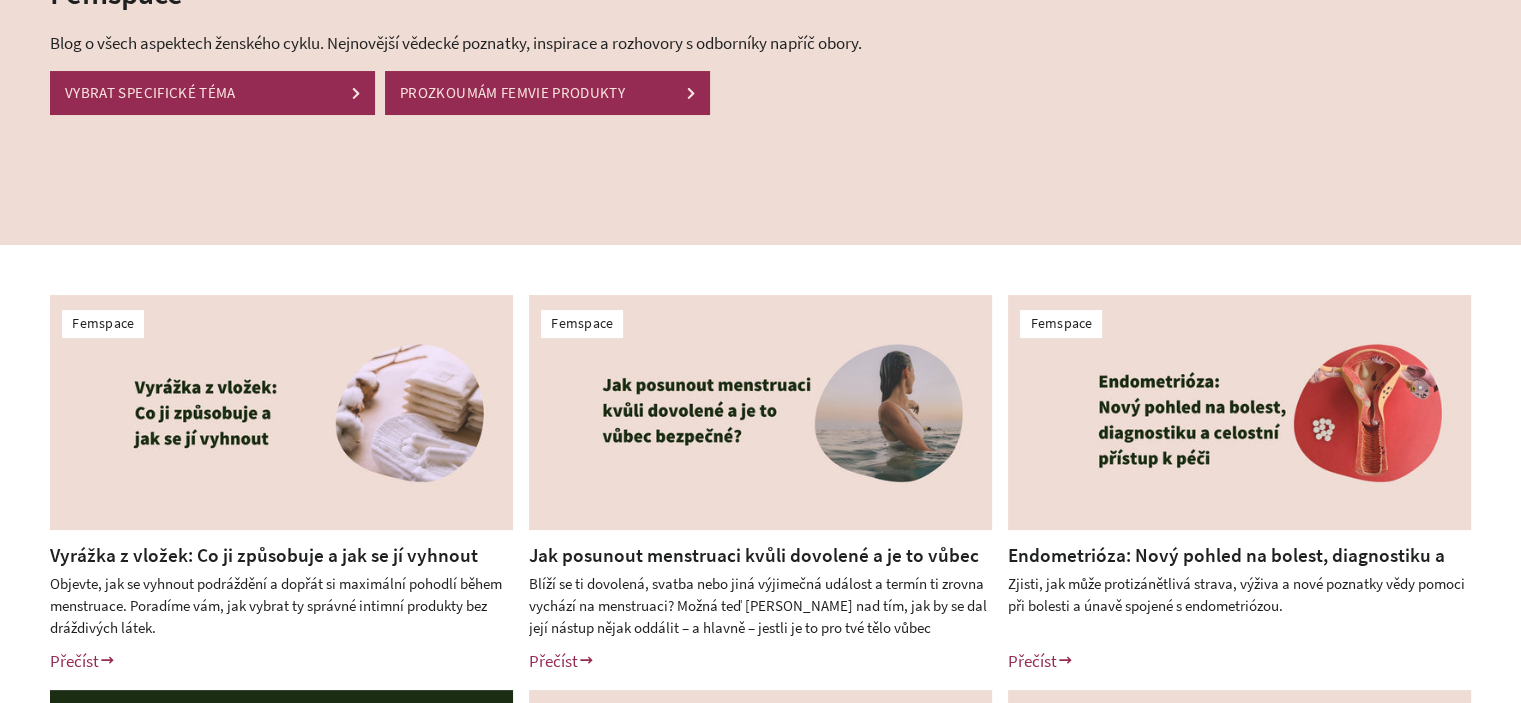 scroll, scrollTop: 0, scrollLeft: 0, axis: both 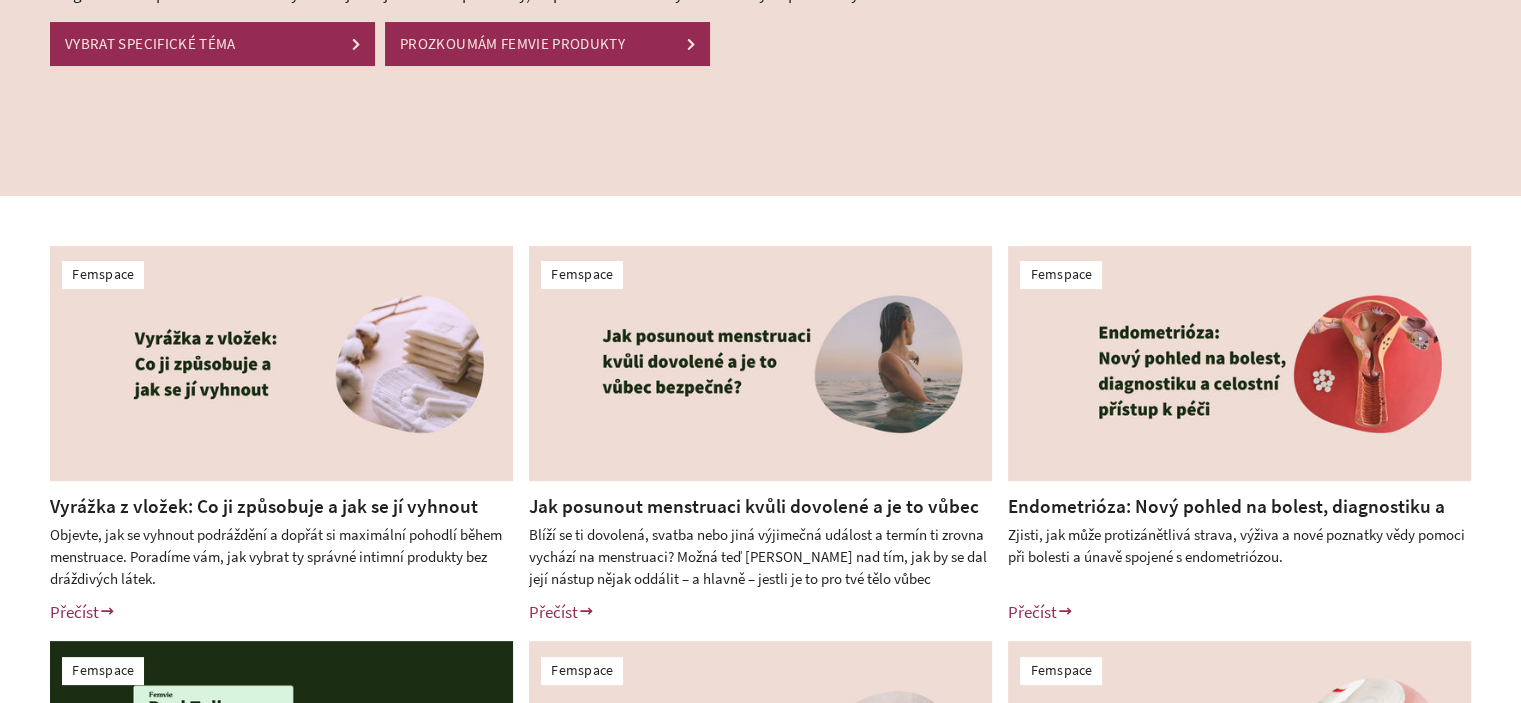 click on "Vyrážka z vložek: Co ji způsobuje a jak se jí vyhnout" at bounding box center [264, 506] 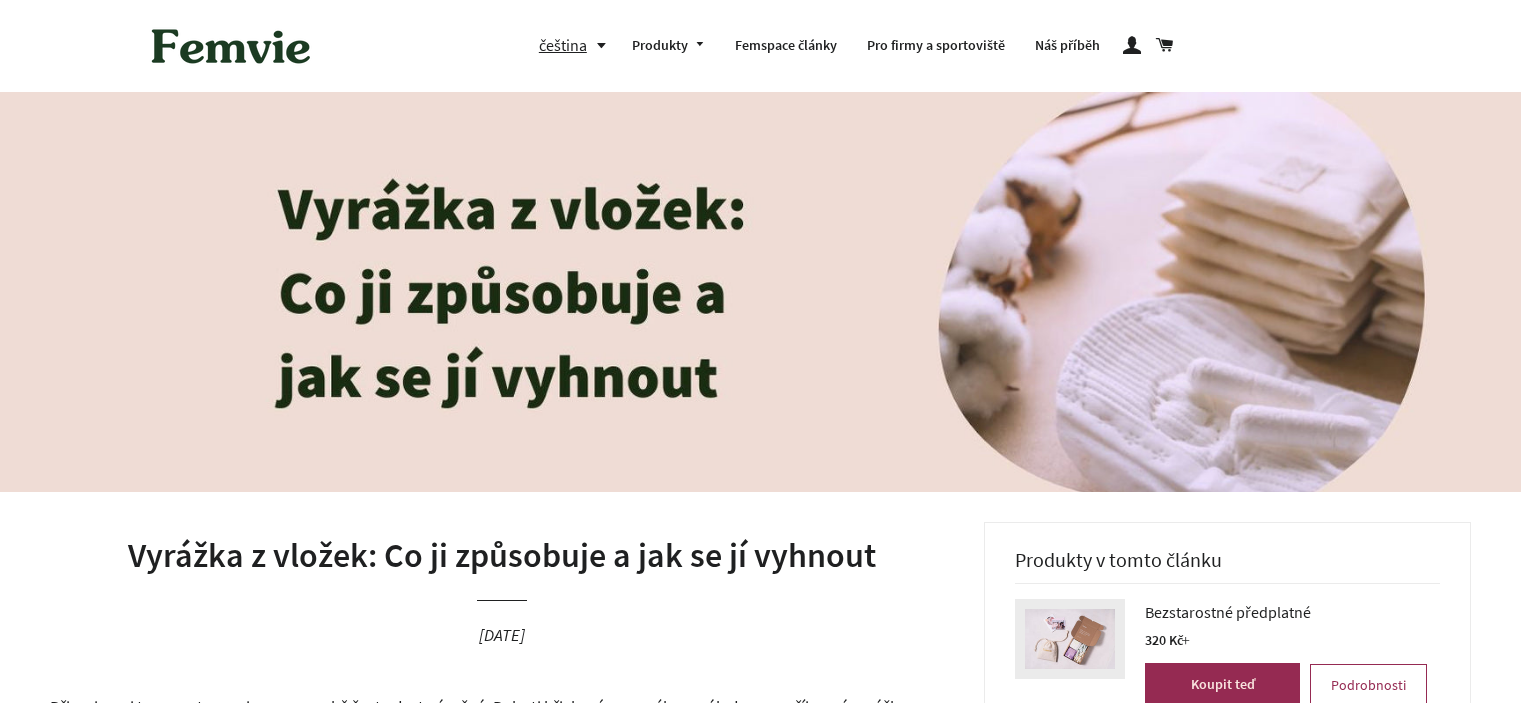 scroll, scrollTop: 0, scrollLeft: 0, axis: both 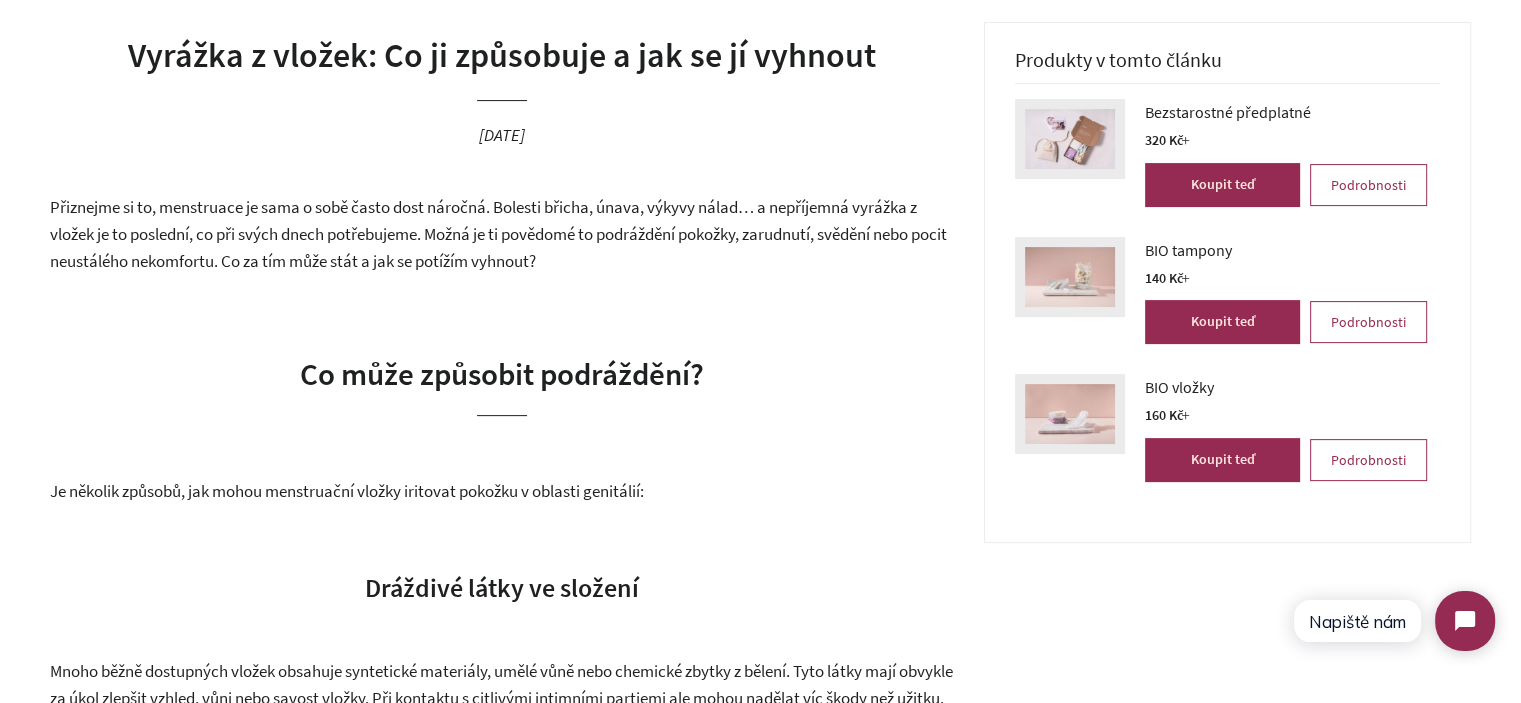 click on "Přiznejme si to, menstruace je sama o sobě často dost náročná. Bolesti břicha, únava, výkyvy nálad… a nepříjemná vyrážka z vložek je to poslední, co při svých dnech potřebujeme. Možná je ti povědomé to podráždění pokožky, zarudnutí, svědění nebo pocit neustálého nekomfortu. Co za tím může stát a jak se potížím vyhnout?" at bounding box center (498, 233) 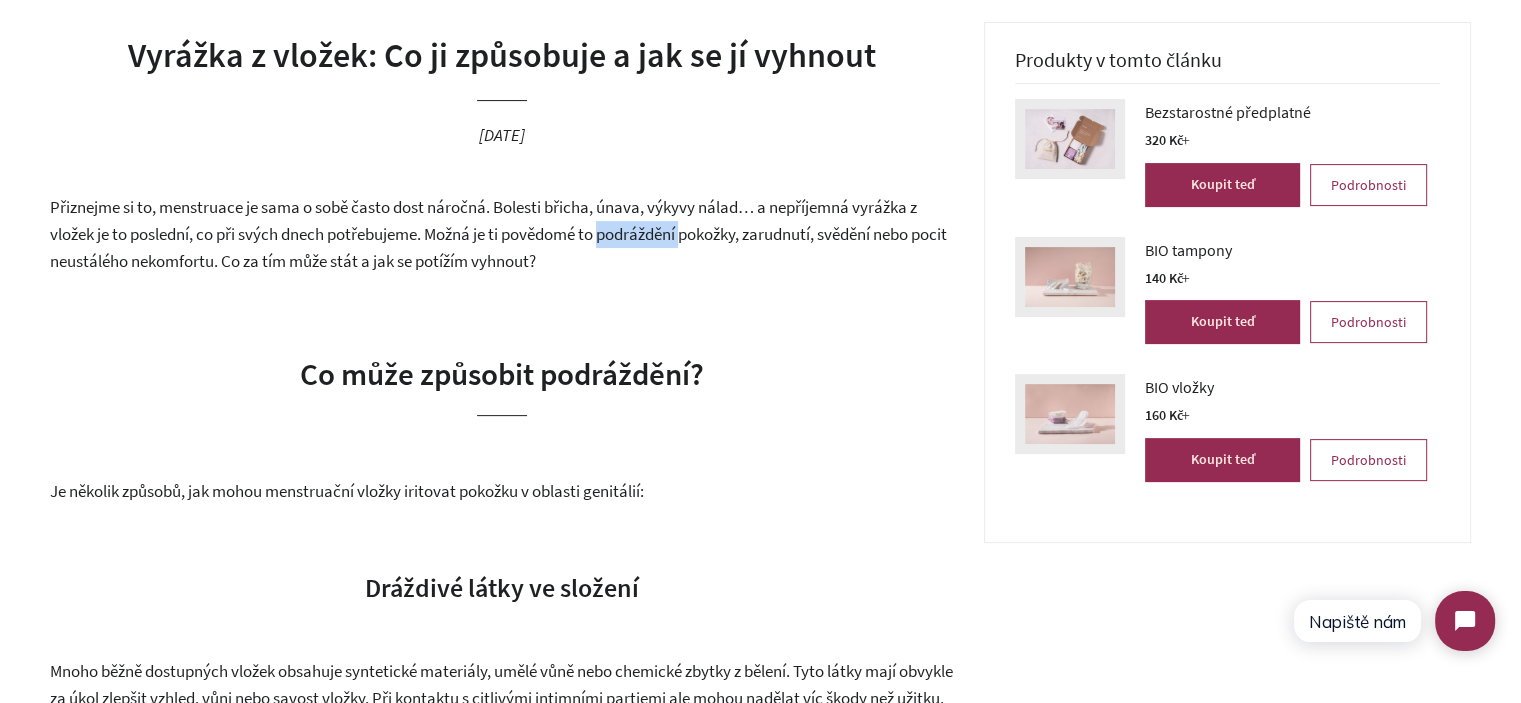 click on "Přiznejme si to, menstruace je sama o sobě často dost náročná. Bolesti břicha, únava, výkyvy nálad… a nepříjemná vyrážka z vložek je to poslední, co při svých dnech potřebujeme. Možná je ti povědomé to podráždění pokožky, zarudnutí, svědění nebo pocit neustálého nekomfortu. Co za tím může stát a jak se potížím vyhnout?" at bounding box center (498, 233) 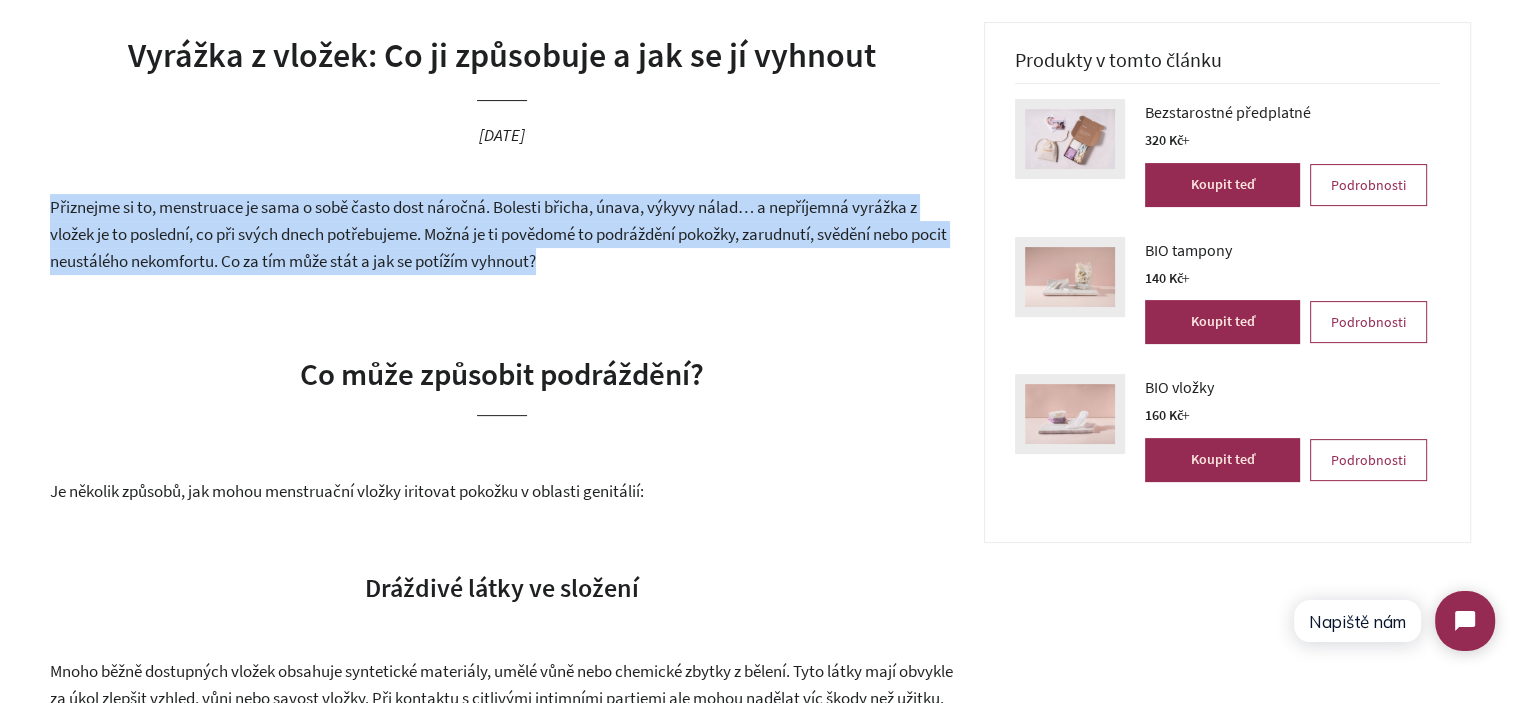 click on "Přiznejme si to, menstruace je sama o sobě často dost náročná. Bolesti břicha, únava, výkyvy nálad… a nepříjemná vyrážka z vložek je to poslední, co při svých dnech potřebujeme. Možná je ti povědomé to podráždění pokožky, zarudnutí, svědění nebo pocit neustálého nekomfortu. Co za tím může stát a jak se potížím vyhnout?" at bounding box center (498, 233) 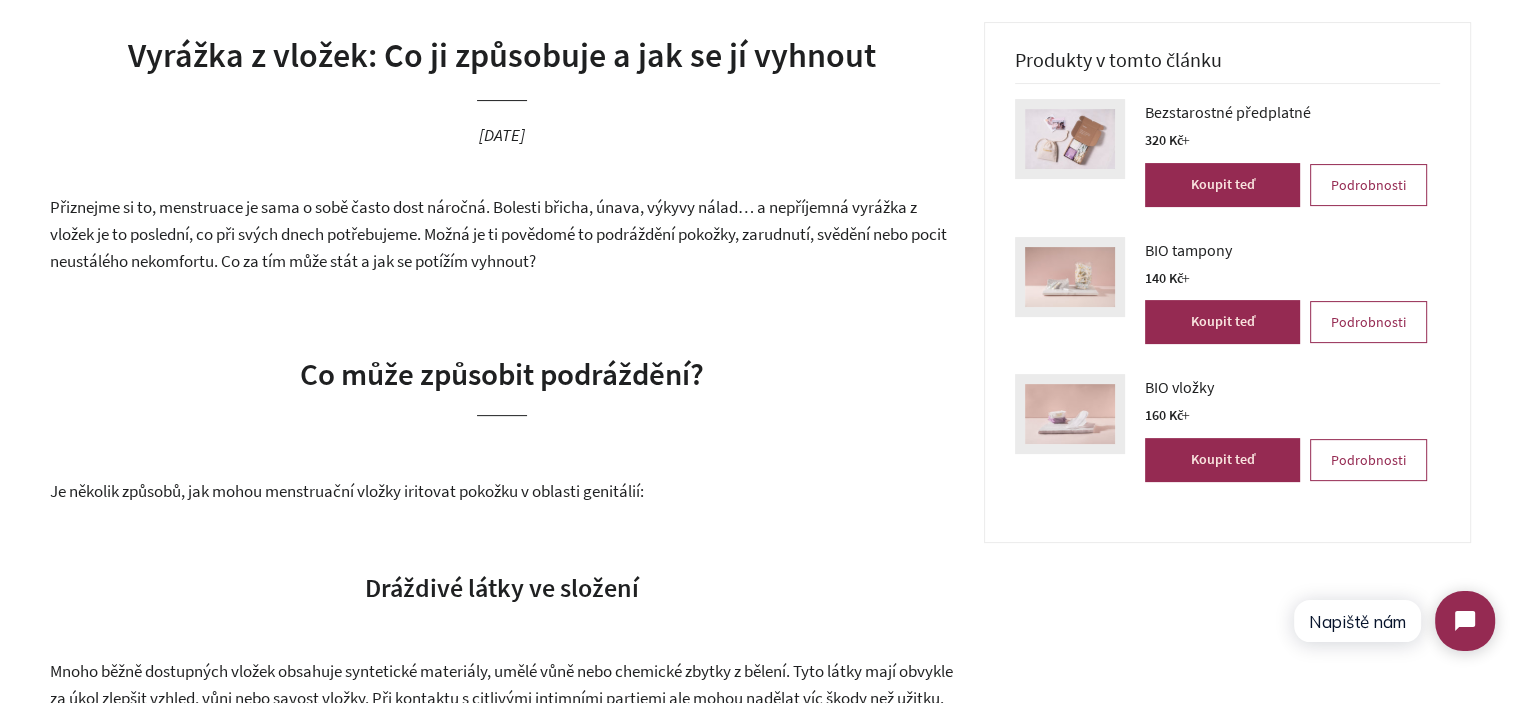 click on "Vyrážka z vložek: Co ji způsobuje a jak se jí vyhnout" at bounding box center (502, 56) 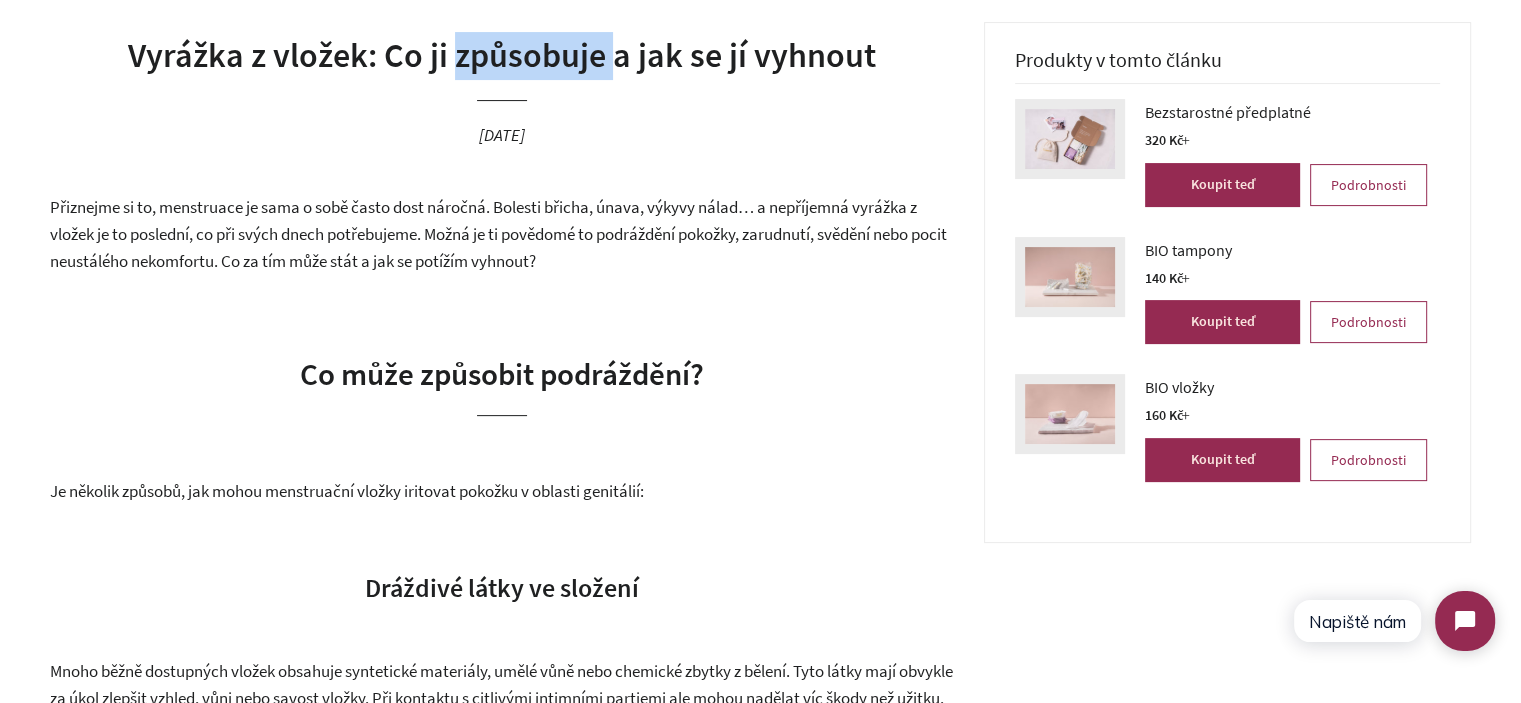 click on "Vyrážka z vložek: Co ji způsobuje a jak se jí vyhnout" at bounding box center [502, 56] 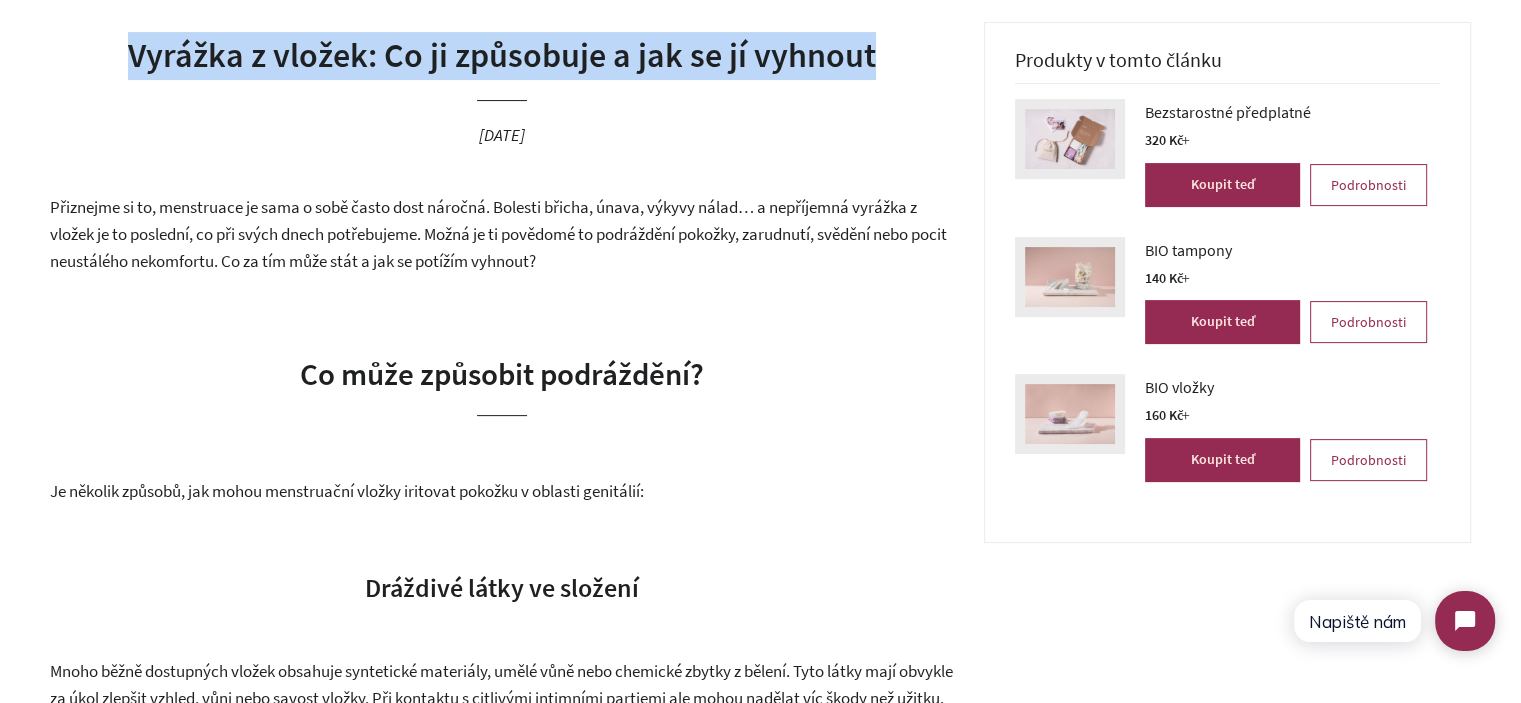 click on "Vyrážka z vložek: Co ji způsobuje a jak se jí vyhnout" at bounding box center (502, 56) 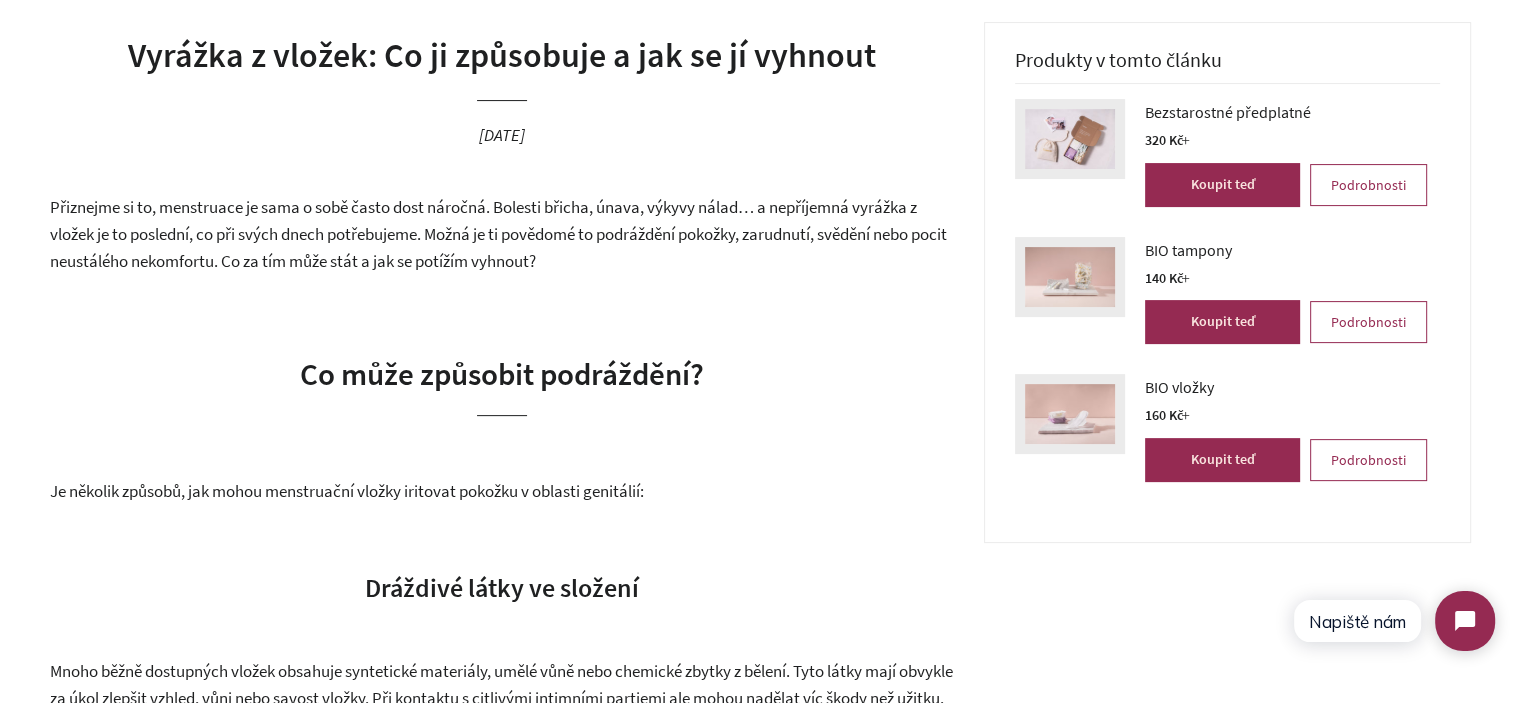click on "Přiznejme si to, menstruace je sama o sobě často dost náročná. Bolesti břicha, únava, výkyvy nálad… a nepříjemná vyrážka z vložek je to poslední, co při svých dnech potřebujeme. Možná je ti povědomé to podráždění pokožky, zarudnutí, svědění nebo pocit neustálého nekomfortu. Co za tím může stát a jak se potížím vyhnout?" at bounding box center [498, 233] 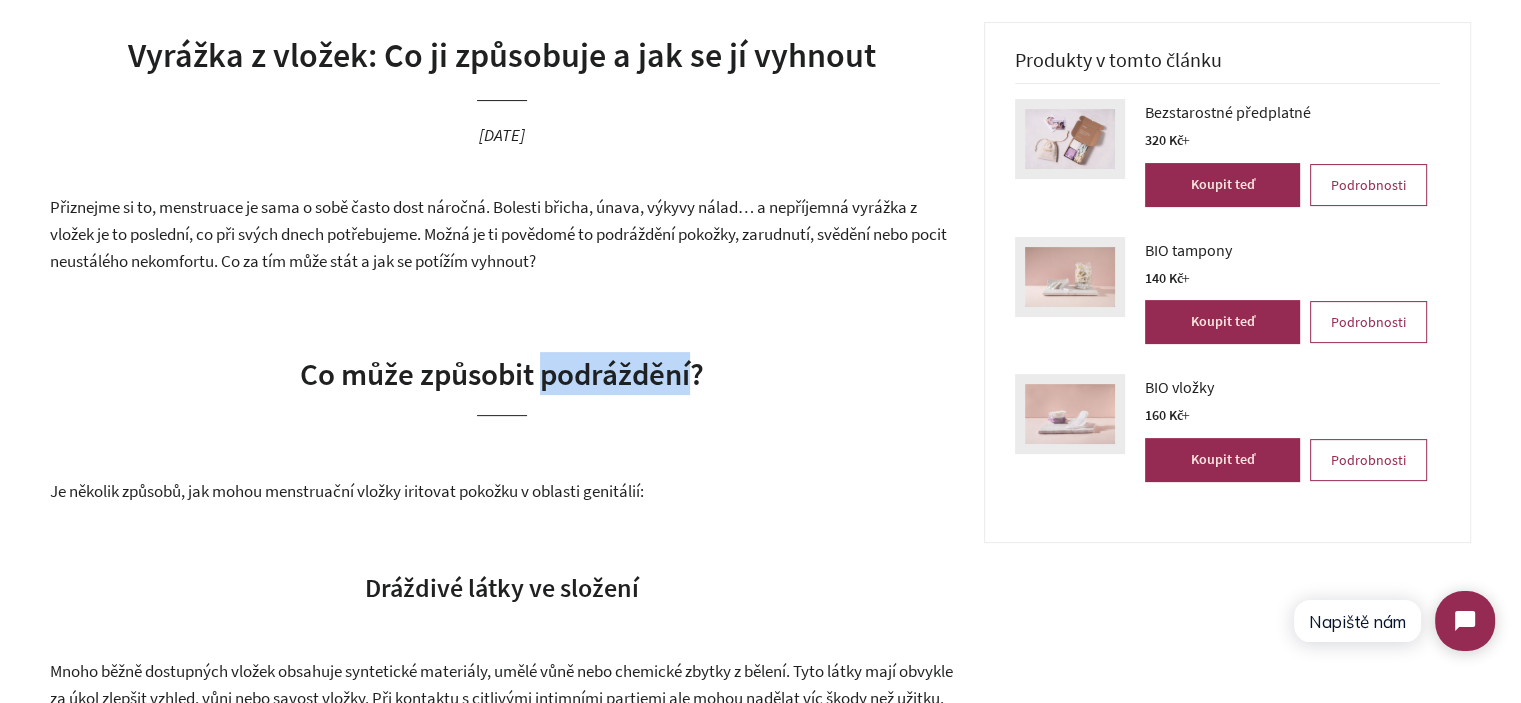 click on "Co může způsobit podráždění?" at bounding box center (502, 373) 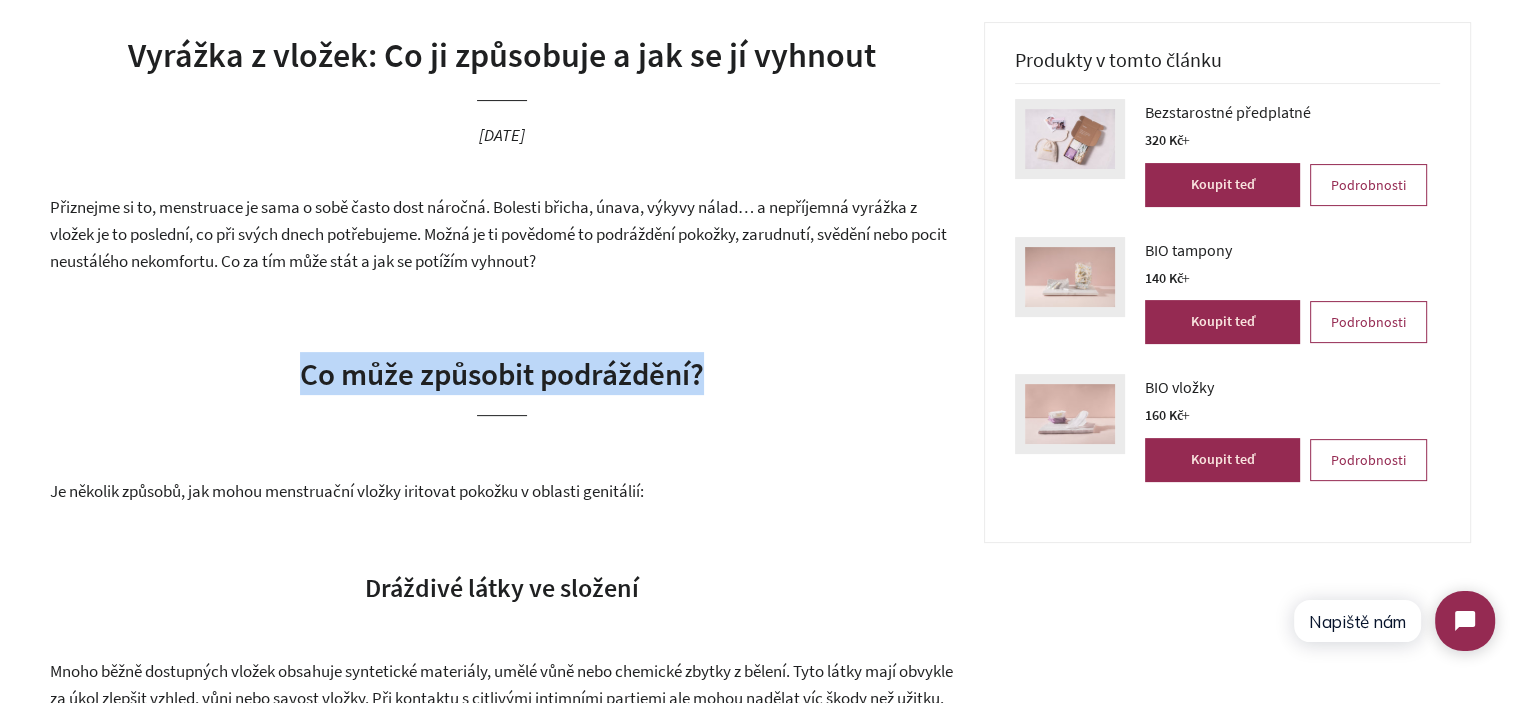 click on "Co může způsobit podráždění?" at bounding box center (502, 373) 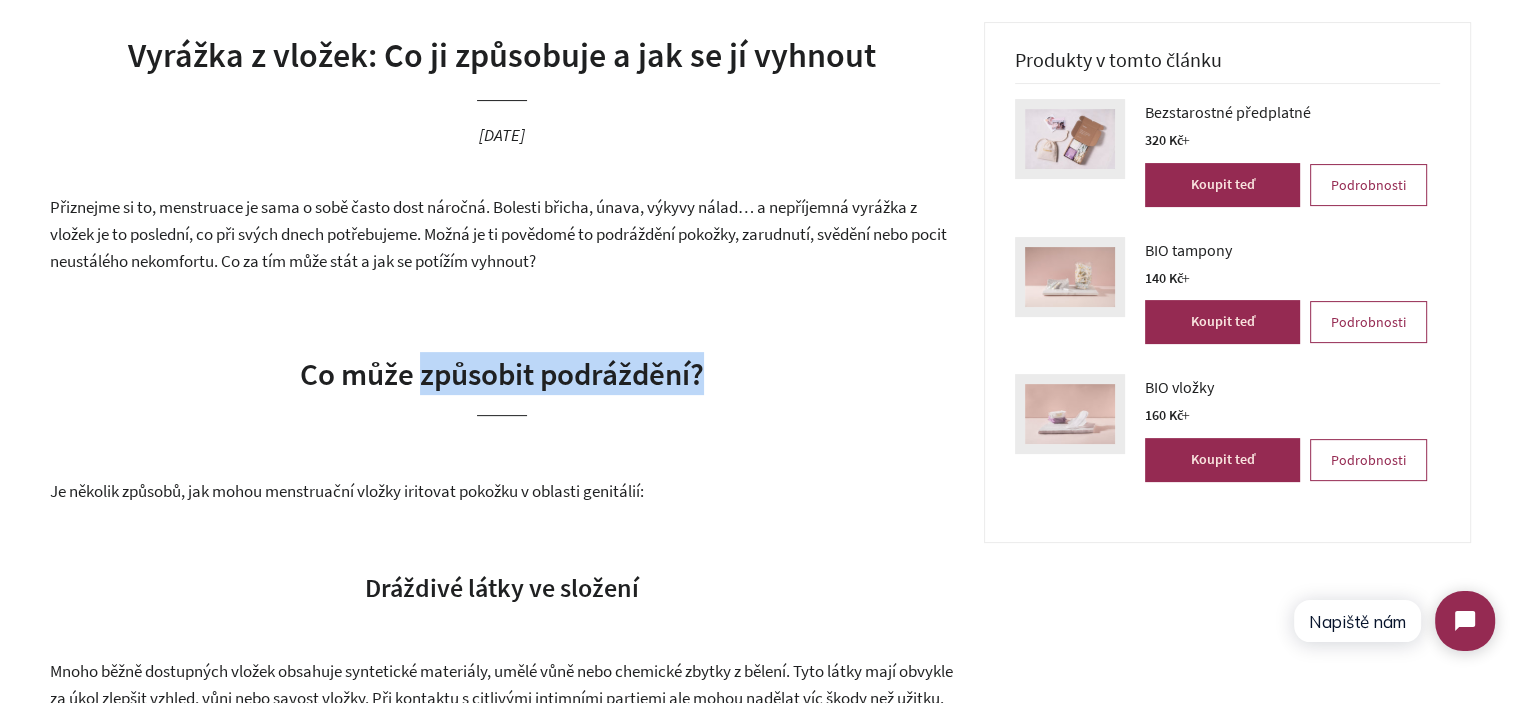drag, startPoint x: 724, startPoint y: 376, endPoint x: 418, endPoint y: 380, distance: 306.02615 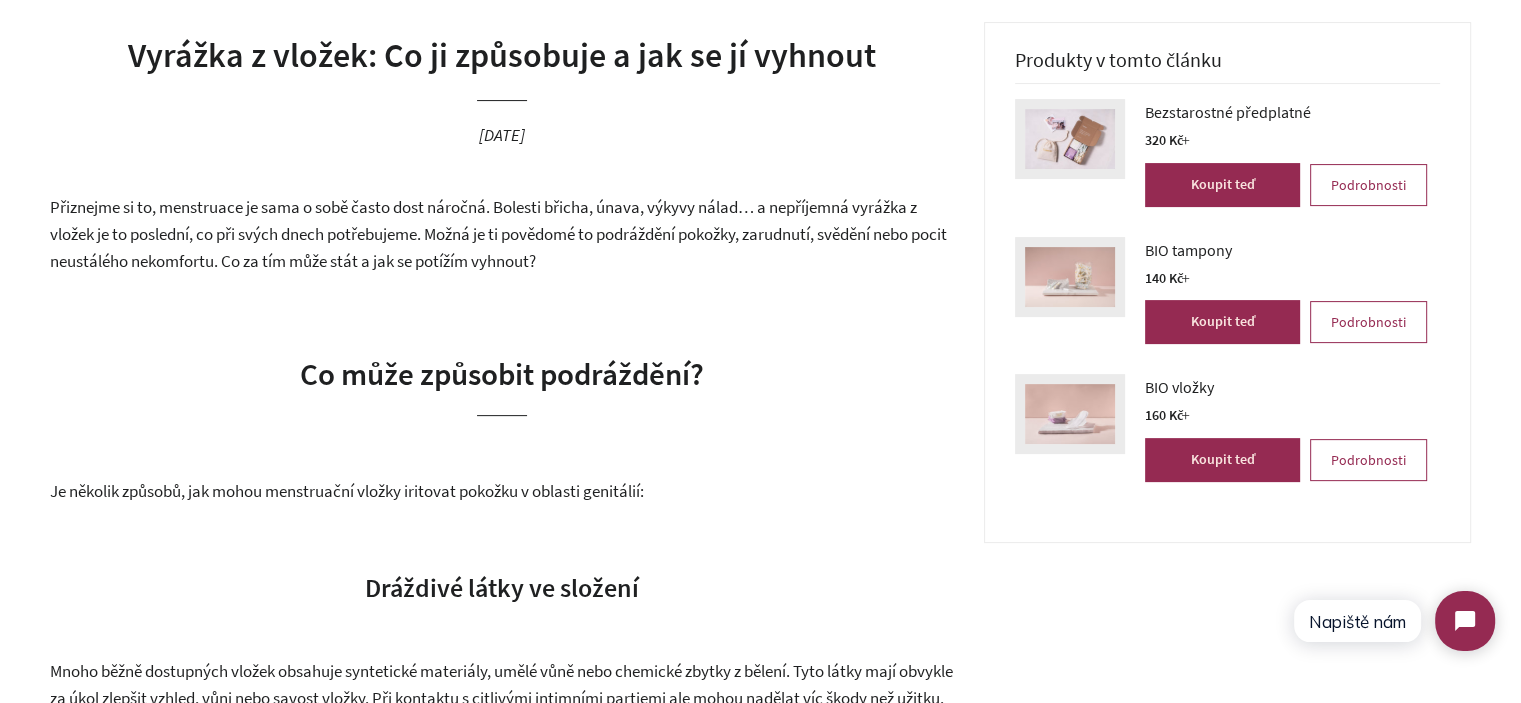 click on "Co může způsobit podráždění?" at bounding box center (502, 373) 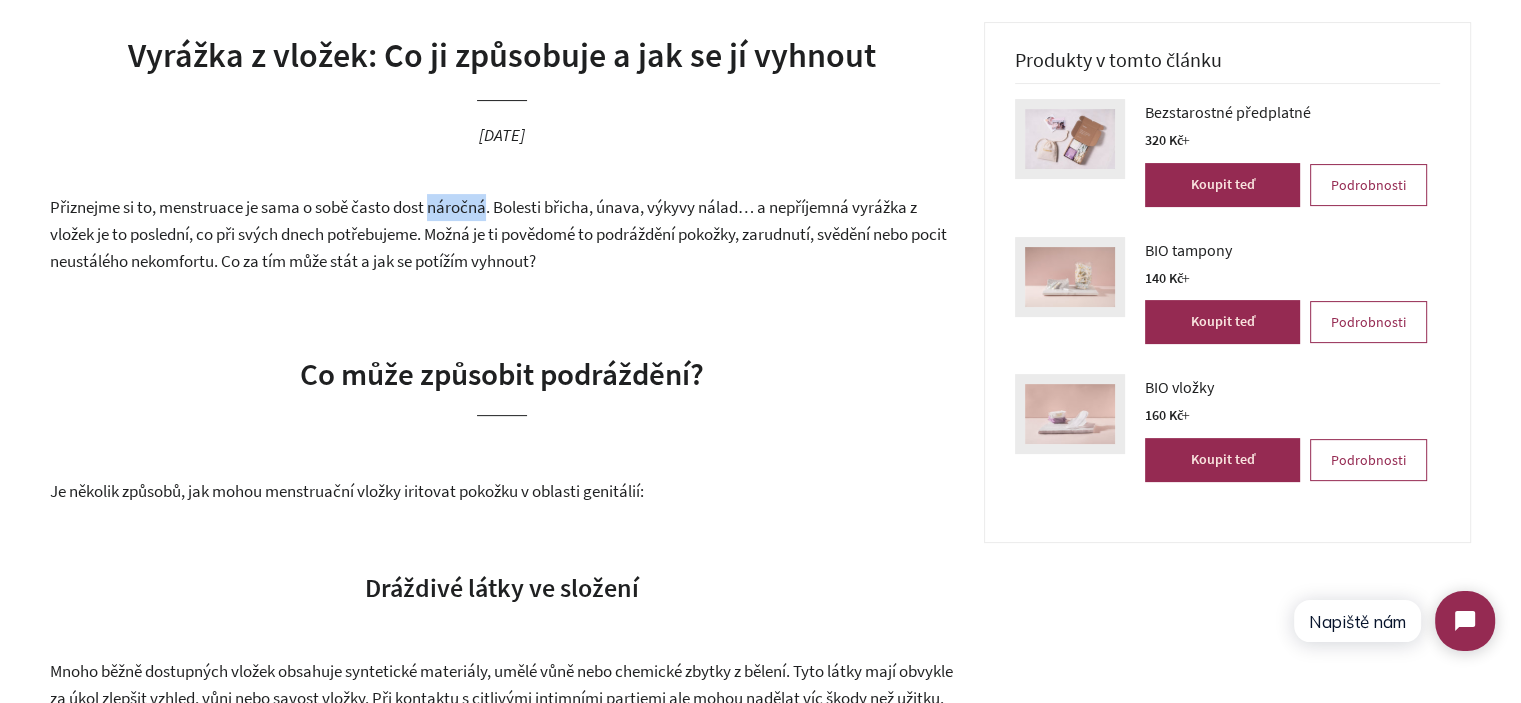 click on "Přiznejme si to, menstruace je sama o sobě často dost náročná. Bolesti břicha, únava, výkyvy nálad… a nepříjemná vyrážka z vložek je to poslední, co při svých dnech potřebujeme. Možná je ti povědomé to podráždění pokožky, zarudnutí, svědění nebo pocit neustálého nekomfortu. Co za tím může stát a jak se potížím vyhnout?" at bounding box center (502, 234) 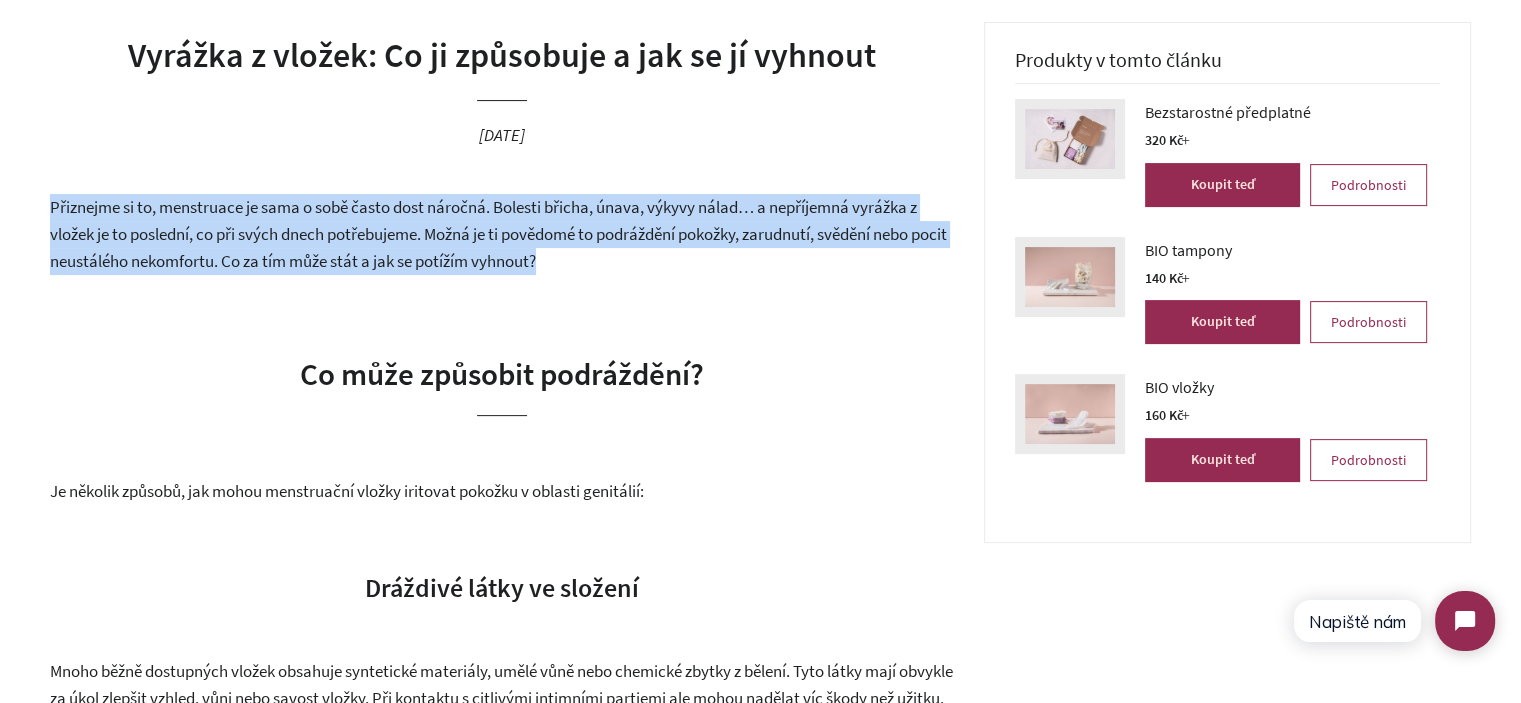 click on "Přiznejme si to, menstruace je sama o sobě často dost náročná. Bolesti břicha, únava, výkyvy nálad… a nepříjemná vyrážka z vložek je to poslední, co při svých dnech potřebujeme. Možná je ti povědomé to podráždění pokožky, zarudnutí, svědění nebo pocit neustálého nekomfortu. Co za tím může stát a jak se potížím vyhnout?" at bounding box center [502, 234] 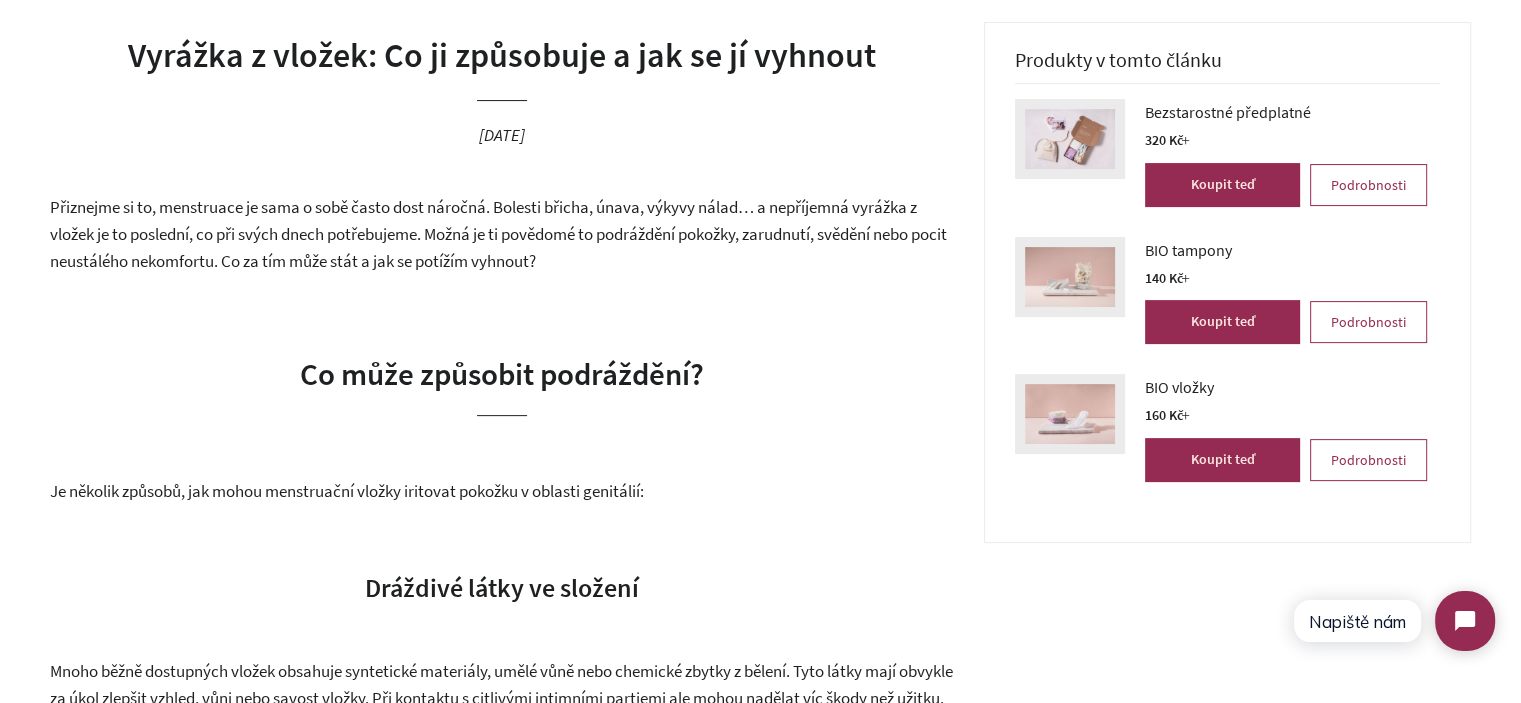 click on "Vyrážka z vložek: Co ji způsobuje a jak se jí vyhnout" at bounding box center (502, 56) 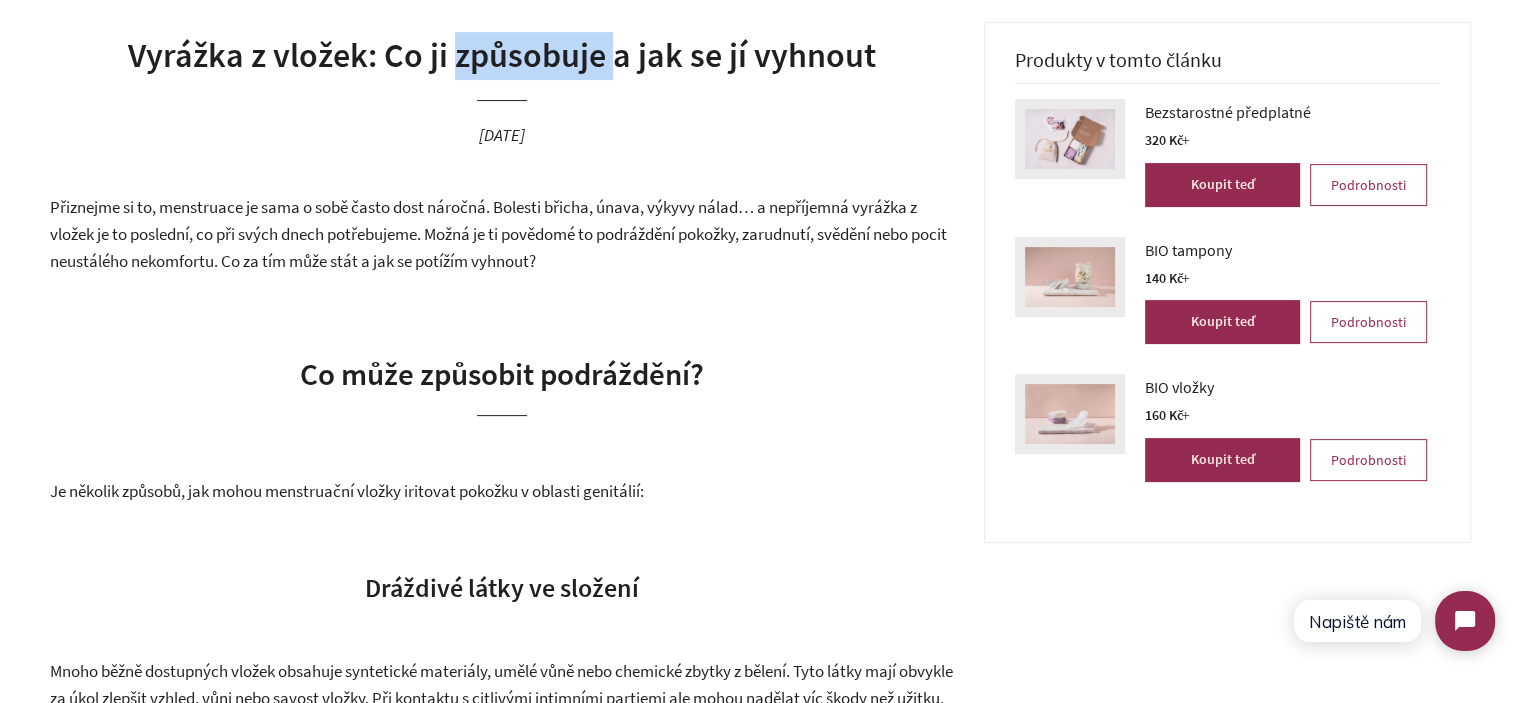click on "Vyrážka z vložek: Co ji způsobuje a jak se jí vyhnout" at bounding box center (502, 56) 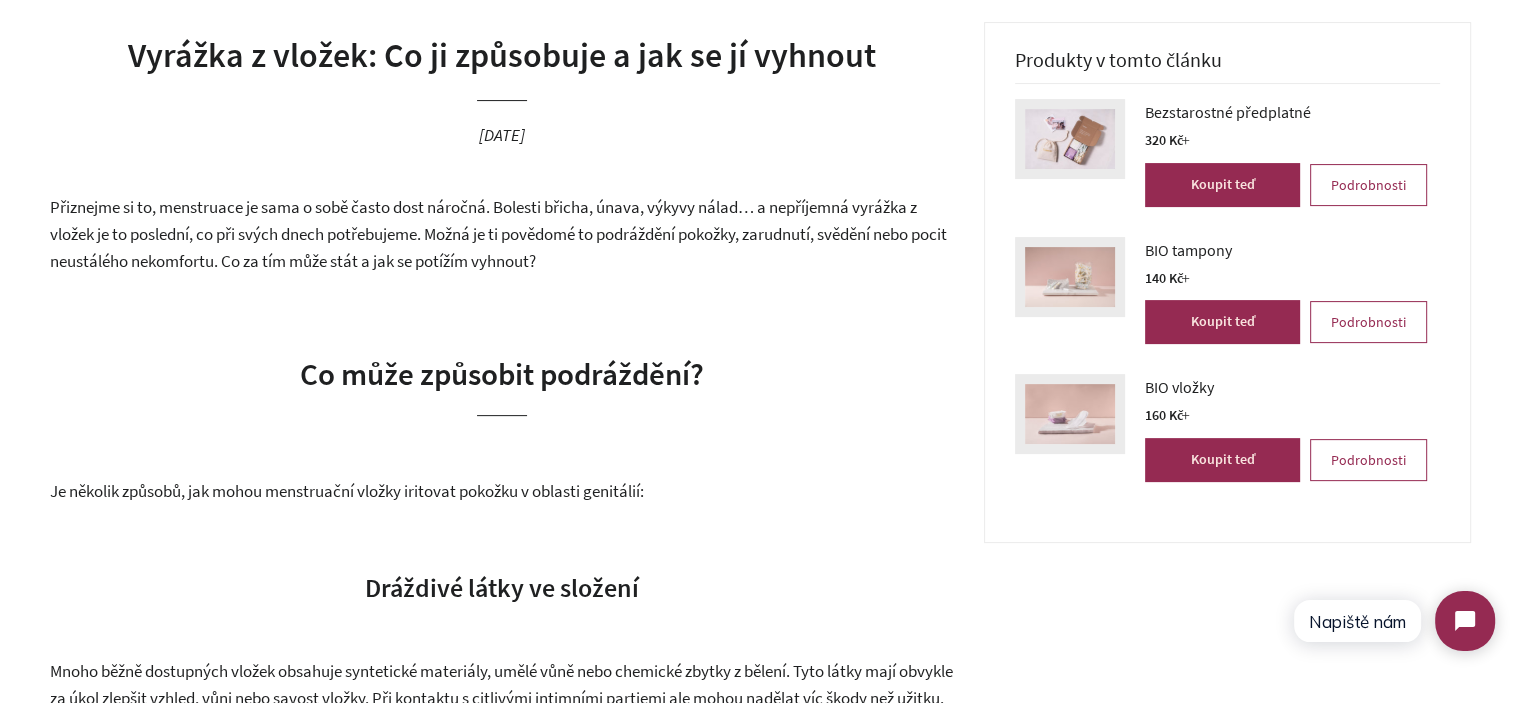 click on "Přiznejme si to, menstruace je sama o sobě často dost náročná. Bolesti břicha, únava, výkyvy nálad… a nepříjemná vyrážka z vložek je to poslední, co při svých dnech potřebujeme. Možná je ti povědomé to podráždění pokožky, zarudnutí, svědění nebo pocit neustálého nekomfortu. Co za tím může stát a jak se potížím vyhnout?" at bounding box center [498, 233] 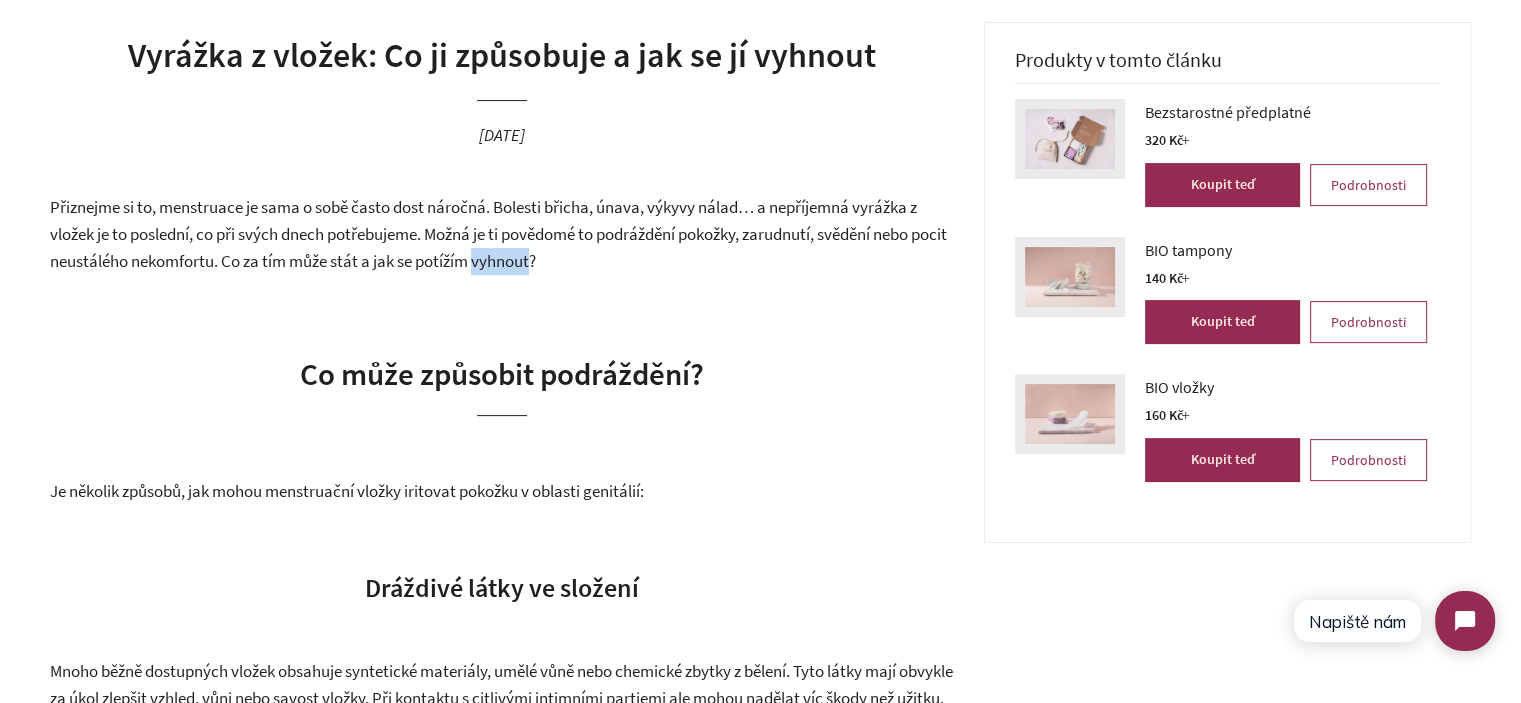 click on "Přiznejme si to, menstruace je sama o sobě často dost náročná. Bolesti břicha, únava, výkyvy nálad… a nepříjemná vyrážka z vložek je to poslední, co při svých dnech potřebujeme. Možná je ti povědomé to podráždění pokožky, zarudnutí, svědění nebo pocit neustálého nekomfortu. Co za tím může stát a jak se potížím vyhnout?" at bounding box center (498, 233) 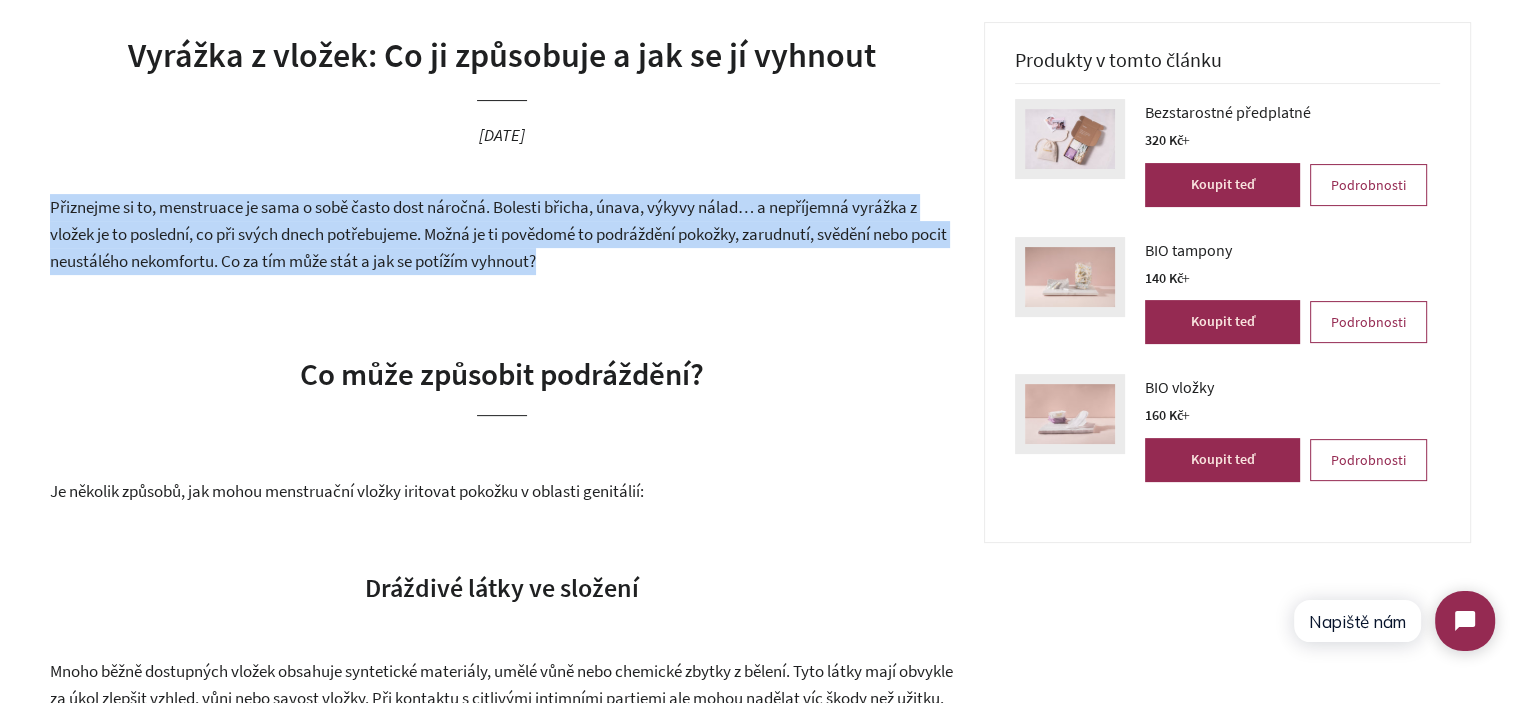 click on "Přiznejme si to, menstruace je sama o sobě často dost náročná. Bolesti břicha, únava, výkyvy nálad… a nepříjemná vyrážka z vložek je to poslední, co při svých dnech potřebujeme. Možná je ti povědomé to podráždění pokožky, zarudnutí, svědění nebo pocit neustálého nekomfortu. Co za tím může stát a jak se potížím vyhnout?" at bounding box center [498, 233] 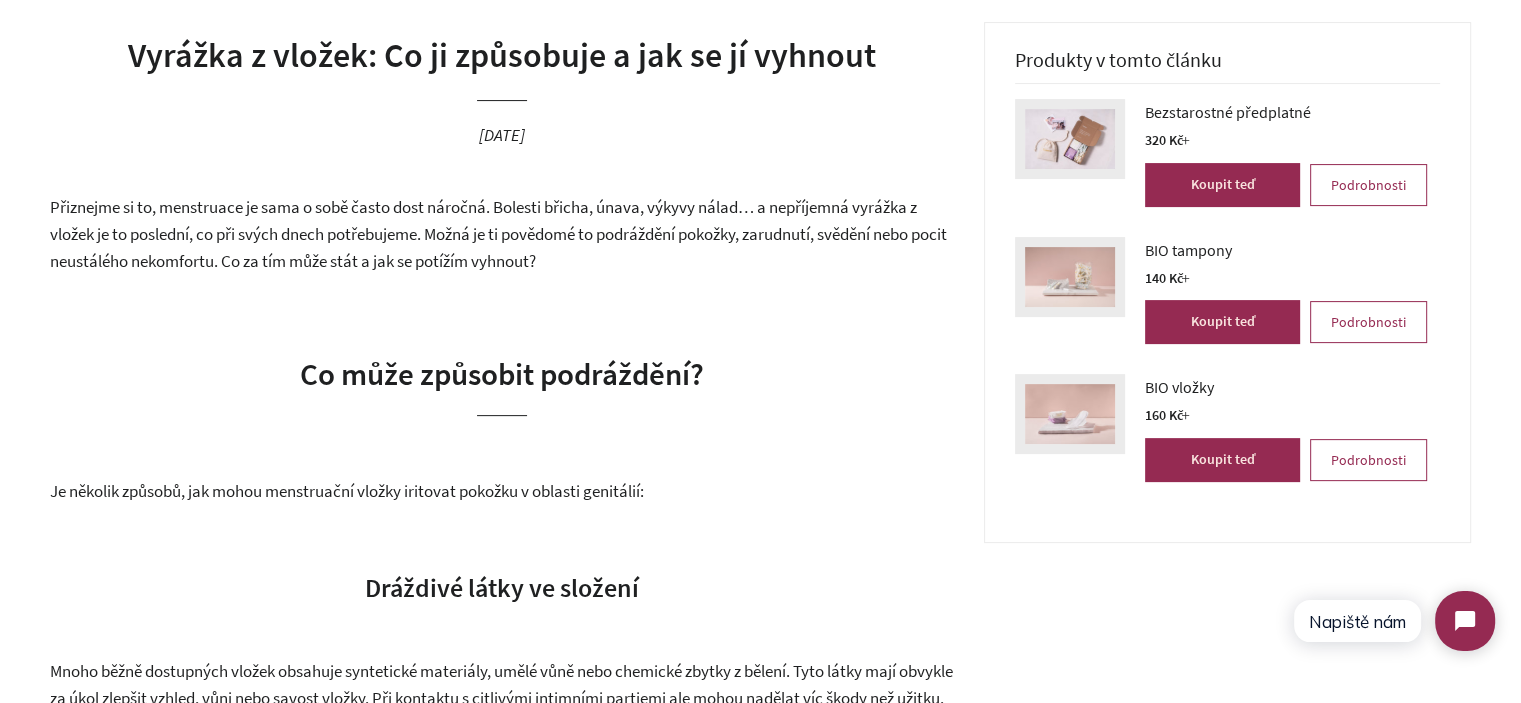 click on "Přiznejme si to, menstruace je sama o sobě často dost náročná. Bolesti břicha, únava, výkyvy nálad… a nepříjemná vyrážka z vložek je to poslední, co při svých dnech potřebujeme. Možná je ti povědomé to podráždění pokožky, zarudnutí, svědění nebo pocit neustálého nekomfortu. Co za tím může stát a jak se potížím vyhnout?" at bounding box center [498, 233] 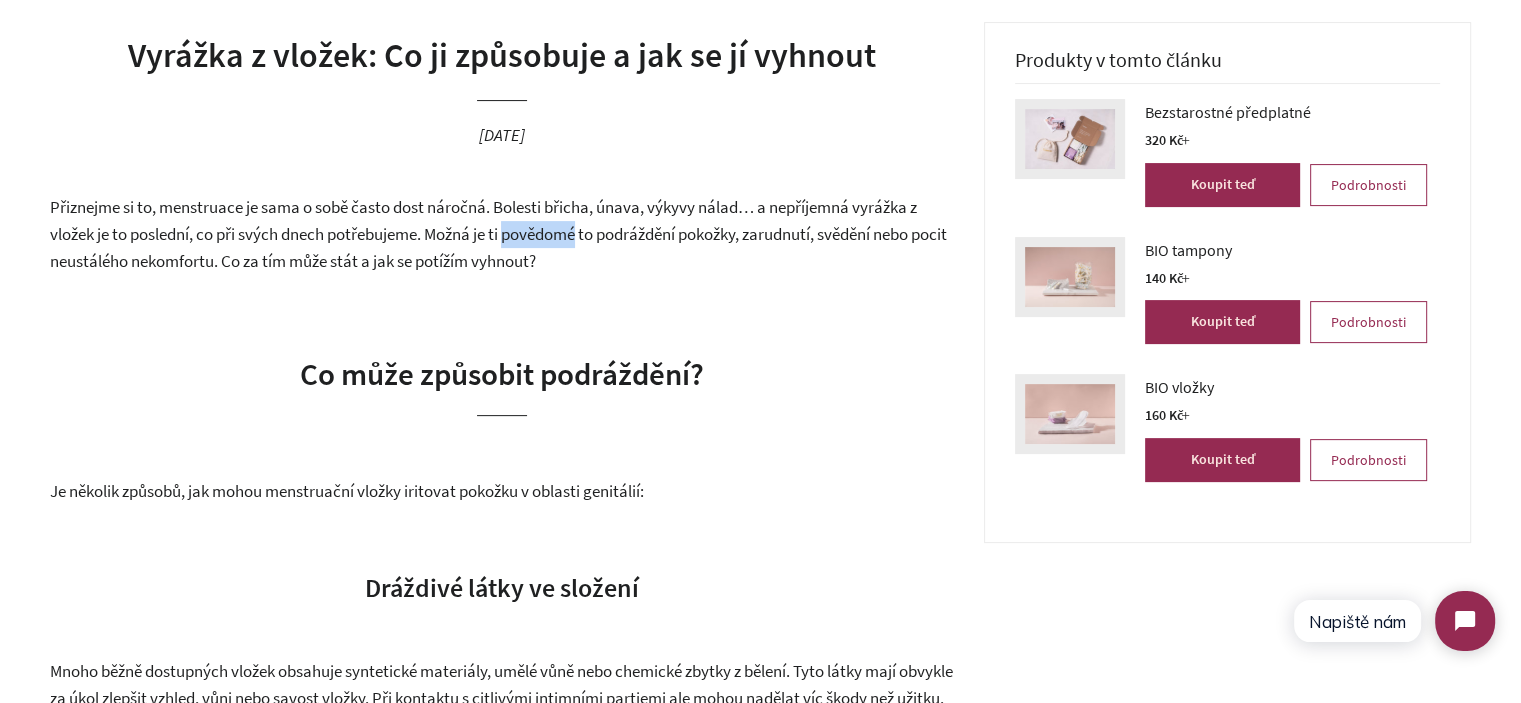 click on "Přiznejme si to, menstruace je sama o sobě často dost náročná. Bolesti břicha, únava, výkyvy nálad… a nepříjemná vyrážka z vložek je to poslední, co při svých dnech potřebujeme. Možná je ti povědomé to podráždění pokožky, zarudnutí, svědění nebo pocit neustálého nekomfortu. Co za tím může stát a jak se potížím vyhnout?" at bounding box center (498, 233) 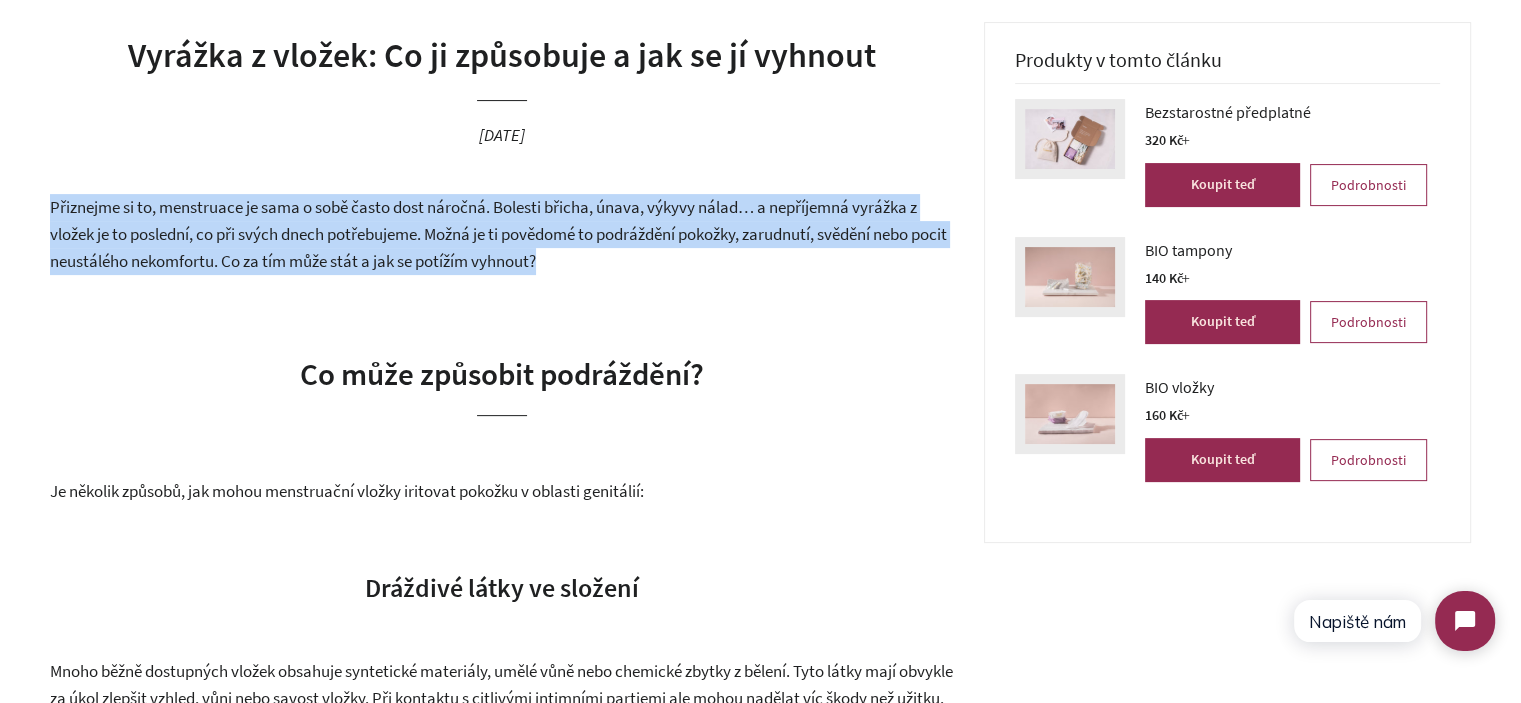 click on "Přiznejme si to, menstruace je sama o sobě často dost náročná. Bolesti břicha, únava, výkyvy nálad… a nepříjemná vyrážka z vložek je to poslední, co při svých dnech potřebujeme. Možná je ti povědomé to podráždění pokožky, zarudnutí, svědění nebo pocit neustálého nekomfortu. Co za tím může stát a jak se potížím vyhnout?" at bounding box center (498, 233) 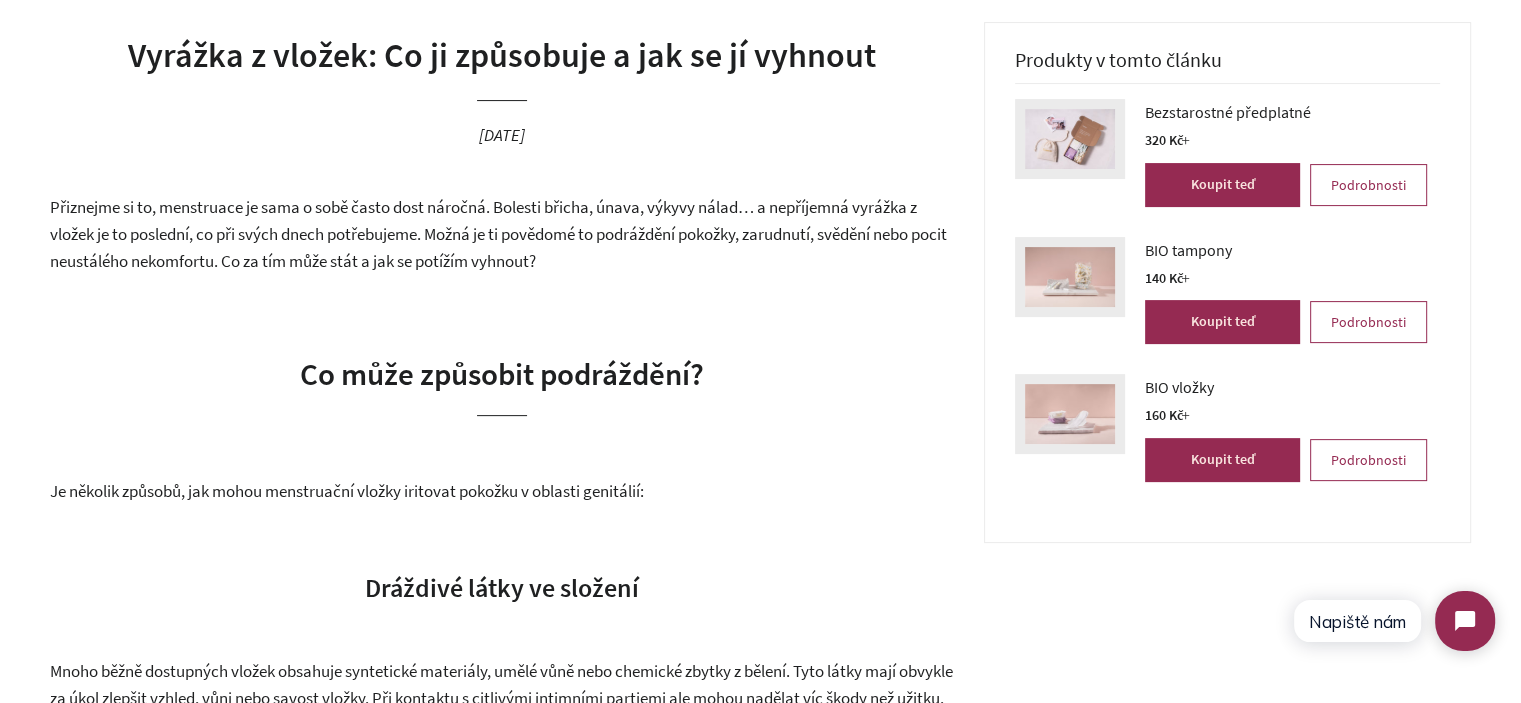 click on "Vyrážka z vložek: Co ji způsobuje a jak se jí vyhnout" at bounding box center (502, 56) 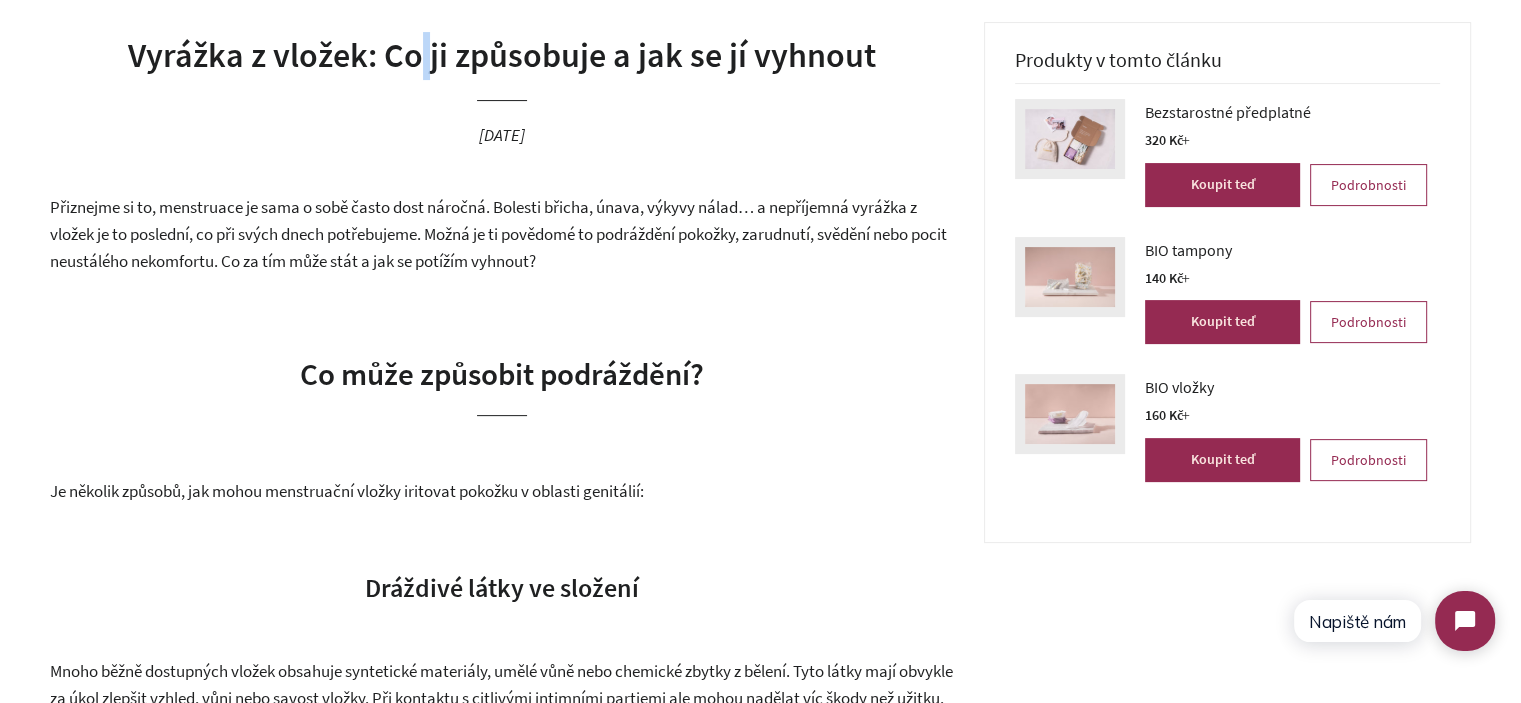 click on "Vyrážka z vložek: Co ji způsobuje a jak se jí vyhnout" at bounding box center [502, 56] 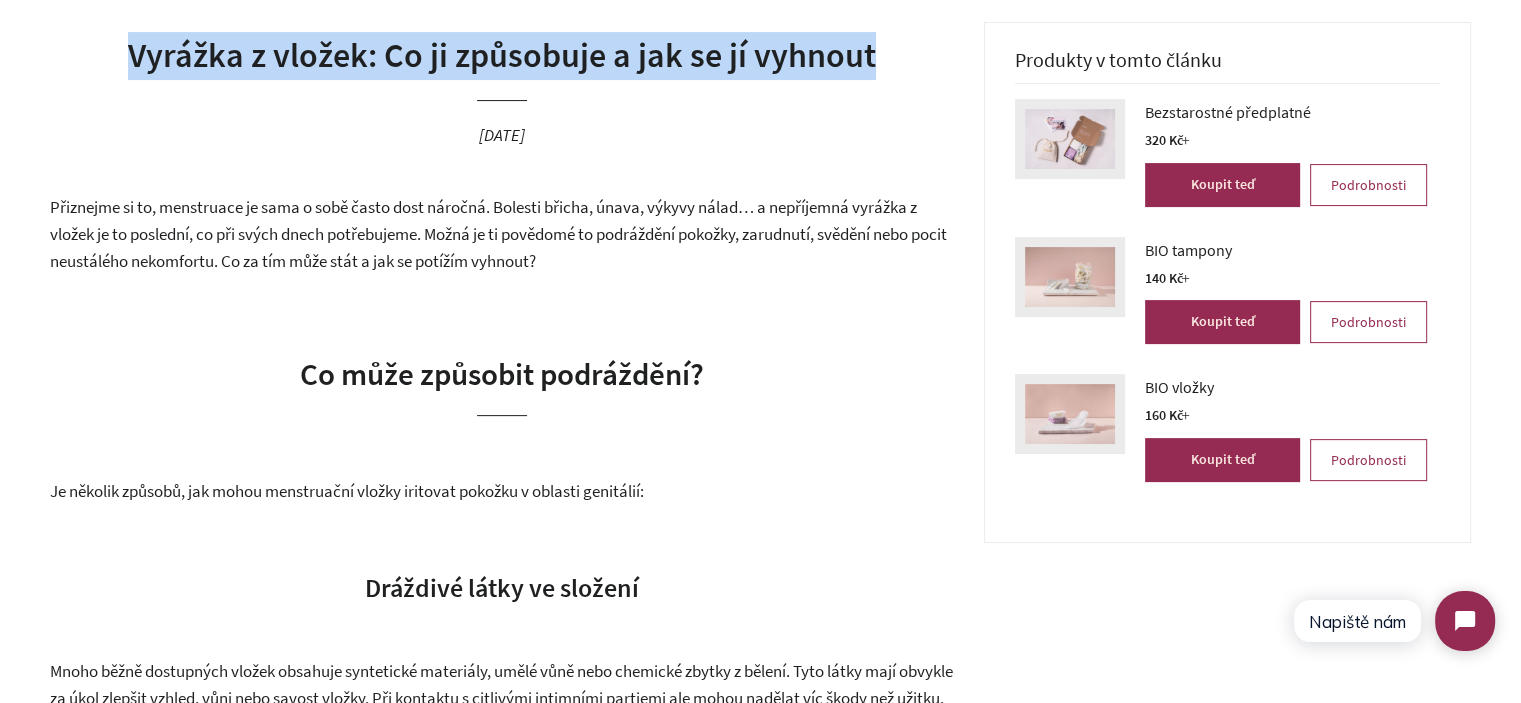 click on "Vyrážka z vložek: Co ji způsobuje a jak se jí vyhnout" at bounding box center (502, 56) 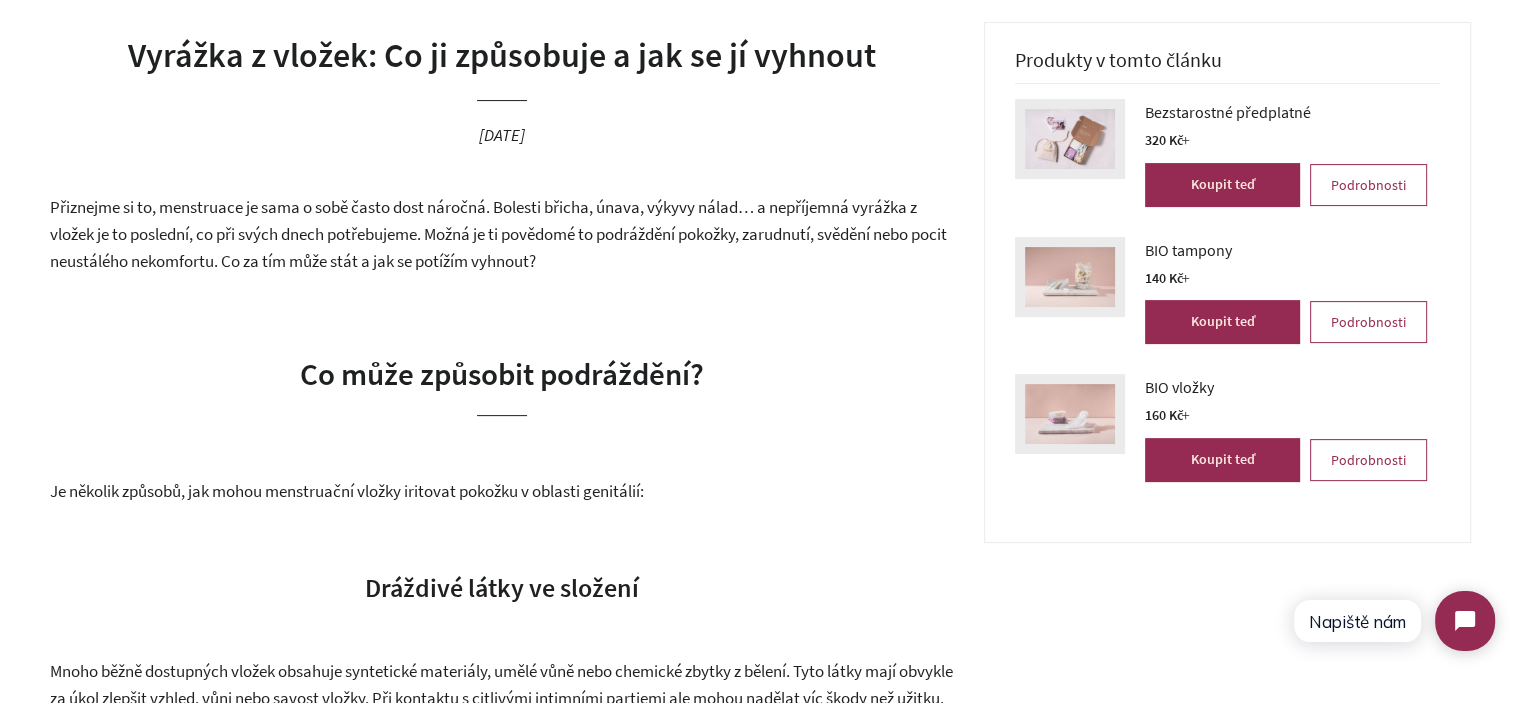 drag, startPoint x: 880, startPoint y: 51, endPoint x: 155, endPoint y: 70, distance: 725.2489 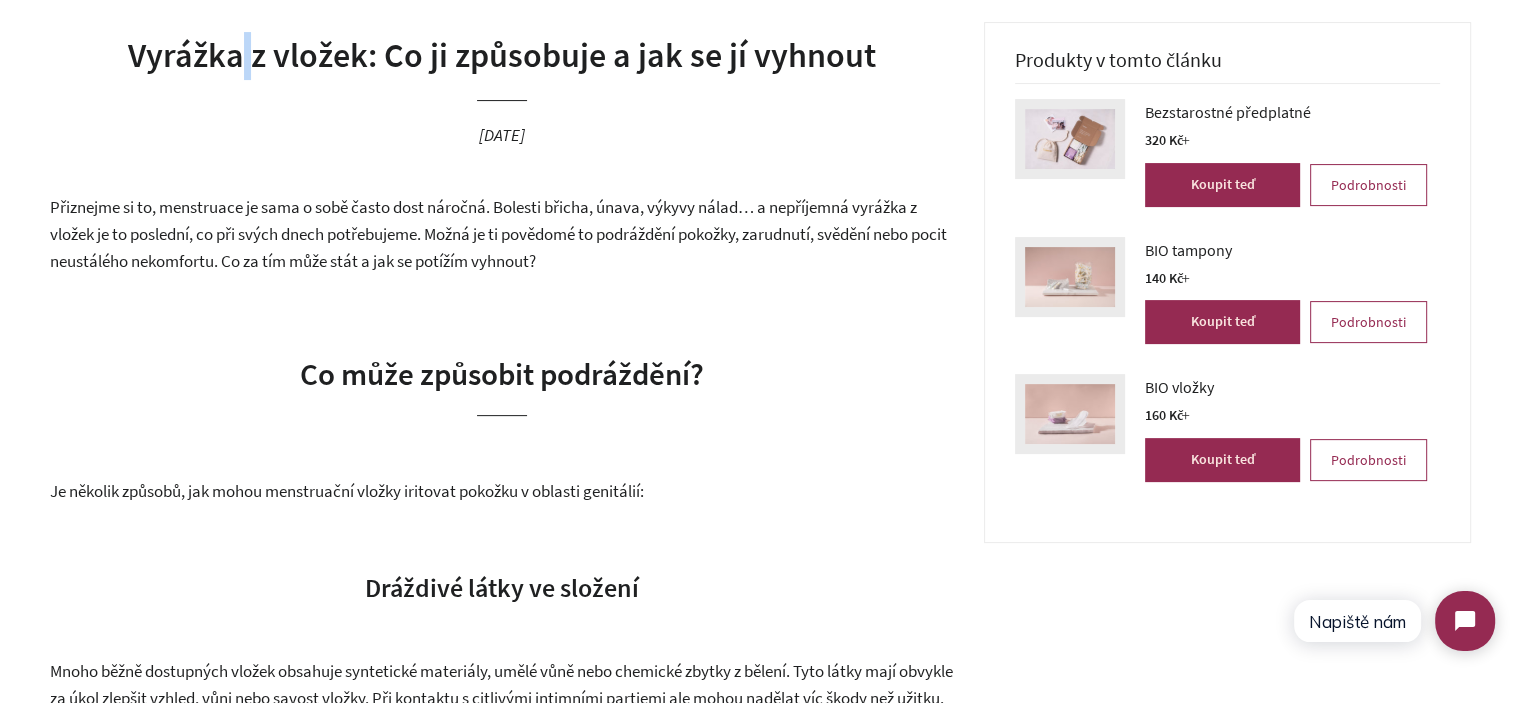 click on "Vyrážka z vložek: Co ji způsobuje a jak se jí vyhnout" at bounding box center [502, 56] 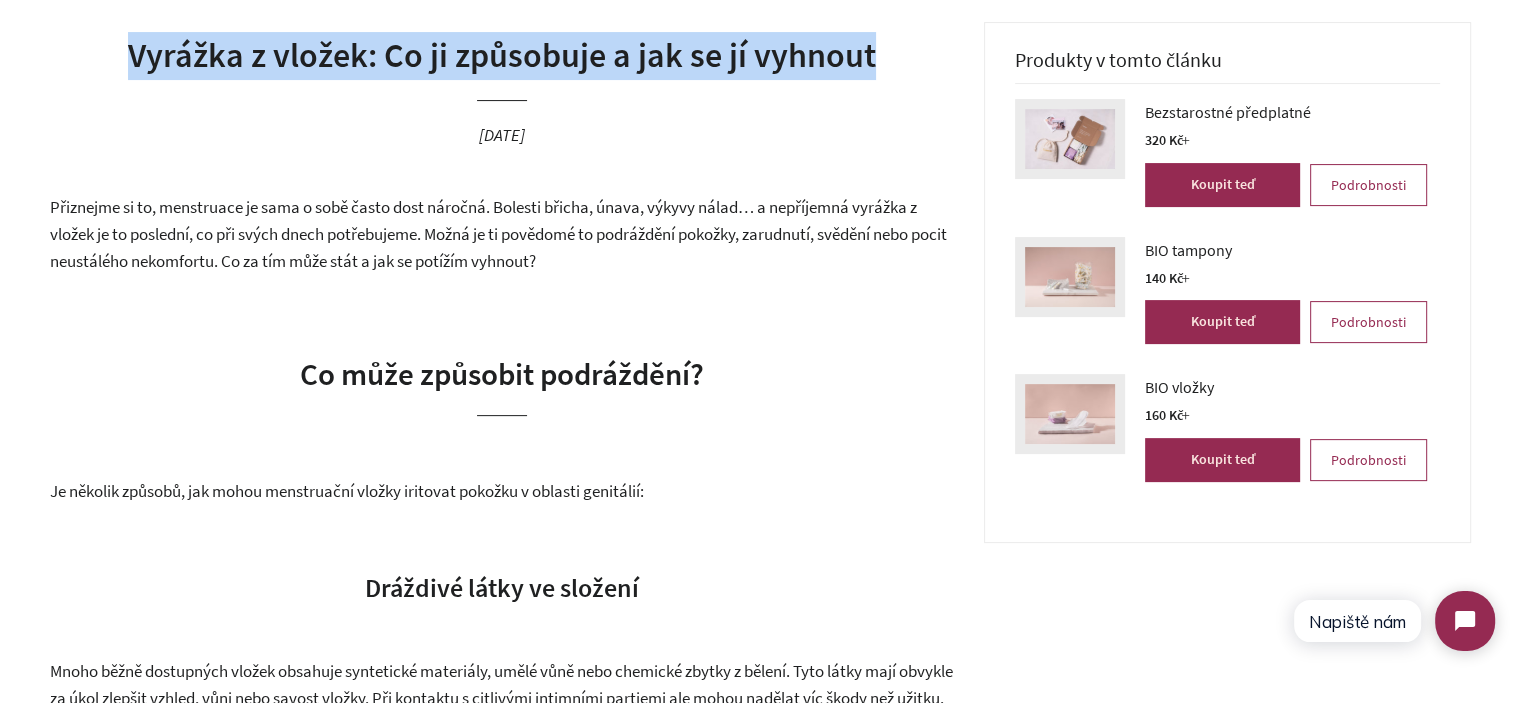 click on "Vyrážka z vložek: Co ji způsobuje a jak se jí vyhnout" at bounding box center (502, 56) 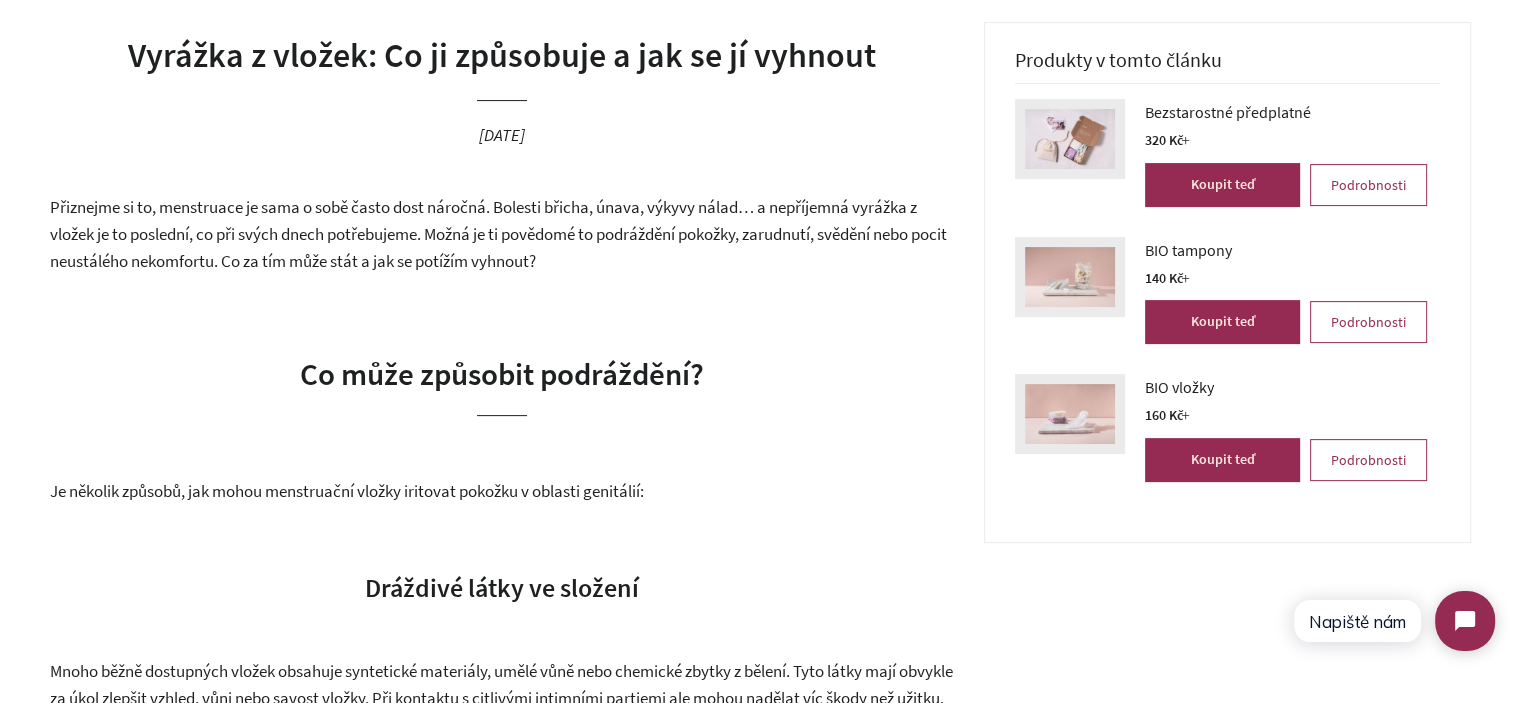 click on "Přiznejme si to, menstruace je sama o sobě často dost náročná. Bolesti břicha, únava, výkyvy nálad… a nepříjemná vyrážka z vložek je to poslední, co při svých dnech potřebujeme. Možná je ti povědomé to podráždění pokožky, zarudnutí, svědění nebo pocit neustálého nekomfortu. Co za tím může stát a jak se potížím vyhnout?" at bounding box center [498, 233] 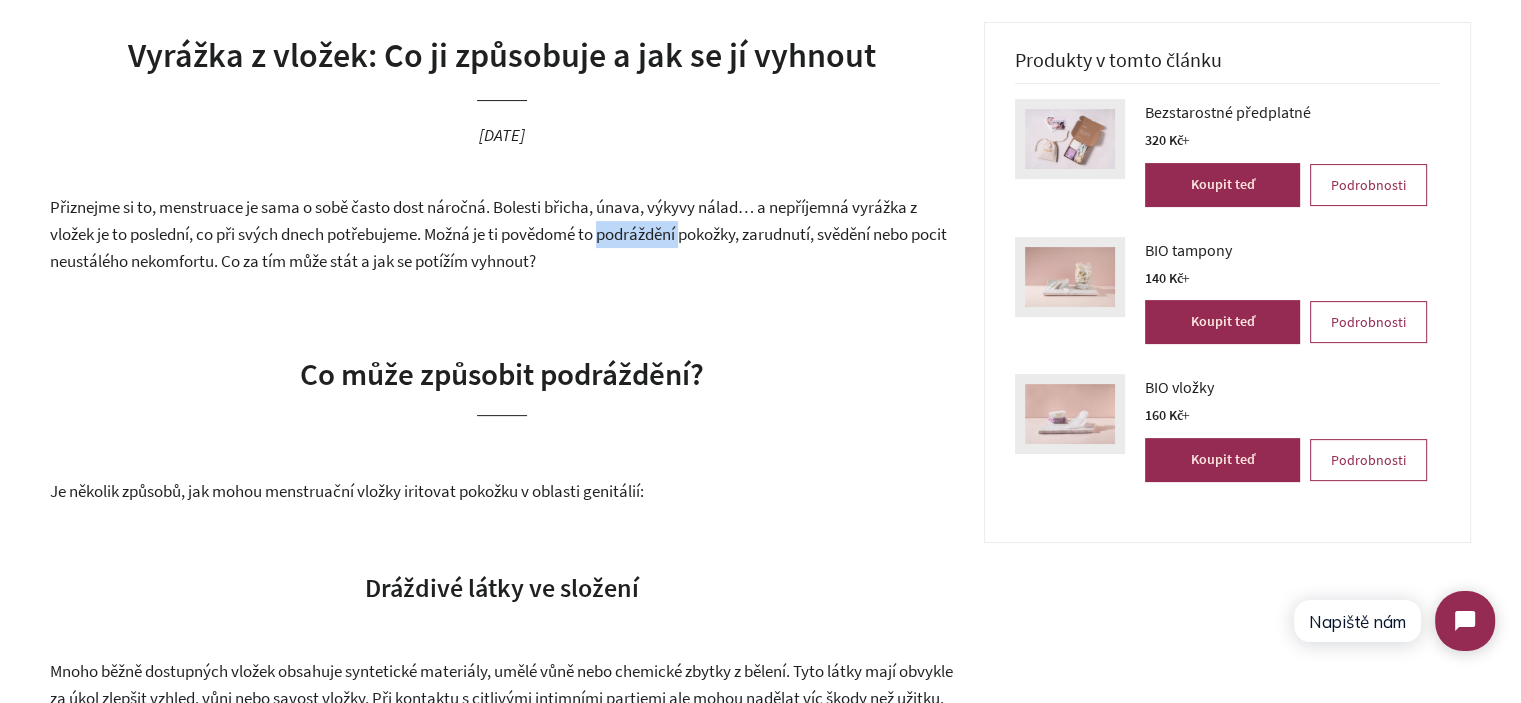 click on "Přiznejme si to, menstruace je sama o sobě často dost náročná. Bolesti břicha, únava, výkyvy nálad… a nepříjemná vyrážka z vložek je to poslední, co při svých dnech potřebujeme. Možná je ti povědomé to podráždění pokožky, zarudnutí, svědění nebo pocit neustálého nekomfortu. Co za tím může stát a jak se potížím vyhnout?" at bounding box center (498, 233) 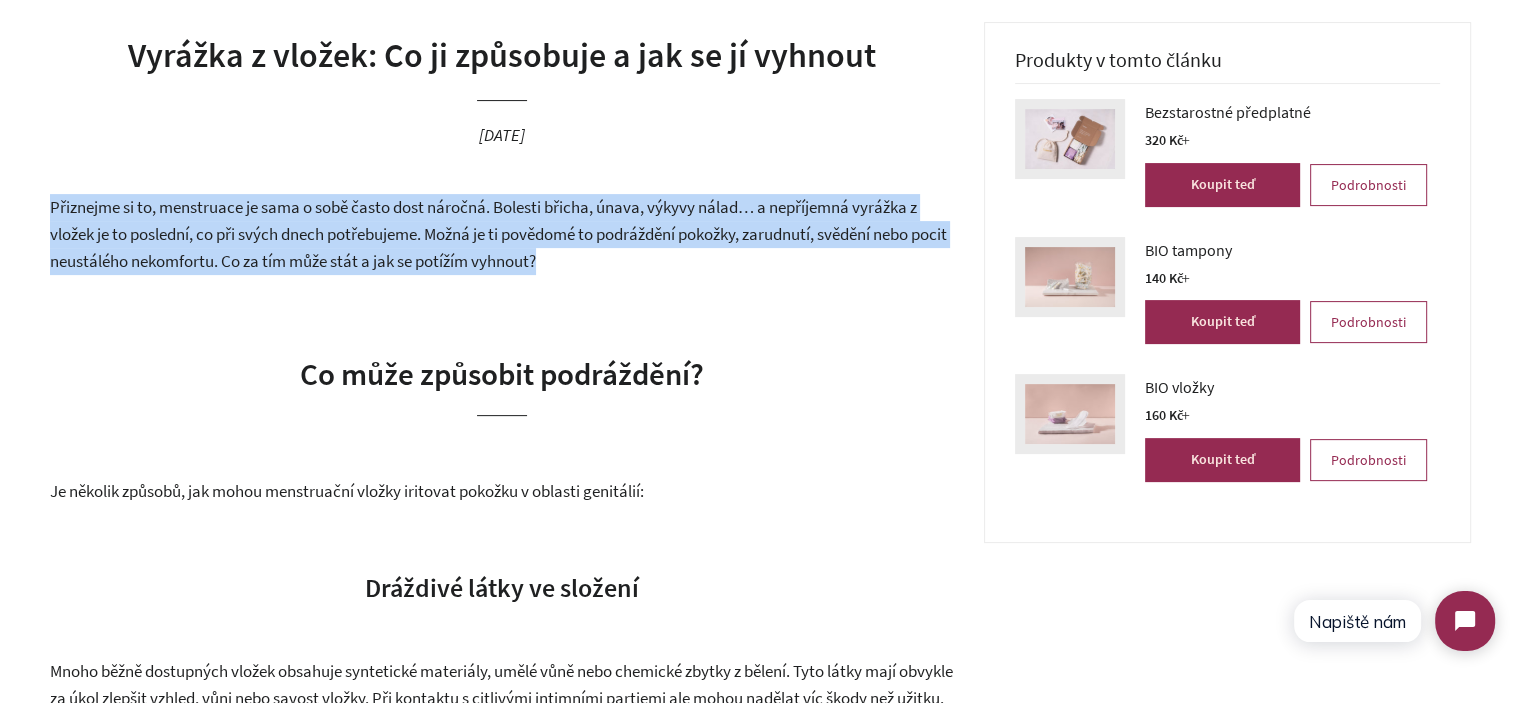 click on "Přiznejme si to, menstruace je sama o sobě často dost náročná. Bolesti břicha, únava, výkyvy nálad… a nepříjemná vyrážka z vložek je to poslední, co při svých dnech potřebujeme. Možná je ti povědomé to podráždění pokožky, zarudnutí, svědění nebo pocit neustálého nekomfortu. Co za tím může stát a jak se potížím vyhnout?" at bounding box center [498, 233] 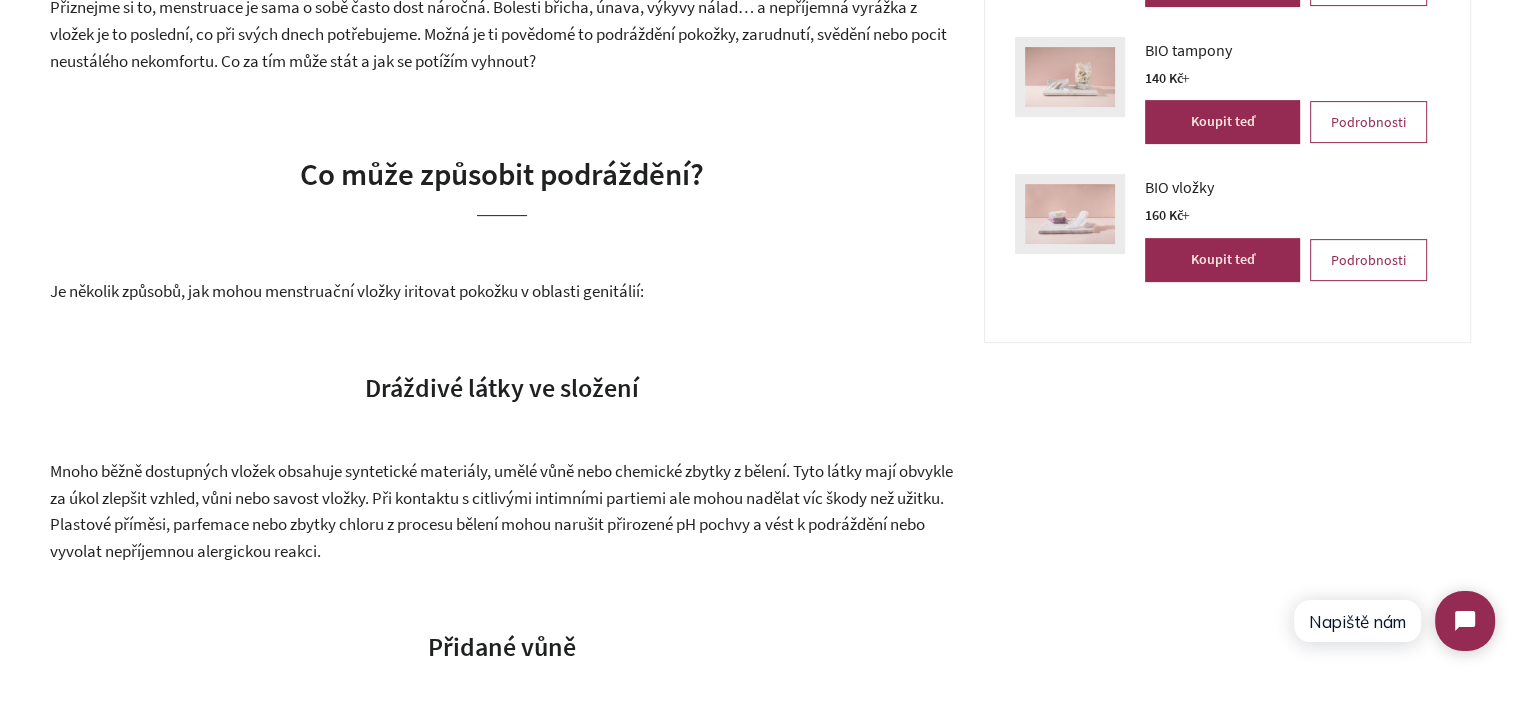 click on "Mnoho běžně dostupných vložek obsahuje syntetické materiály, umělé vůně nebo chemické zbytky z bělení. Tyto látky mají obvykle za úkol zlepšit vzhled, vůni nebo savost vložky. Při kontaktu s citlivými intimními partiemi ale mohou nadělat víc škody než užitku. Plastové příměsi, parfemace nebo zbytky chloru z procesu bělení mohou narušit přirozené pH pochvy a vést k podráždění nebo vyvolat nepříjemnou alergickou reakci." at bounding box center (502, 511) 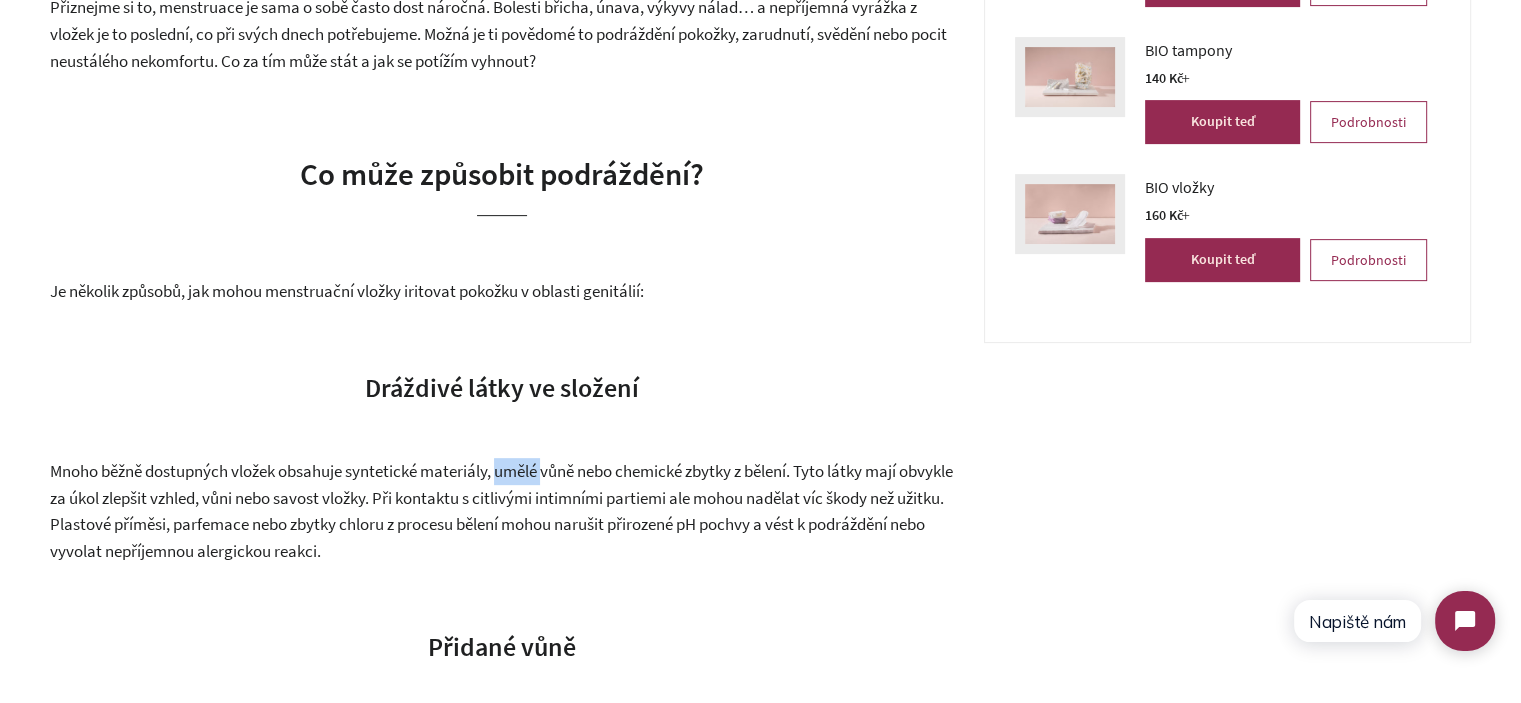 click on "Mnoho běžně dostupných vložek obsahuje syntetické materiály, umělé vůně nebo chemické zbytky z bělení. Tyto látky mají obvykle za úkol zlepšit vzhled, vůni nebo savost vložky. Při kontaktu s citlivými intimními partiemi ale mohou nadělat víc škody než užitku. Plastové příměsi, parfemace nebo zbytky chloru z procesu bělení mohou narušit přirozené pH pochvy a vést k podráždění nebo vyvolat nepříjemnou alergickou reakci." at bounding box center (502, 511) 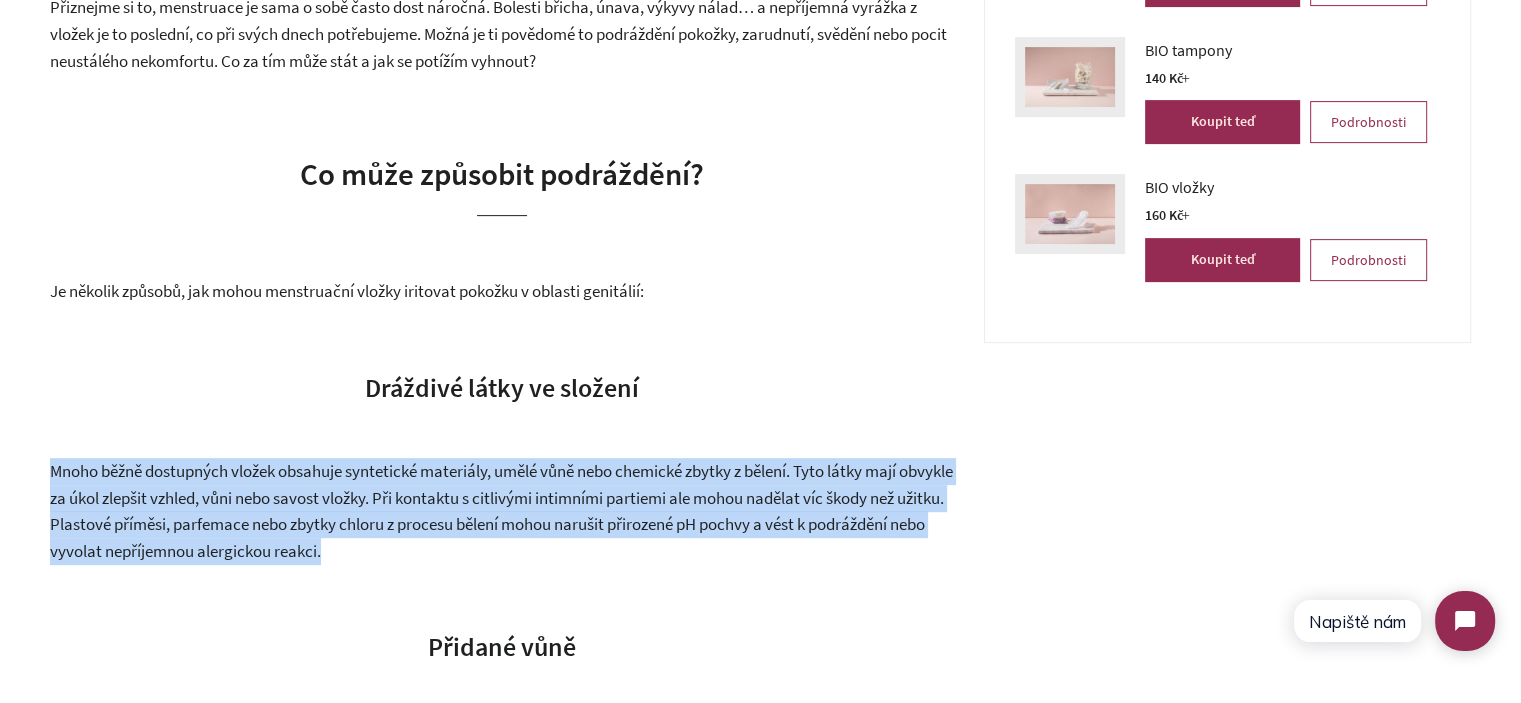 click on "Mnoho běžně dostupných vložek obsahuje syntetické materiály, umělé vůně nebo chemické zbytky z bělení. Tyto látky mají obvykle za úkol zlepšit vzhled, vůni nebo savost vložky. Při kontaktu s citlivými intimními partiemi ale mohou nadělat víc škody než užitku. Plastové příměsi, parfemace nebo zbytky chloru z procesu bělení mohou narušit přirozené pH pochvy a vést k podráždění nebo vyvolat nepříjemnou alergickou reakci." at bounding box center (502, 511) 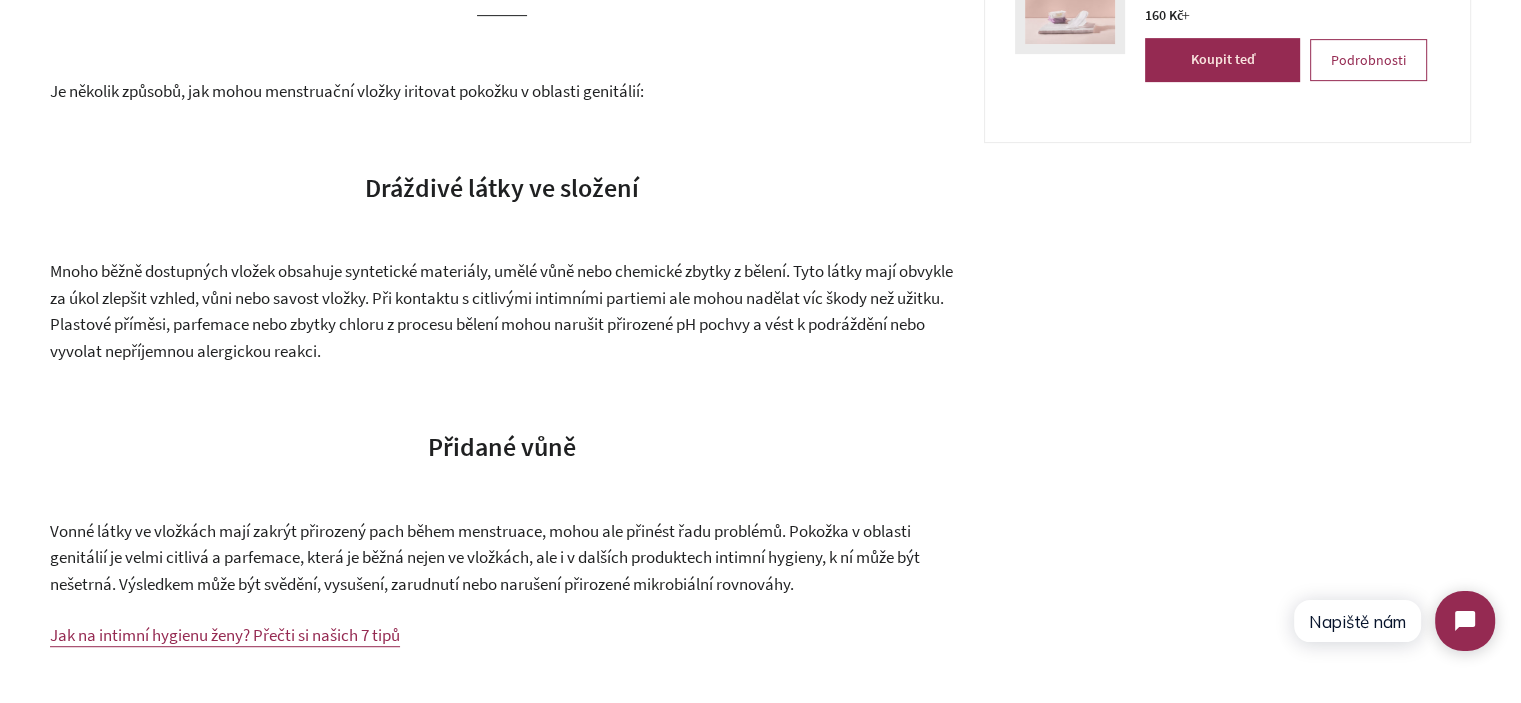 click on "Přidané vůně" at bounding box center (502, 447) 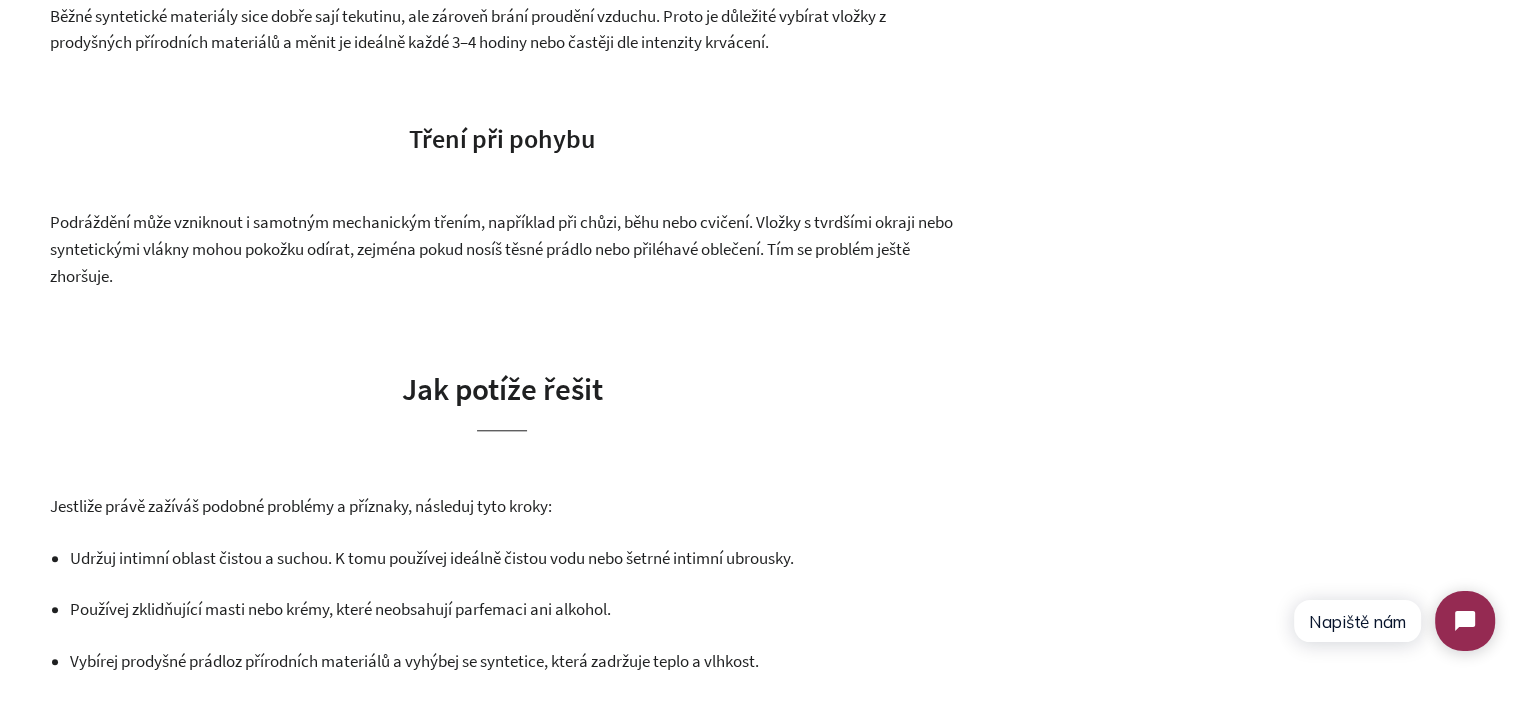 scroll, scrollTop: 1900, scrollLeft: 0, axis: vertical 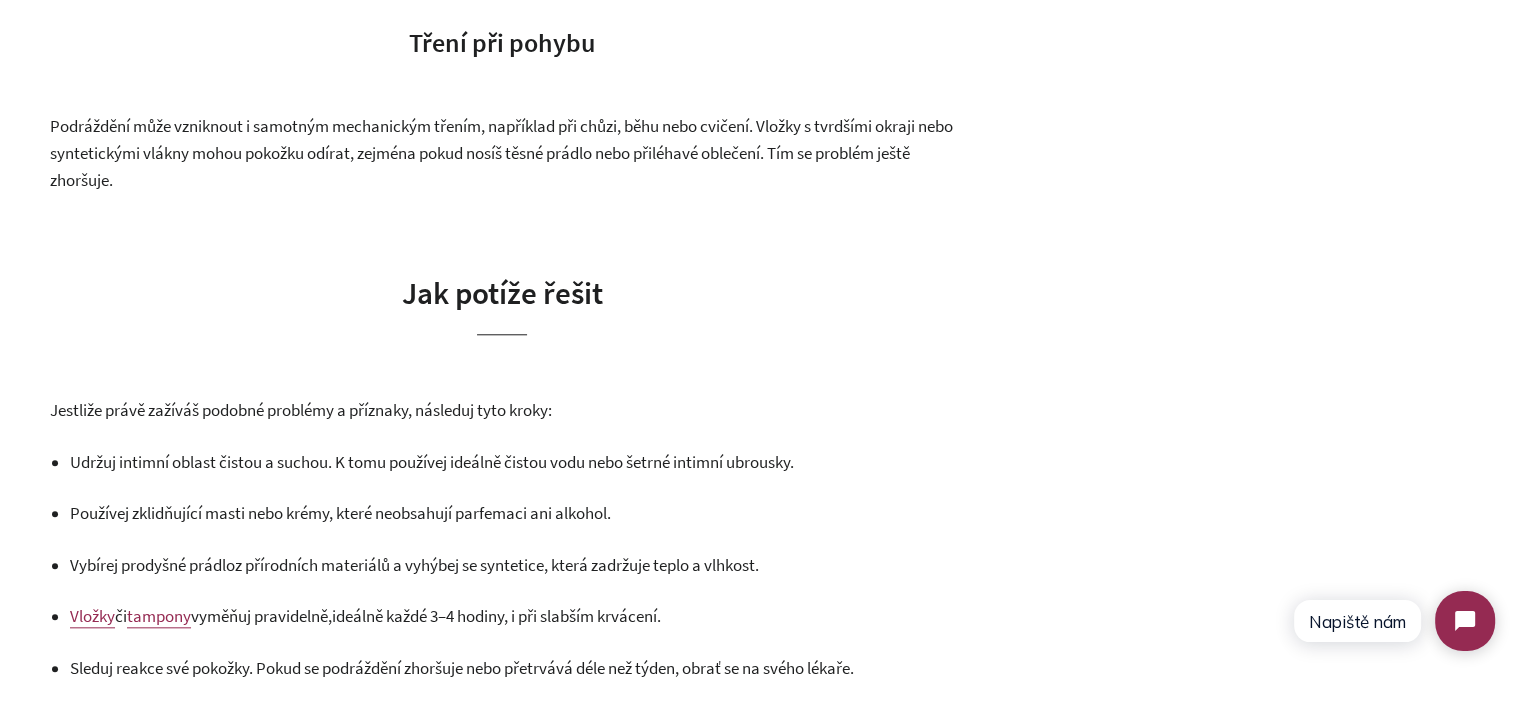 click on "Jak potíže řešit" at bounding box center (502, 292) 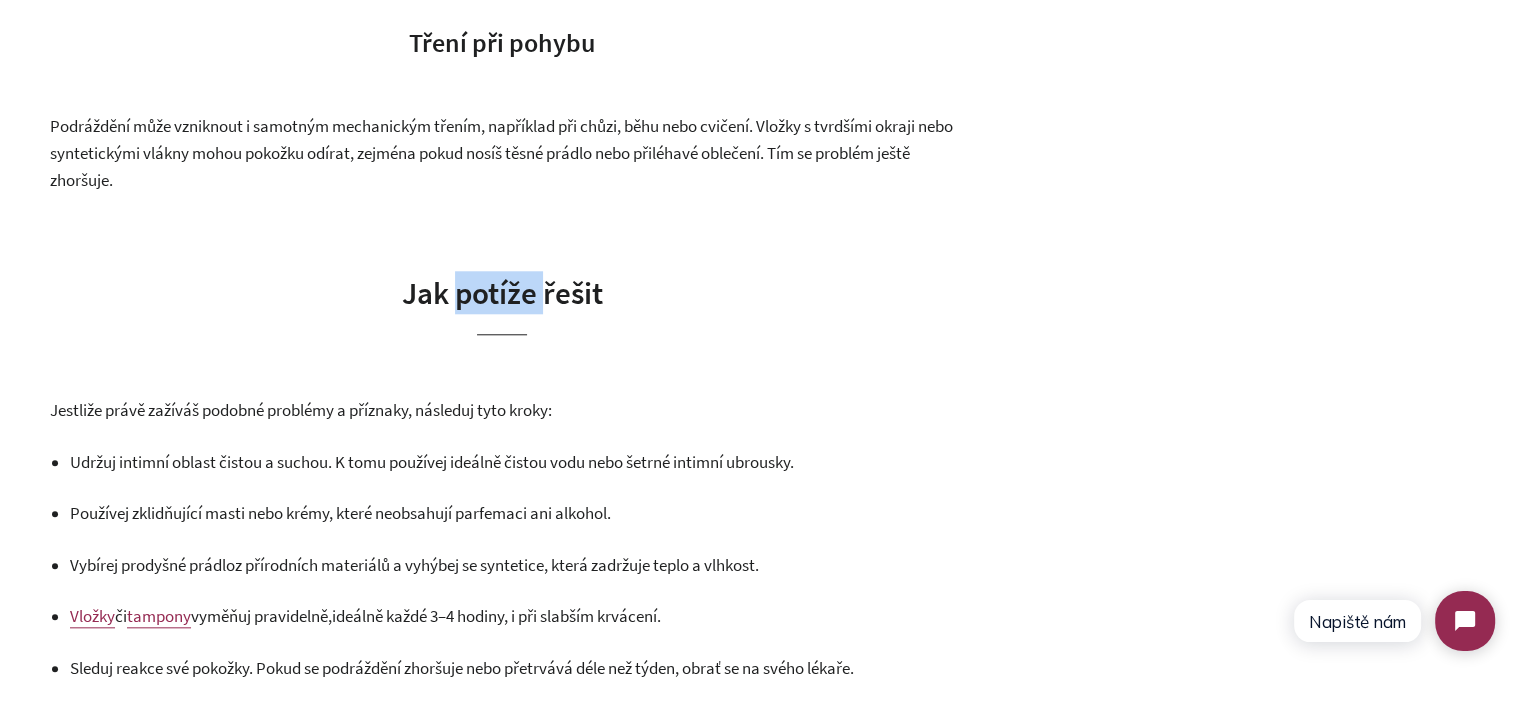 click on "Jak potíže řešit" at bounding box center (502, 292) 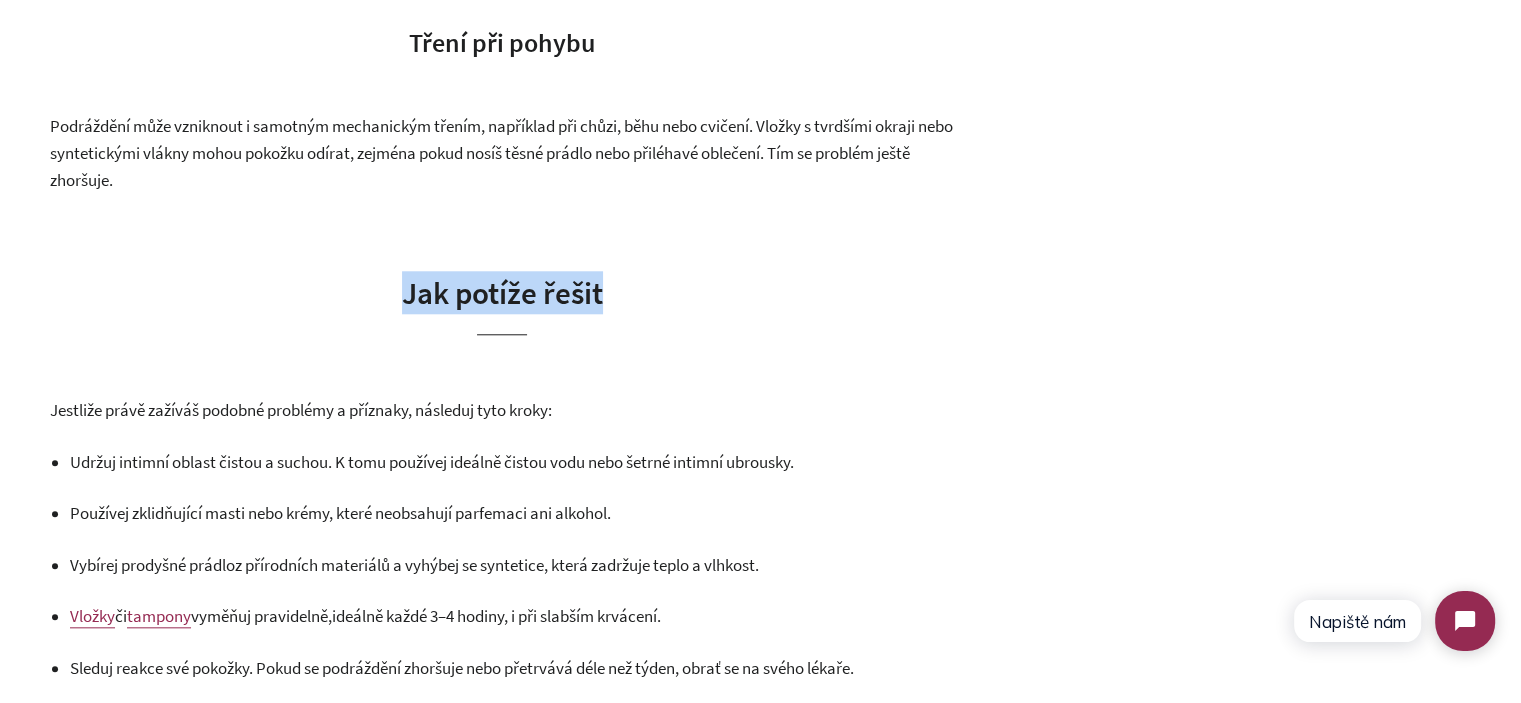click on "Jak potíže řešit" at bounding box center (502, 292) 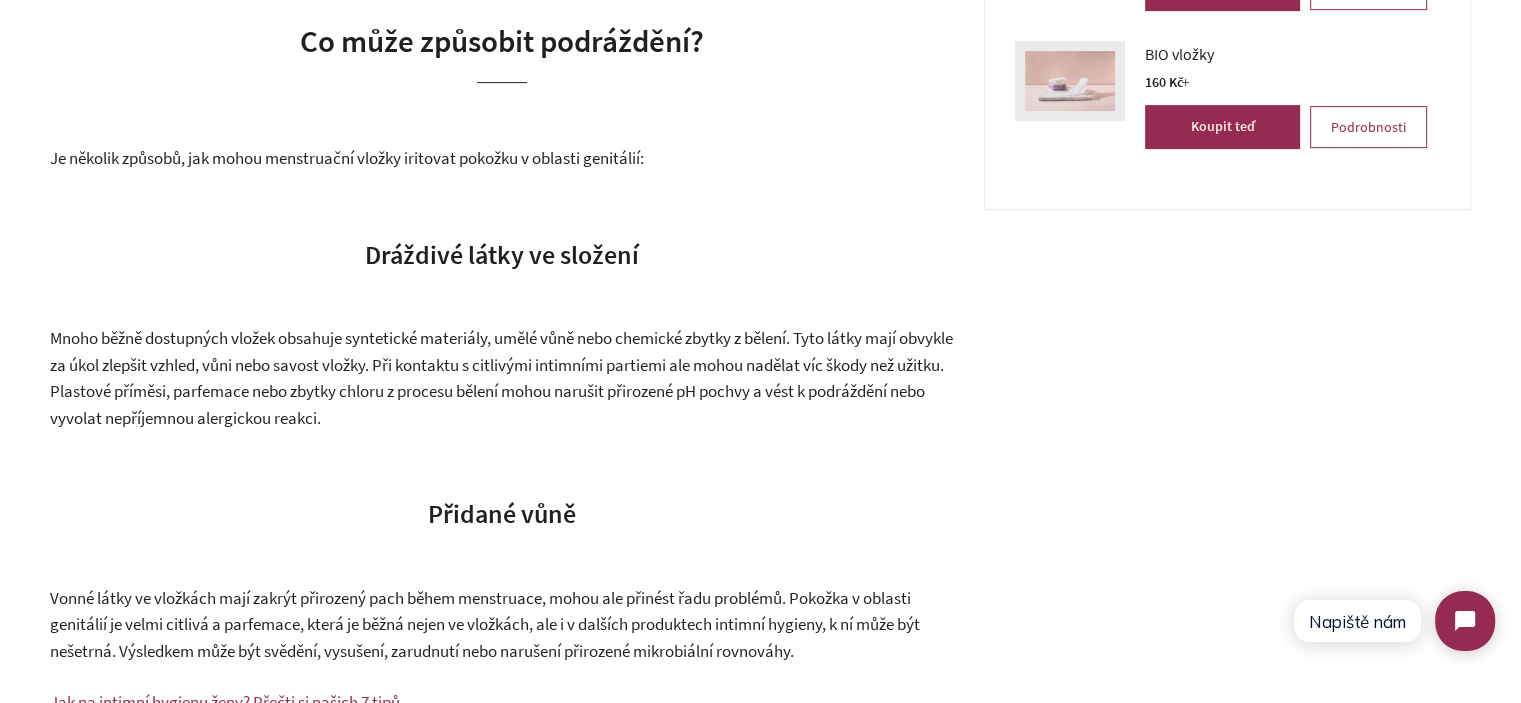 scroll, scrollTop: 800, scrollLeft: 0, axis: vertical 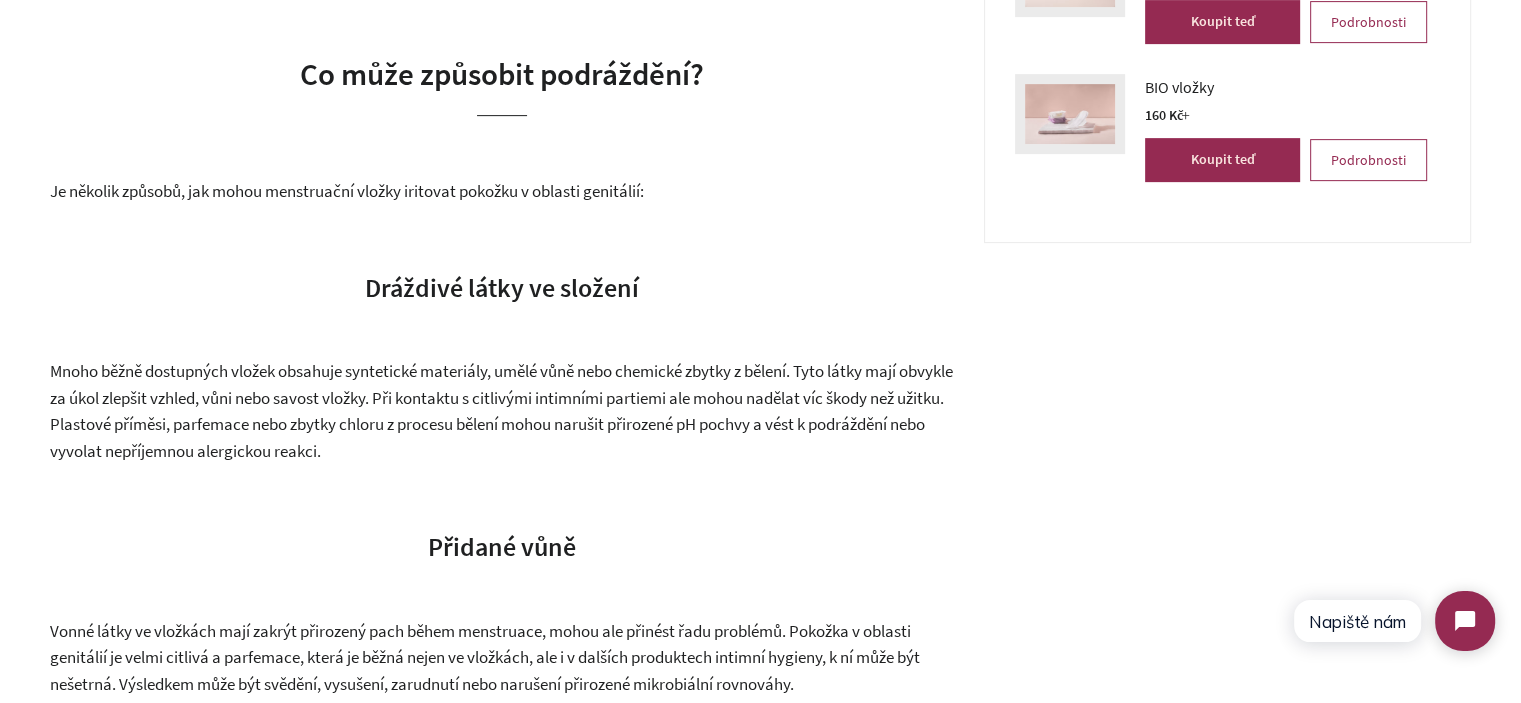 click on "Mnoho běžně dostupných vložek obsahuje syntetické materiály, umělé vůně nebo chemické zbytky z bělení. Tyto látky mají obvykle za úkol zlepšit vzhled, vůni nebo savost vložky. Při kontaktu s citlivými intimními partiemi ale mohou nadělat víc škody než užitku. Plastové příměsi, parfemace nebo zbytky chloru z procesu bělení mohou narušit přirozené pH pochvy a vést k podráždění nebo vyvolat nepříjemnou alergickou reakci." at bounding box center [502, 411] 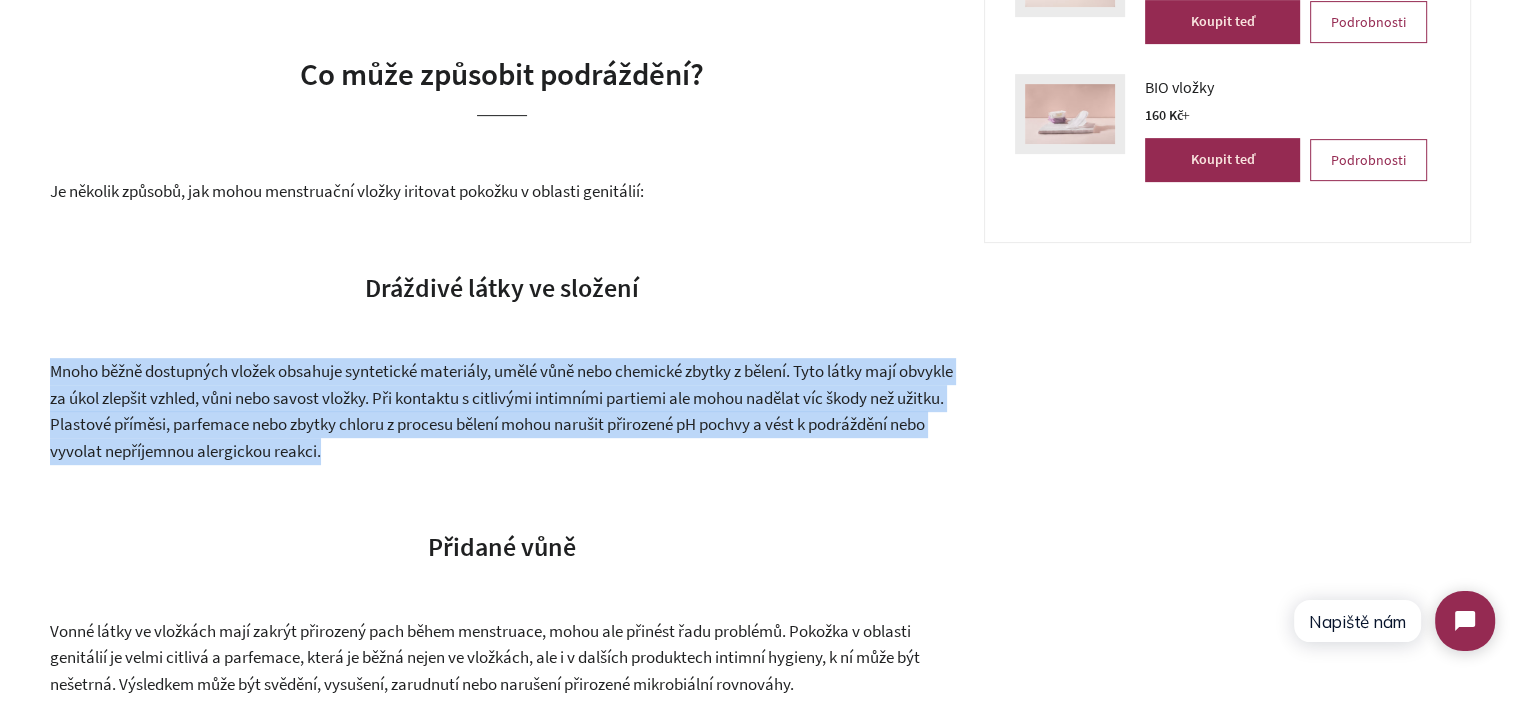 click on "Mnoho běžně dostupných vložek obsahuje syntetické materiály, umělé vůně nebo chemické zbytky z bělení. Tyto látky mají obvykle za úkol zlepšit vzhled, vůni nebo savost vložky. Při kontaktu s citlivými intimními partiemi ale mohou nadělat víc škody než užitku. Plastové příměsi, parfemace nebo zbytky chloru z procesu bělení mohou narušit přirozené pH pochvy a vést k podráždění nebo vyvolat nepříjemnou alergickou reakci." at bounding box center (502, 411) 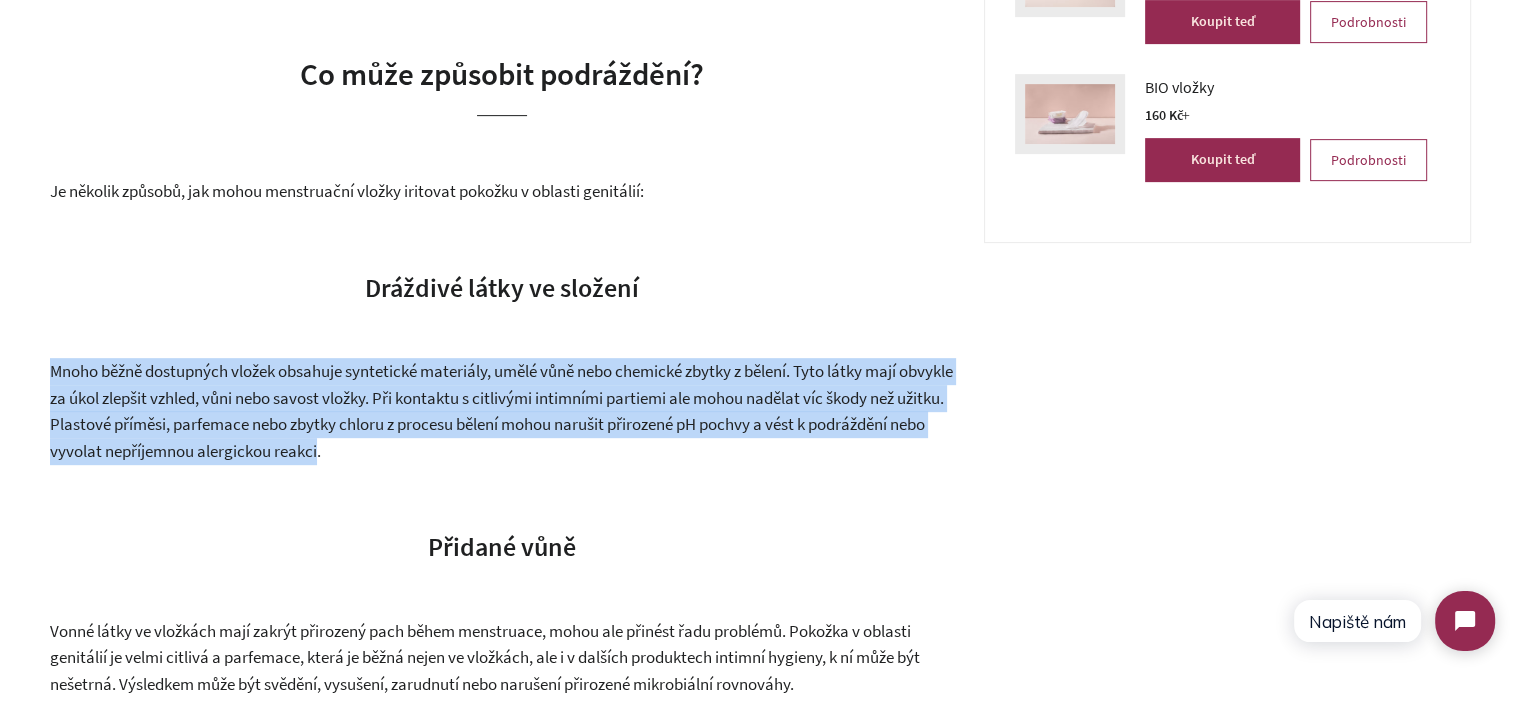 drag, startPoint x: 52, startPoint y: 375, endPoint x: 484, endPoint y: 455, distance: 439.34497 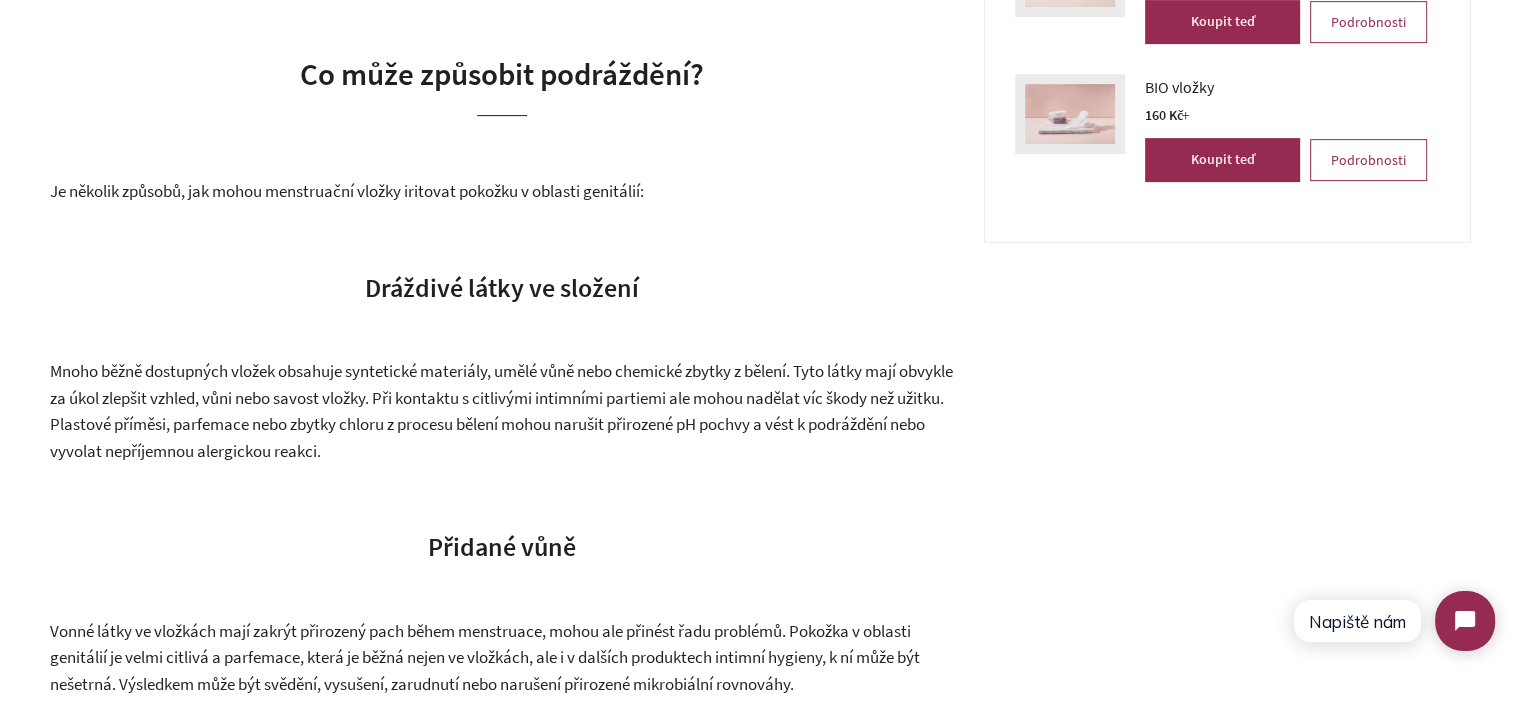 click on "Mnoho běžně dostupných vložek obsahuje syntetické materiály, umělé vůně nebo chemické zbytky z bělení. Tyto látky mají obvykle za úkol zlepšit vzhled, vůni nebo savost vložky. Při kontaktu s citlivými intimními partiemi ale mohou nadělat víc škody než užitku. Plastové příměsi, parfemace nebo zbytky chloru z procesu bělení mohou narušit přirozené pH pochvy a vést k podráždění nebo vyvolat nepříjemnou alergickou reakci." at bounding box center (502, 411) 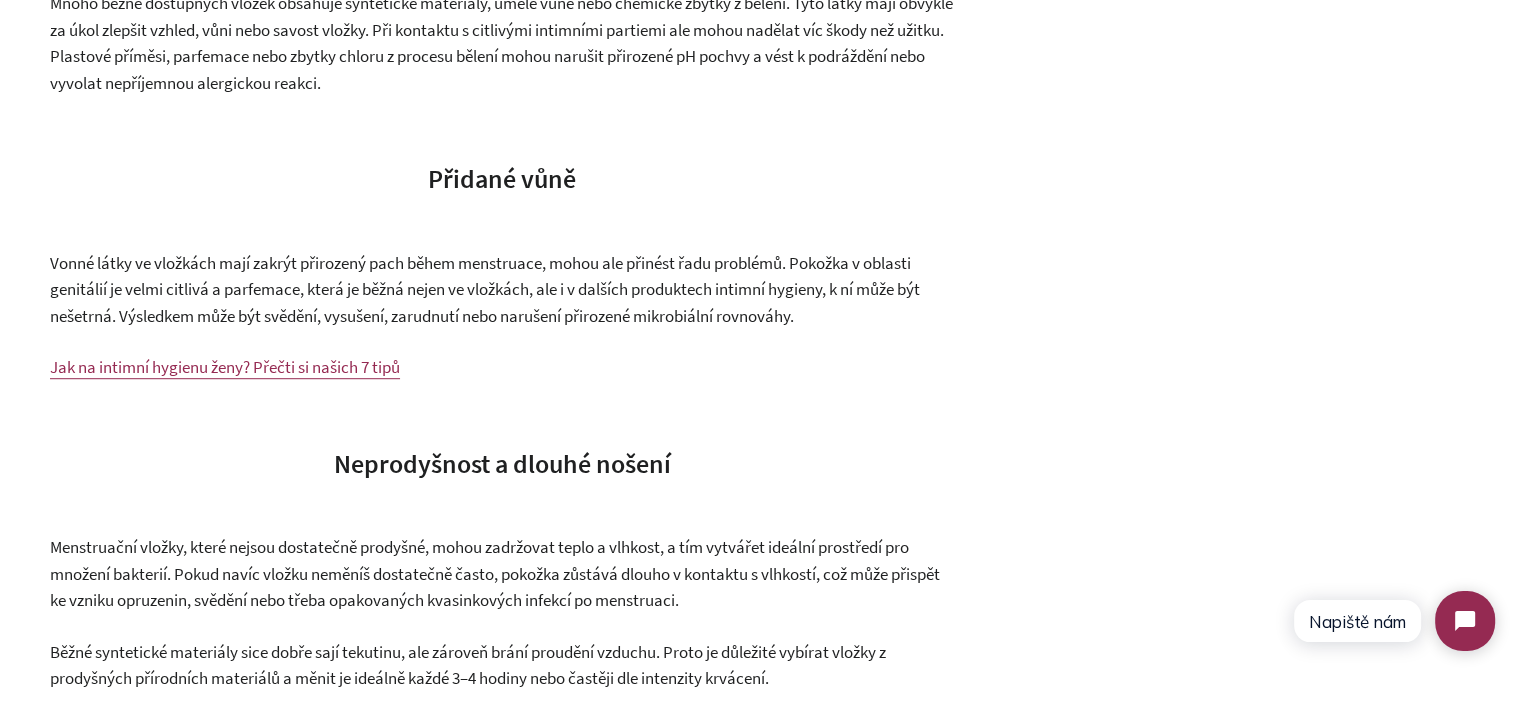 scroll, scrollTop: 1200, scrollLeft: 0, axis: vertical 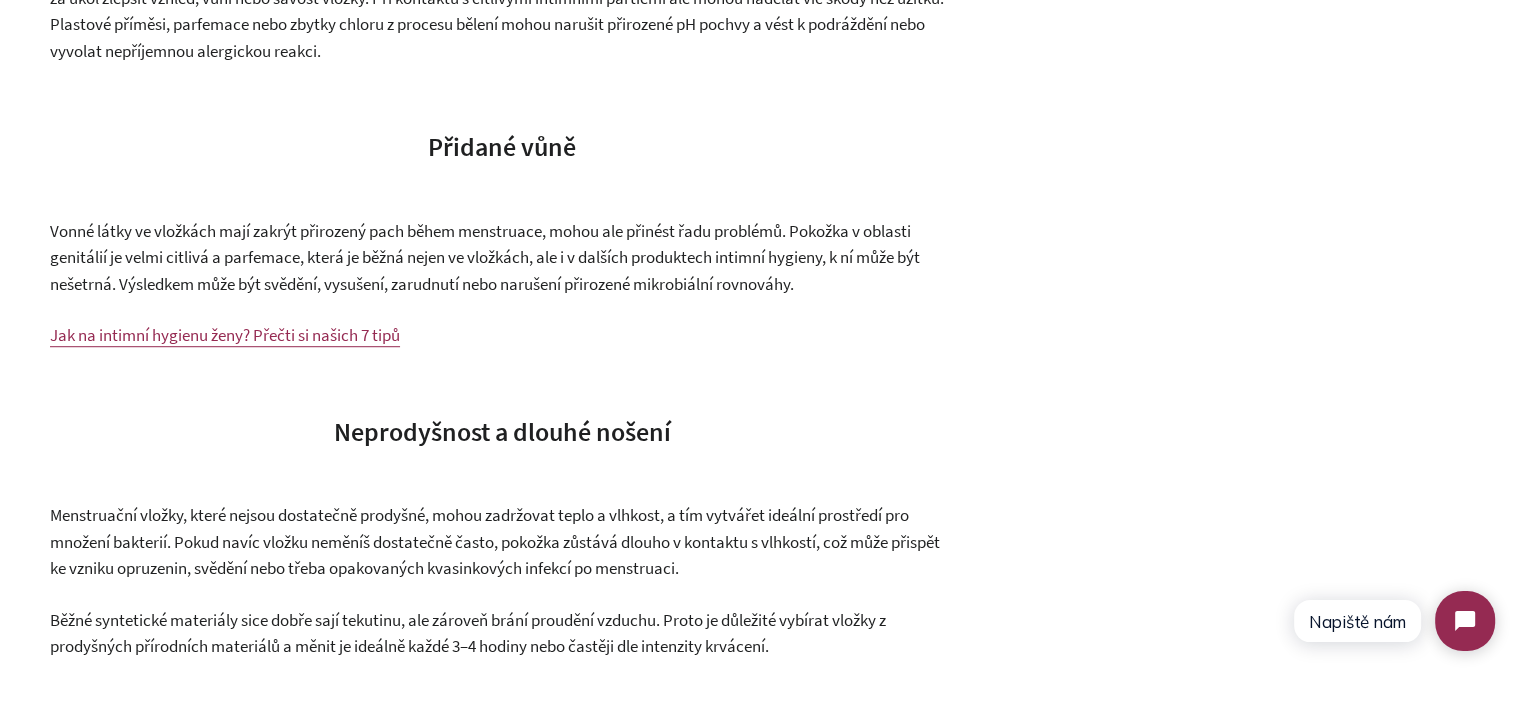 click on "Vonné látky ve vložkách mají zakrýt přirozený pach během menstruace, mohou ale přinést řadu problémů. Pokožka v oblasti genitálií je velmi citlivá a parfemace, která je běžná nejen ve vložkách, ale i v dalších produktech intimní hygieny, k ní může být nešetrná. Výsledkem může být svědění, vysušení, zarudnutí nebo narušení přirozené mikrobiální rovnováhy." at bounding box center [485, 257] 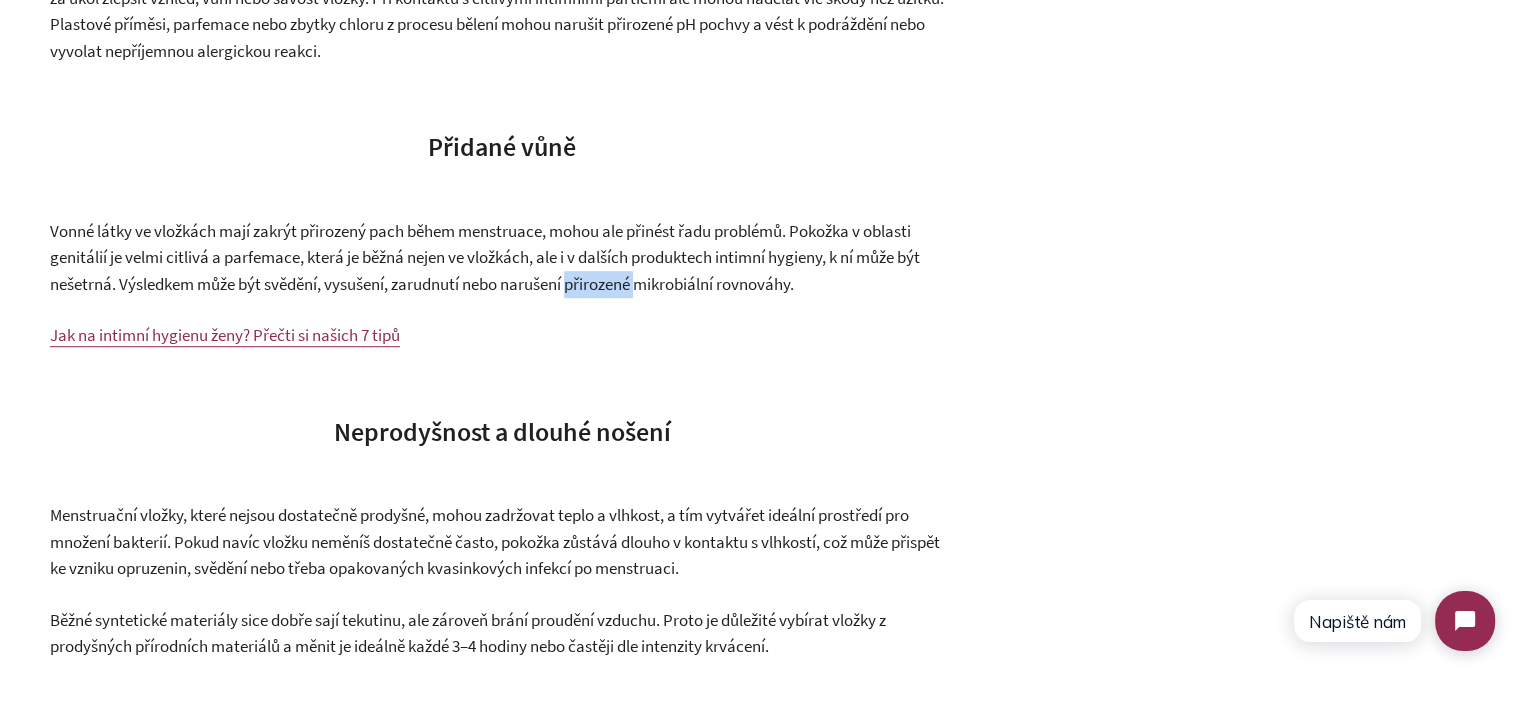 click on "Vonné látky ve vložkách mají zakrýt přirozený pach během menstruace, mohou ale přinést řadu problémů. Pokožka v oblasti genitálií je velmi citlivá a parfemace, která je běžná nejen ve vložkách, ale i v dalších produktech intimní hygieny, k ní může být nešetrná. Výsledkem může být svědění, vysušení, zarudnutí nebo narušení přirozené mikrobiální rovnováhy." at bounding box center [485, 257] 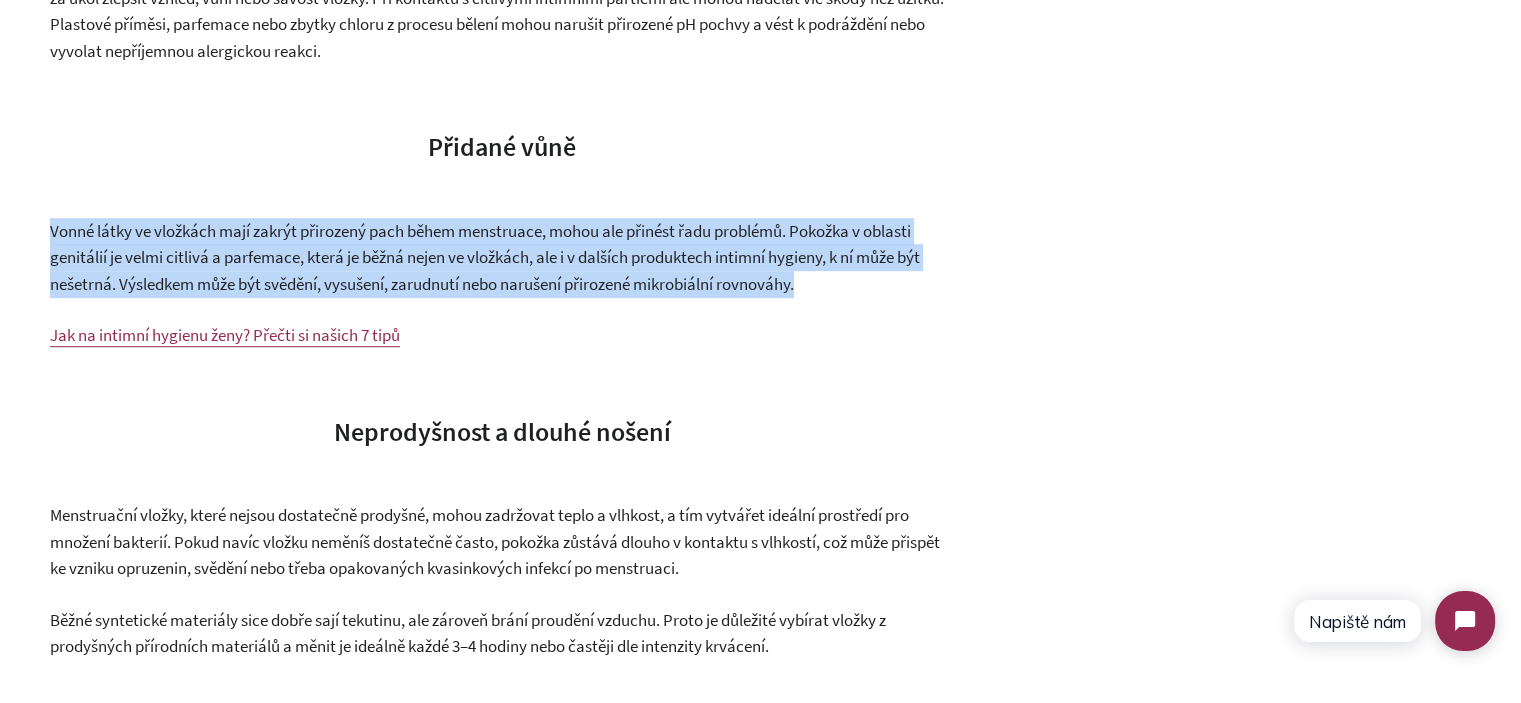 click on "Vonné látky ve vložkách mají zakrýt přirozený pach během menstruace, mohou ale přinést řadu problémů. Pokožka v oblasti genitálií je velmi citlivá a parfemace, která je běžná nejen ve vložkách, ale i v dalších produktech intimní hygieny, k ní může být nešetrná. Výsledkem může být svědění, vysušení, zarudnutí nebo narušení přirozené mikrobiální rovnováhy." at bounding box center [485, 257] 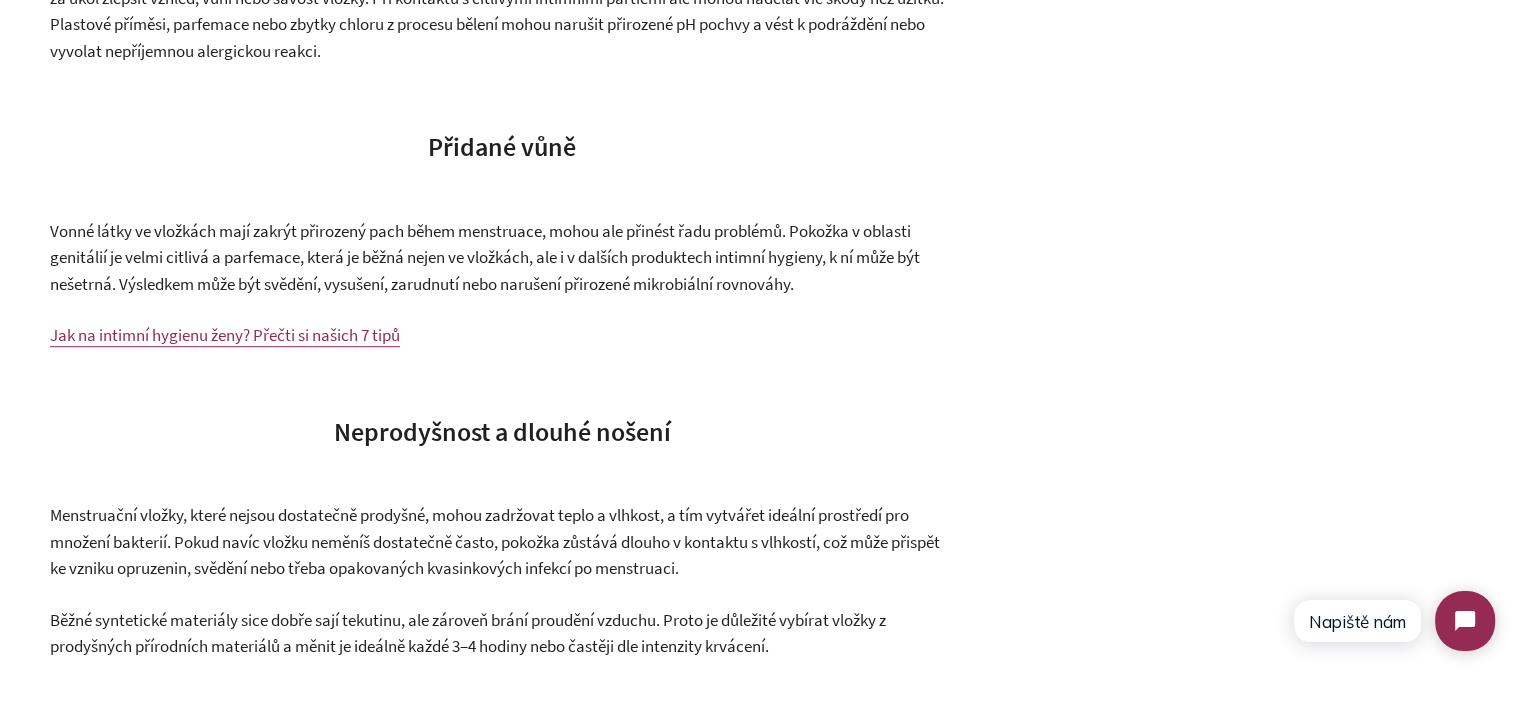drag, startPoint x: 693, startPoint y: 335, endPoint x: 728, endPoint y: 485, distance: 154.02922 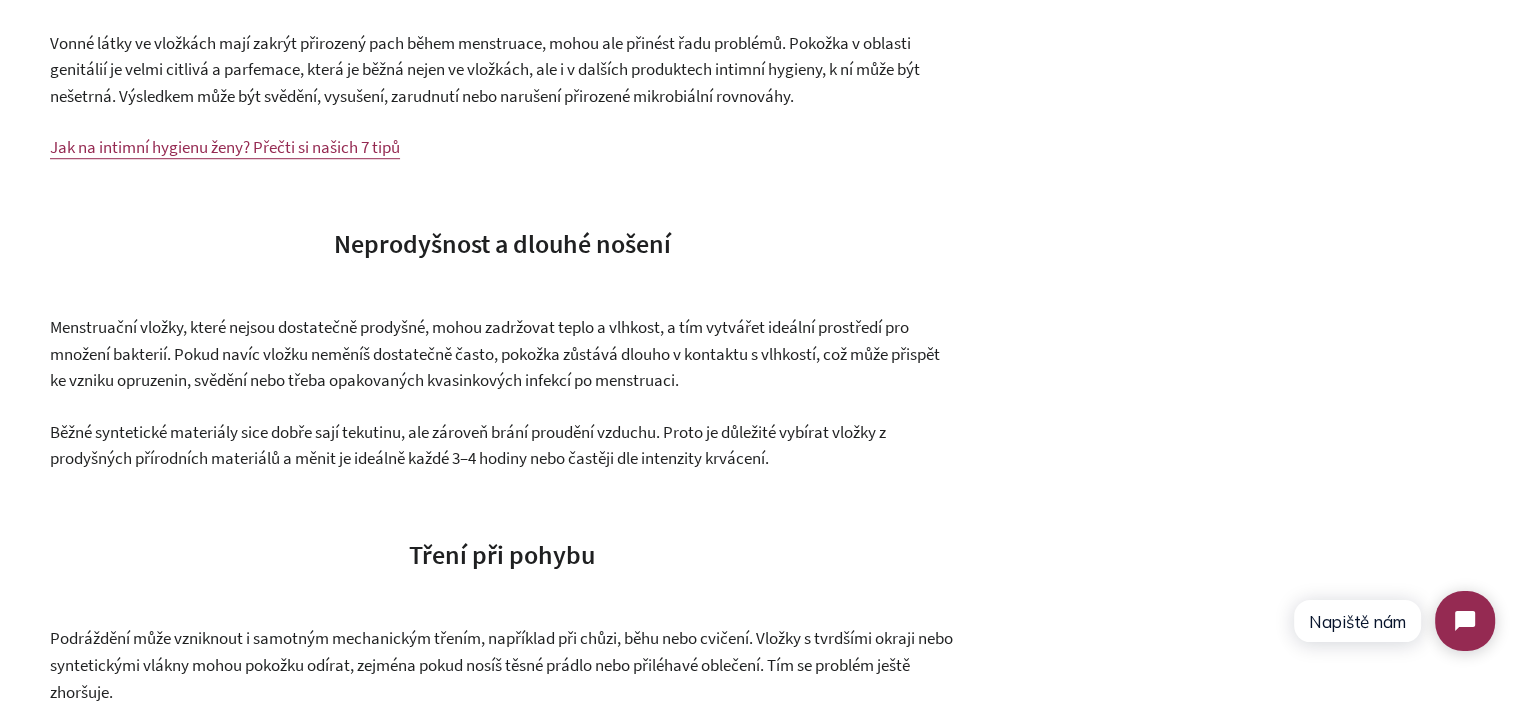 scroll, scrollTop: 1400, scrollLeft: 0, axis: vertical 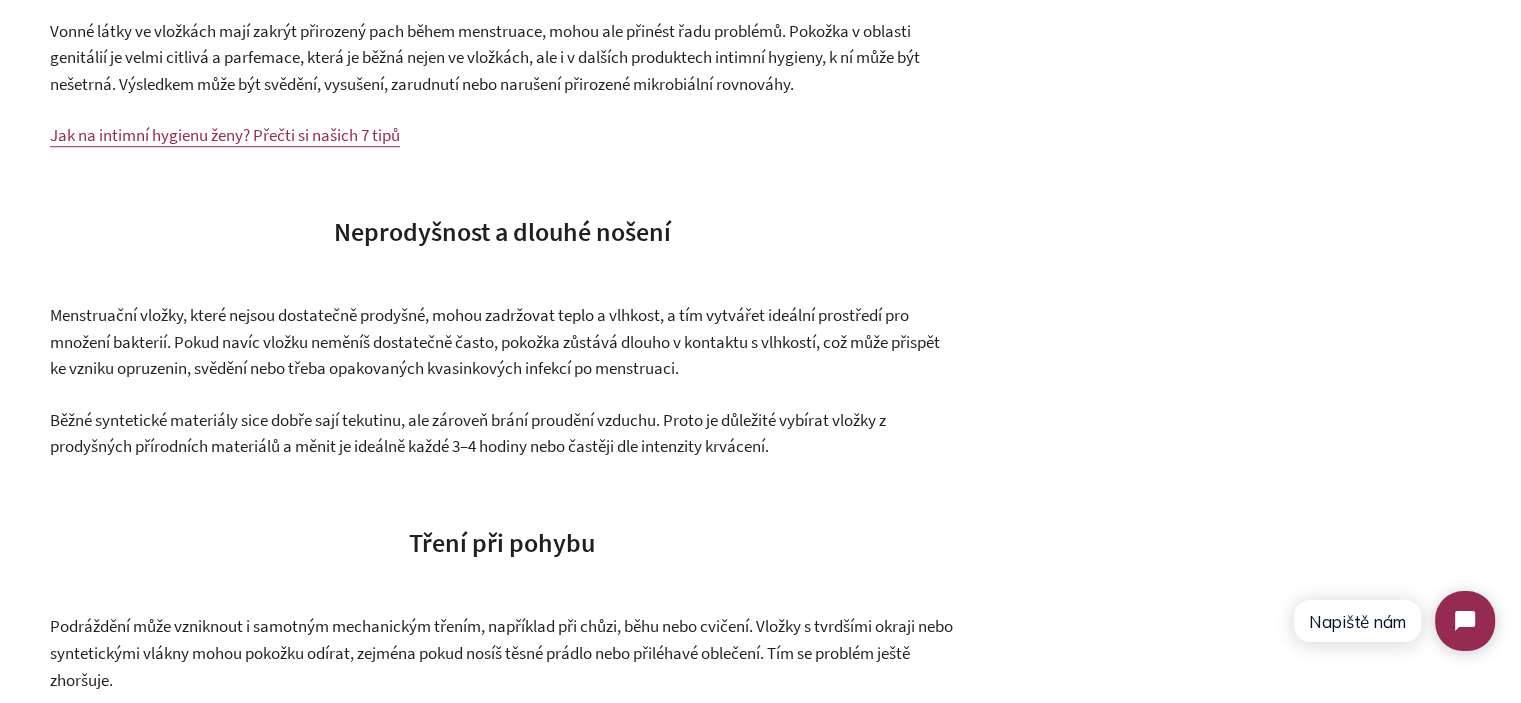 click on "Běžné syntetické materiály sice dobře sají tekutinu, ale zároveň brání proudění vzduchu. Proto je důležité vybírat vložky z prodyšných přírodních materiálů a měnit je ideálně každé 3–4 hodiny nebo častěji dle intenzity krvácení." at bounding box center (468, 433) 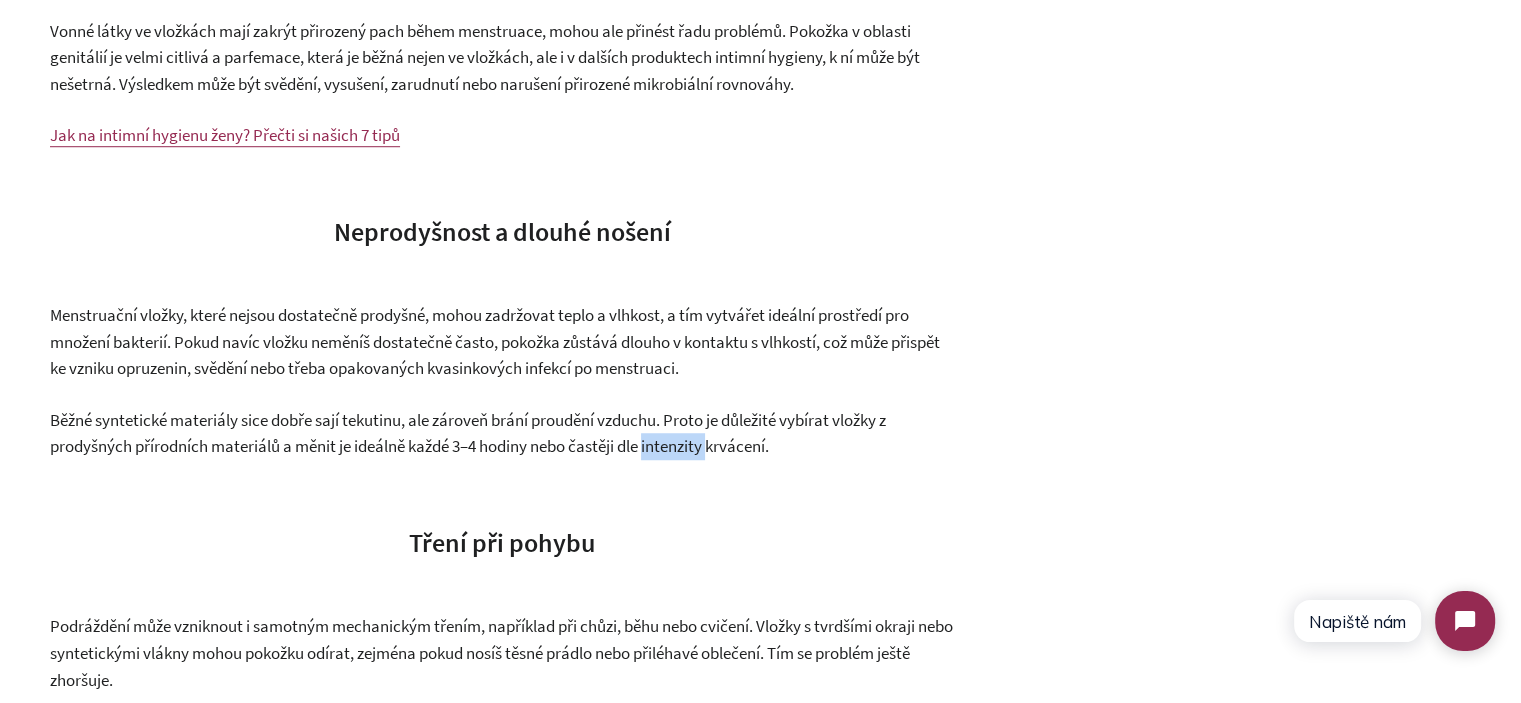 click on "Běžné syntetické materiály sice dobře sají tekutinu, ale zároveň brání proudění vzduchu. Proto je důležité vybírat vložky z prodyšných přírodních materiálů a měnit je ideálně každé 3–4 hodiny nebo častěji dle intenzity krvácení." at bounding box center [468, 433] 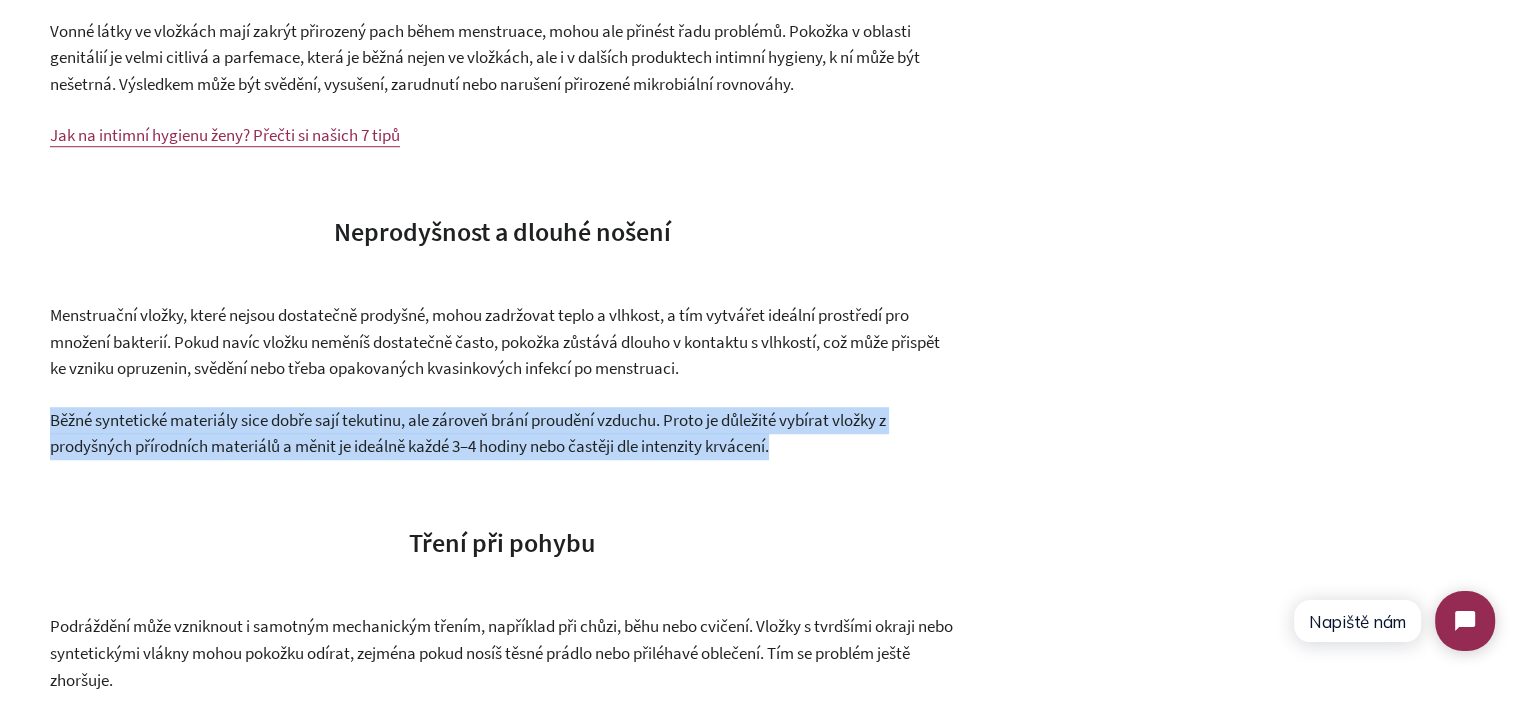 click on "Běžné syntetické materiály sice dobře sají tekutinu, ale zároveň brání proudění vzduchu. Proto je důležité vybírat vložky z prodyšných přírodních materiálů a měnit je ideálně každé 3–4 hodiny nebo častěji dle intenzity krvácení." at bounding box center (468, 433) 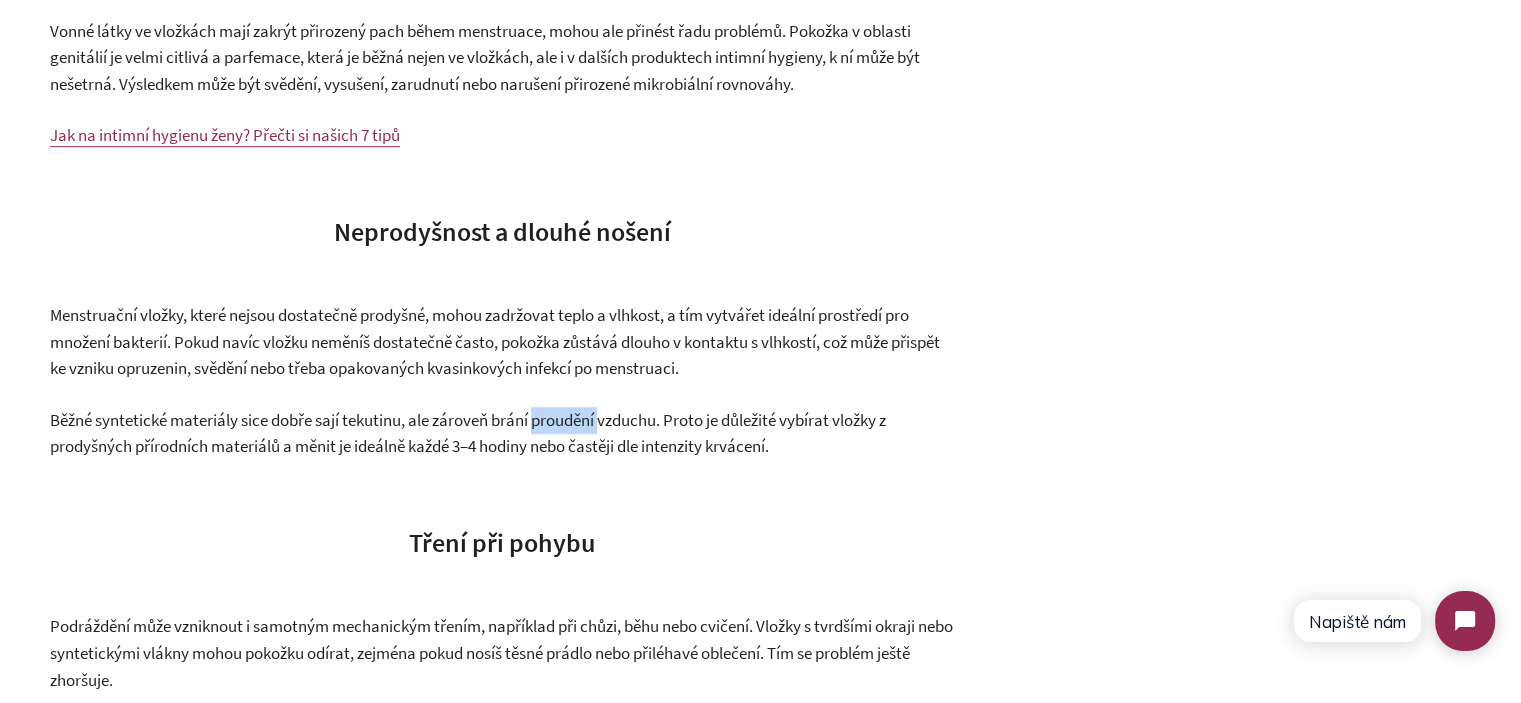 click on "Přiznejme si to, menstruace je sama o sobě často dost náročná. Bolesti břicha, únava, výkyvy nálad… a nepříjemná vyrážka z vložek je to poslední, co při svých dnech potřebujeme. Možná je ti povědomé to podráždění pokožky, zarudnutí, svědění nebo pocit neustálého nekomfortu. Co za tím může stát a jak se potížím vyhnout?
Co může způsobit podráždění?
Je několik způsobů, jak mohou menstruační vložky iritovat pokožku v oblasti genitálií:
Dráždivé látky ve složení
Přidané vůně
Vonné látky ve vložkách mají zakrýt přirozený pach během menstruace, mohou ale přinést řadu problémů. Pokožka v oblasti genitálií je velmi citlivá a parfemace, která je běžná nejen ve vložkách, ale i v dalších produktech intimní hygieny, k ní může být nešetrná. Výsledkem může být svědění, vysušení, zarudnutí nebo narušení přirozené mikrobiální rovnováhy.
Neprodyšnost a dlouhé nošení" at bounding box center [502, 830] 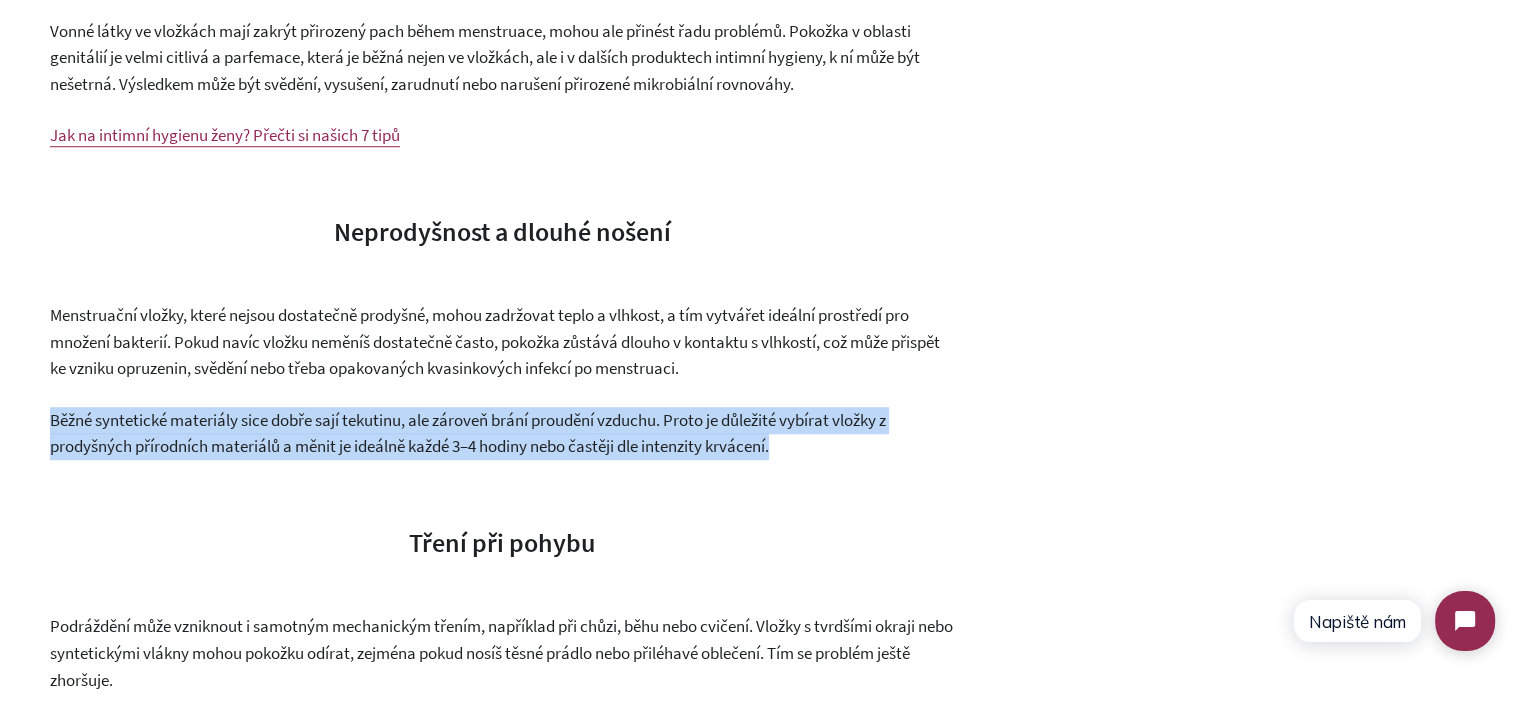 click on "Přiznejme si to, menstruace je sama o sobě často dost náročná. Bolesti břicha, únava, výkyvy nálad… a nepříjemná vyrážka z vložek je to poslední, co při svých dnech potřebujeme. Možná je ti povědomé to podráždění pokožky, zarudnutí, svědění nebo pocit neustálého nekomfortu. Co za tím může stát a jak se potížím vyhnout?
Co může způsobit podráždění?
Je několik způsobů, jak mohou menstruační vložky iritovat pokožku v oblasti genitálií:
Dráždivé látky ve složení
Přidané vůně
Vonné látky ve vložkách mají zakrýt přirozený pach během menstruace, mohou ale přinést řadu problémů. Pokožka v oblasti genitálií je velmi citlivá a parfemace, která je běžná nejen ve vložkách, ale i v dalších produktech intimní hygieny, k ní může být nešetrná. Výsledkem může být svědění, vysušení, zarudnutí nebo narušení přirozené mikrobiální rovnováhy.
Neprodyšnost a dlouhé nošení" at bounding box center [502, 830] 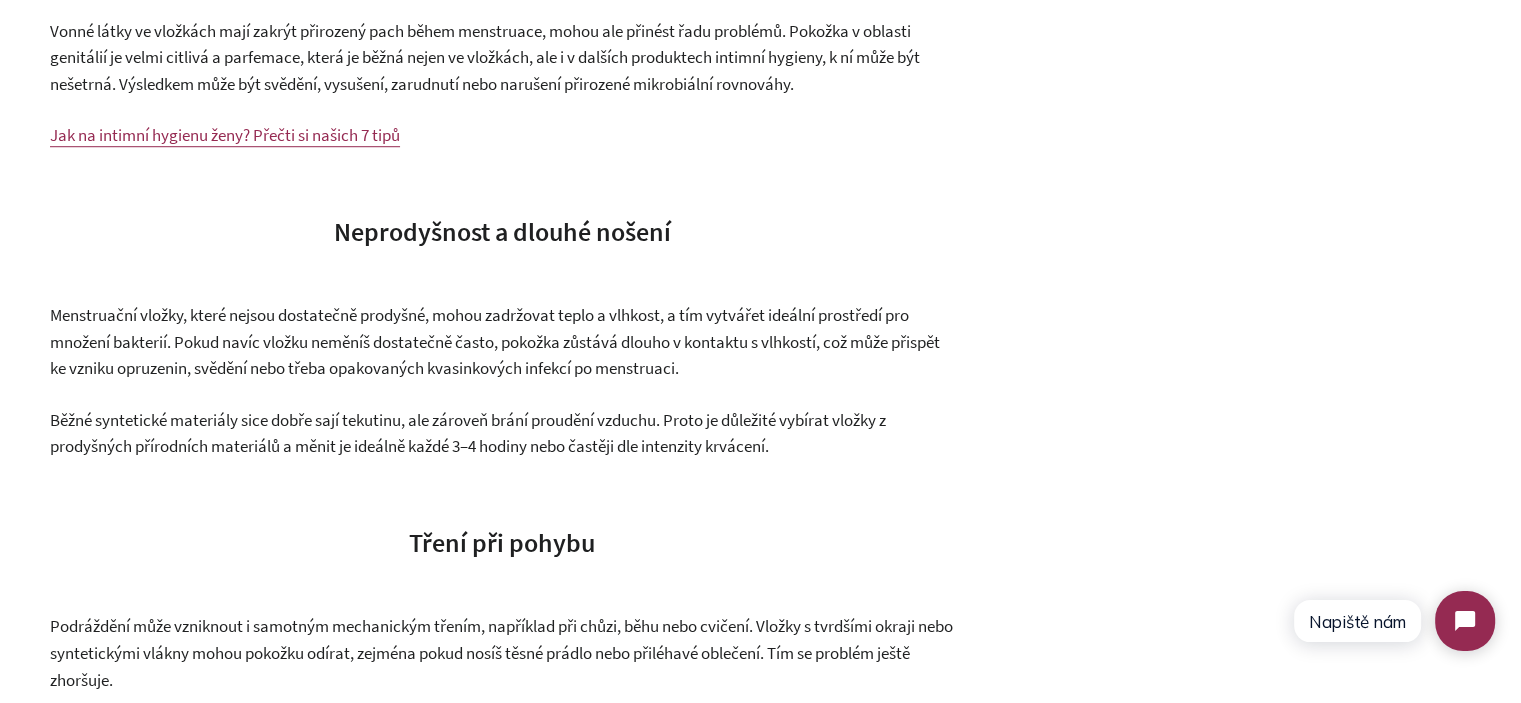 click on "Menstruační vložky, které nejsou dostatečně prodyšné, mohou zadržovat teplo a vlhkost, a tím vytvářet ideální prostředí pro množení bakterií. Pokud navíc vložku neměníš dostatečně často, pokožka zůstává dlouho v kontaktu s vlhkostí, což může přispět ke vzniku opruzenin, svědění nebo třeba opakovaných kvasinkových infekcí po menstruaci." at bounding box center [495, 341] 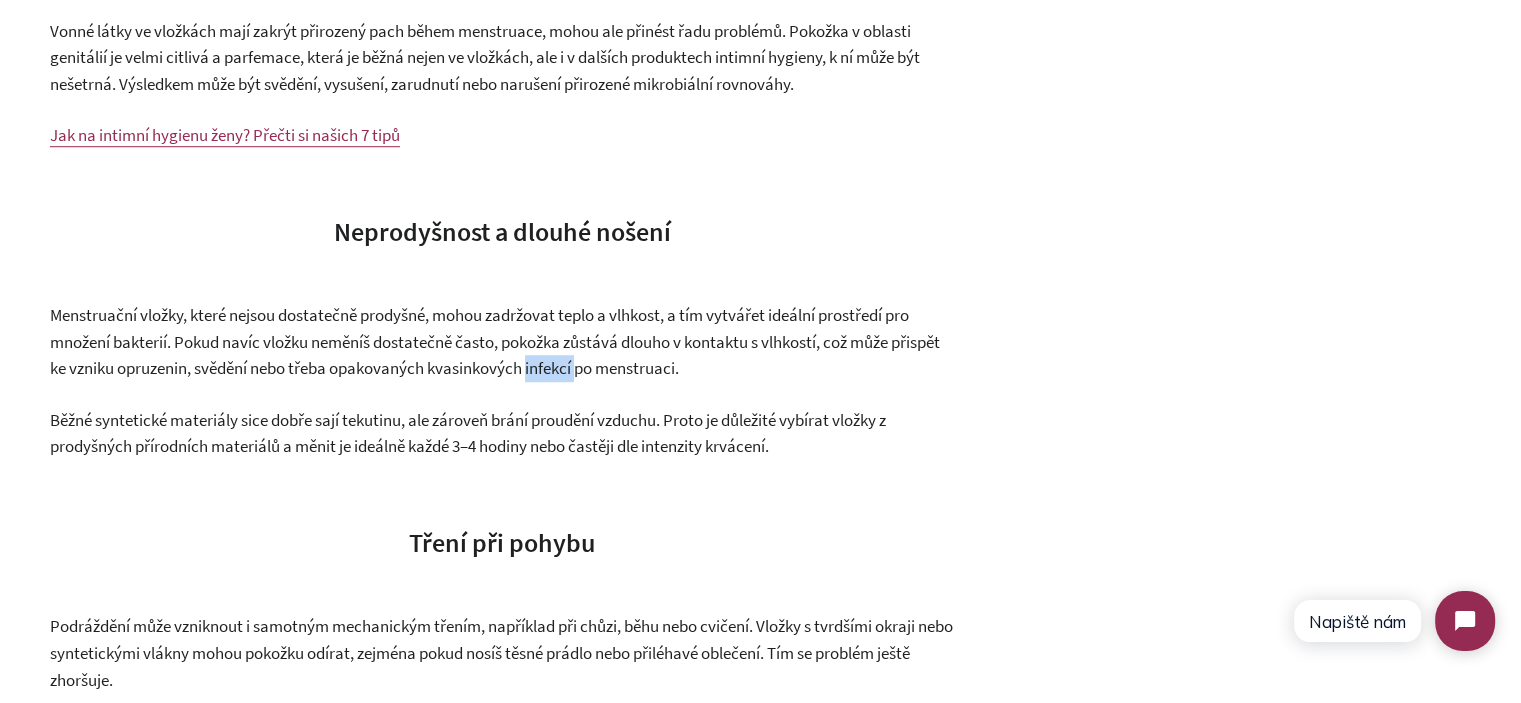 click on "Menstruační vložky, které nejsou dostatečně prodyšné, mohou zadržovat teplo a vlhkost, a tím vytvářet ideální prostředí pro množení bakterií. Pokud navíc vložku neměníš dostatečně často, pokožka zůstává dlouho v kontaktu s vlhkostí, což může přispět ke vzniku opruzenin, svědění nebo třeba opakovaných kvasinkových infekcí po menstruaci." at bounding box center [495, 341] 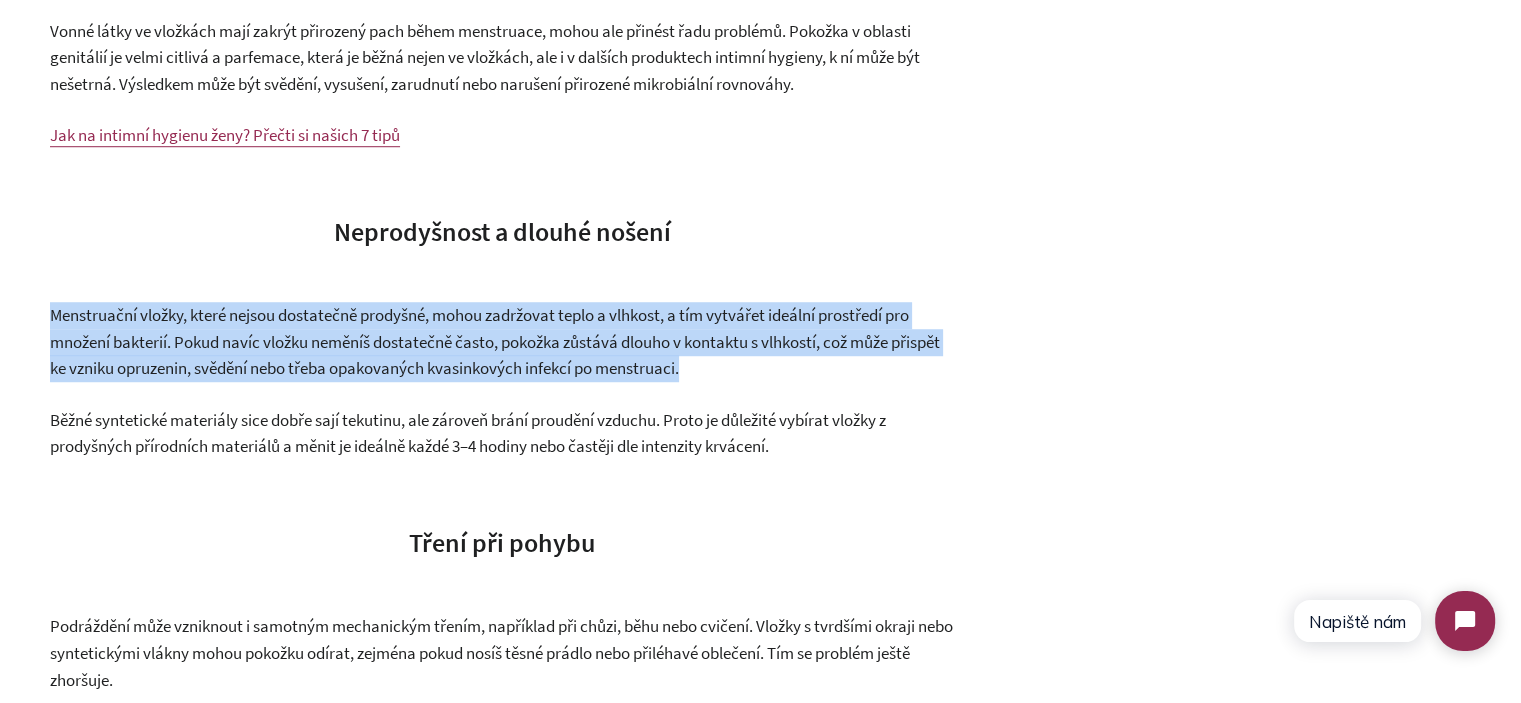 click on "Menstruační vložky, které nejsou dostatečně prodyšné, mohou zadržovat teplo a vlhkost, a tím vytvářet ideální prostředí pro množení bakterií. Pokud navíc vložku neměníš dostatečně často, pokožka zůstává dlouho v kontaktu s vlhkostí, což může přispět ke vzniku opruzenin, svědění nebo třeba opakovaných kvasinkových infekcí po menstruaci." at bounding box center (495, 341) 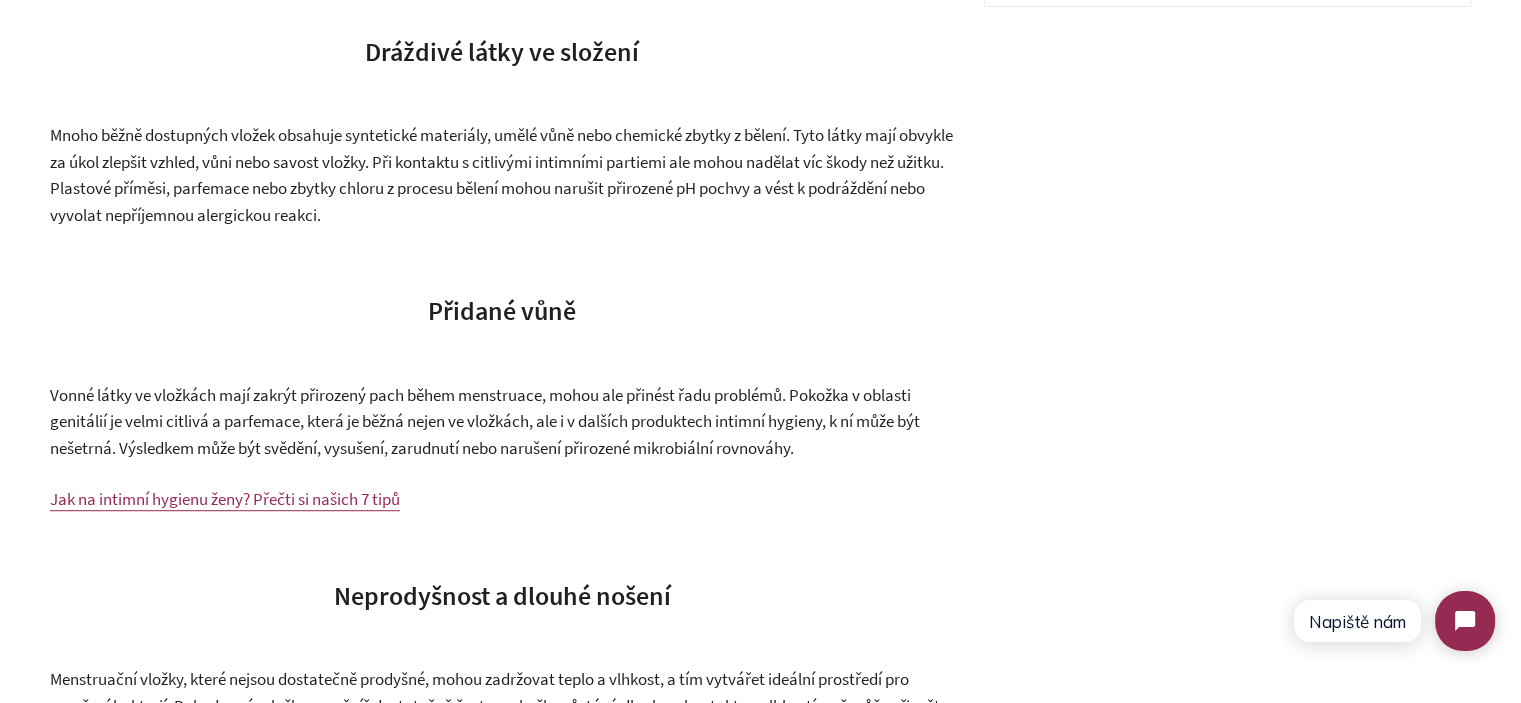 scroll, scrollTop: 1000, scrollLeft: 0, axis: vertical 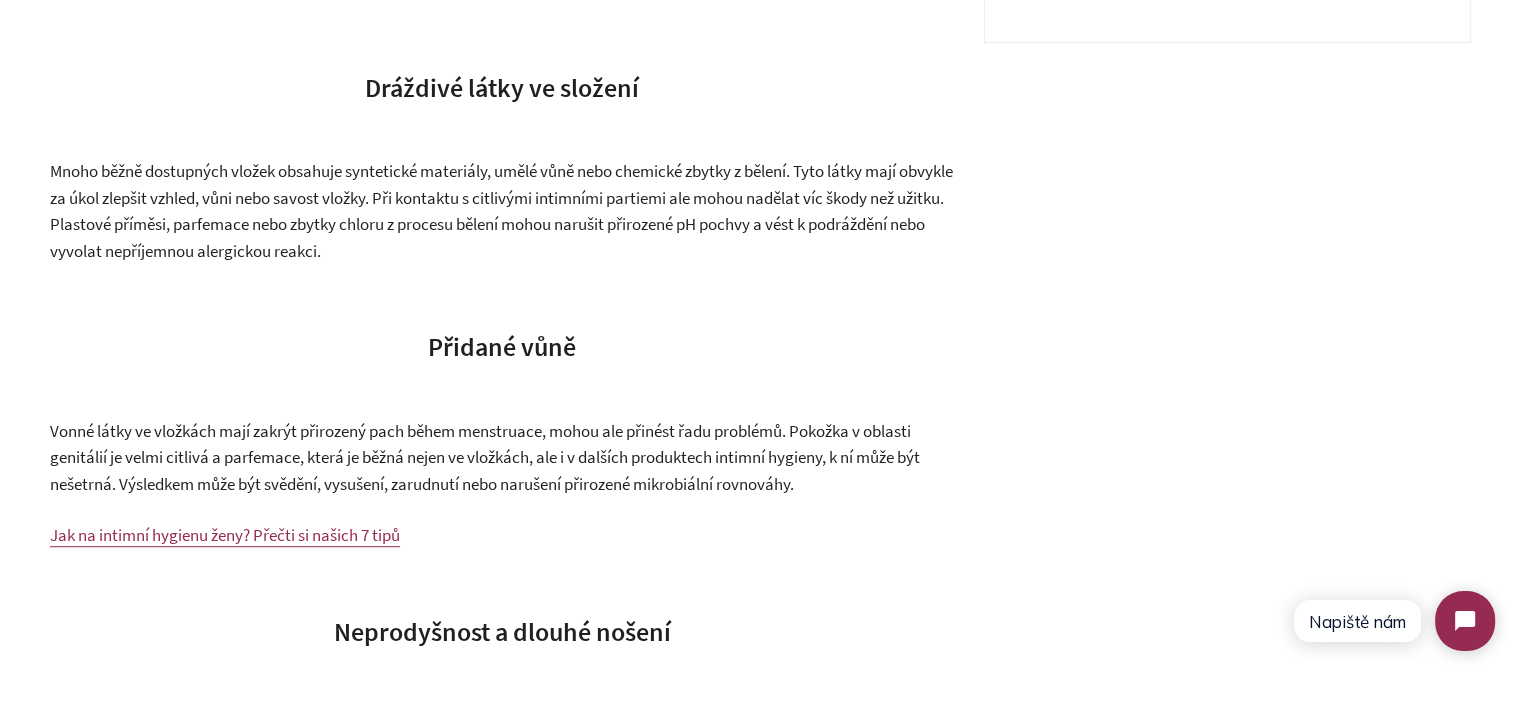 click on "Přiznejme si to, menstruace je sama o sobě často dost náročná. Bolesti břicha, únava, výkyvy nálad… a nepříjemná vyrážka z vložek je to poslední, co při svých dnech potřebujeme. Možná je ti povědomé to podráždění pokožky, zarudnutí, svědění nebo pocit neustálého nekomfortu. Co za tím může stát a jak se potížím vyhnout?
Co může způsobit podráždění?
Je několik způsobů, jak mohou menstruační vložky iritovat pokožku v oblasti genitálií:
Dráždivé látky ve složení
Přidané vůně
Vonné látky ve vložkách mají zakrýt přirozený pach během menstruace, mohou ale přinést řadu problémů. Pokožka v oblasti genitálií je velmi citlivá a parfemace, která je běžná nejen ve vložkách, ale i v dalších produktech intimní hygieny, k ní může být nešetrná. Výsledkem může být svědění, vysušení, zarudnutí nebo narušení přirozené mikrobiální rovnováhy.
Neprodyšnost a dlouhé nošení" at bounding box center [502, 1230] 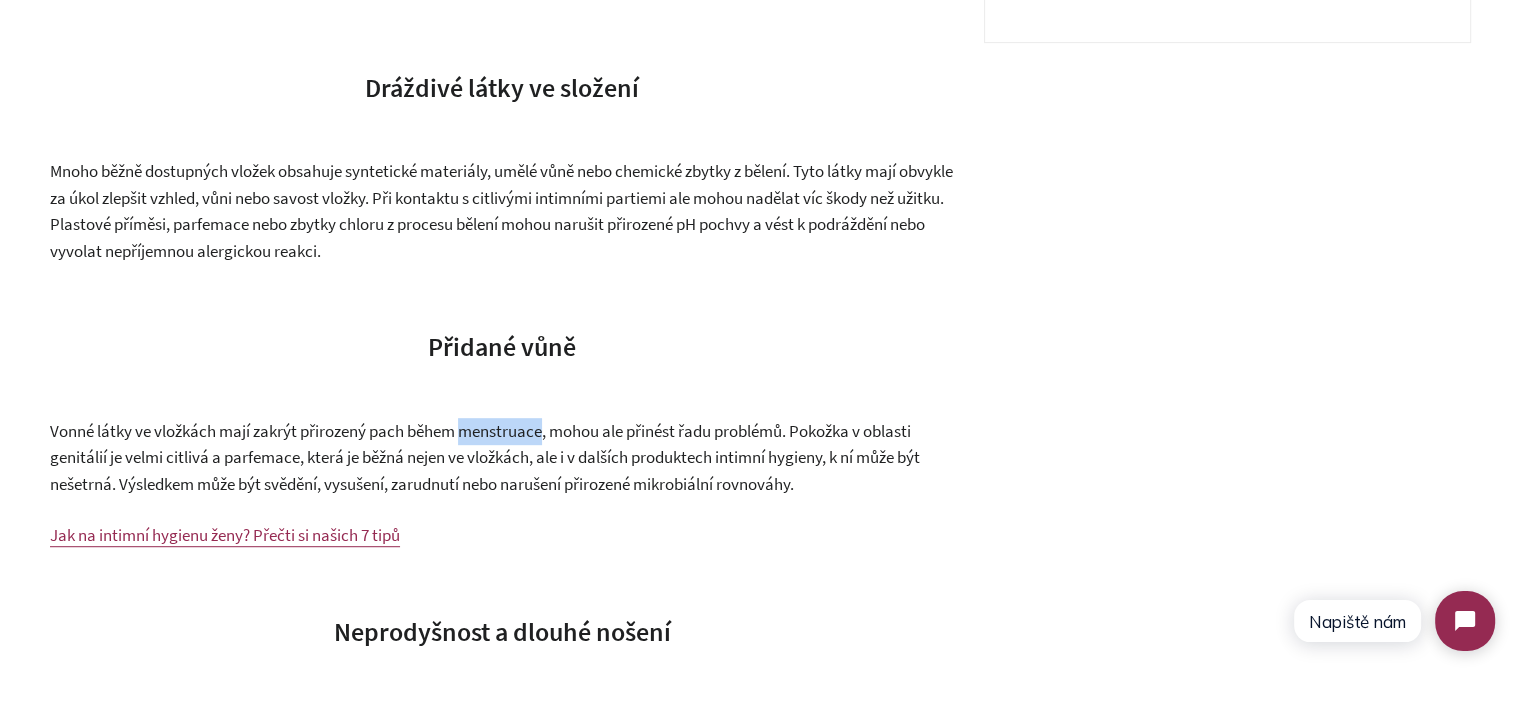 click on "Přiznejme si to, menstruace je sama o sobě často dost náročná. Bolesti břicha, únava, výkyvy nálad… a nepříjemná vyrážka z vložek je to poslední, co při svých dnech potřebujeme. Možná je ti povědomé to podráždění pokožky, zarudnutí, svědění nebo pocit neustálého nekomfortu. Co za tím může stát a jak se potížím vyhnout?
Co může způsobit podráždění?
Je několik způsobů, jak mohou menstruační vložky iritovat pokožku v oblasti genitálií:
Dráždivé látky ve složení
Přidané vůně
Vonné látky ve vložkách mají zakrýt přirozený pach během menstruace, mohou ale přinést řadu problémů. Pokožka v oblasti genitálií je velmi citlivá a parfemace, která je běžná nejen ve vložkách, ale i v dalších produktech intimní hygieny, k ní může být nešetrná. Výsledkem může být svědění, vysušení, zarudnutí nebo narušení přirozené mikrobiální rovnováhy.
Neprodyšnost a dlouhé nošení" at bounding box center [502, 1230] 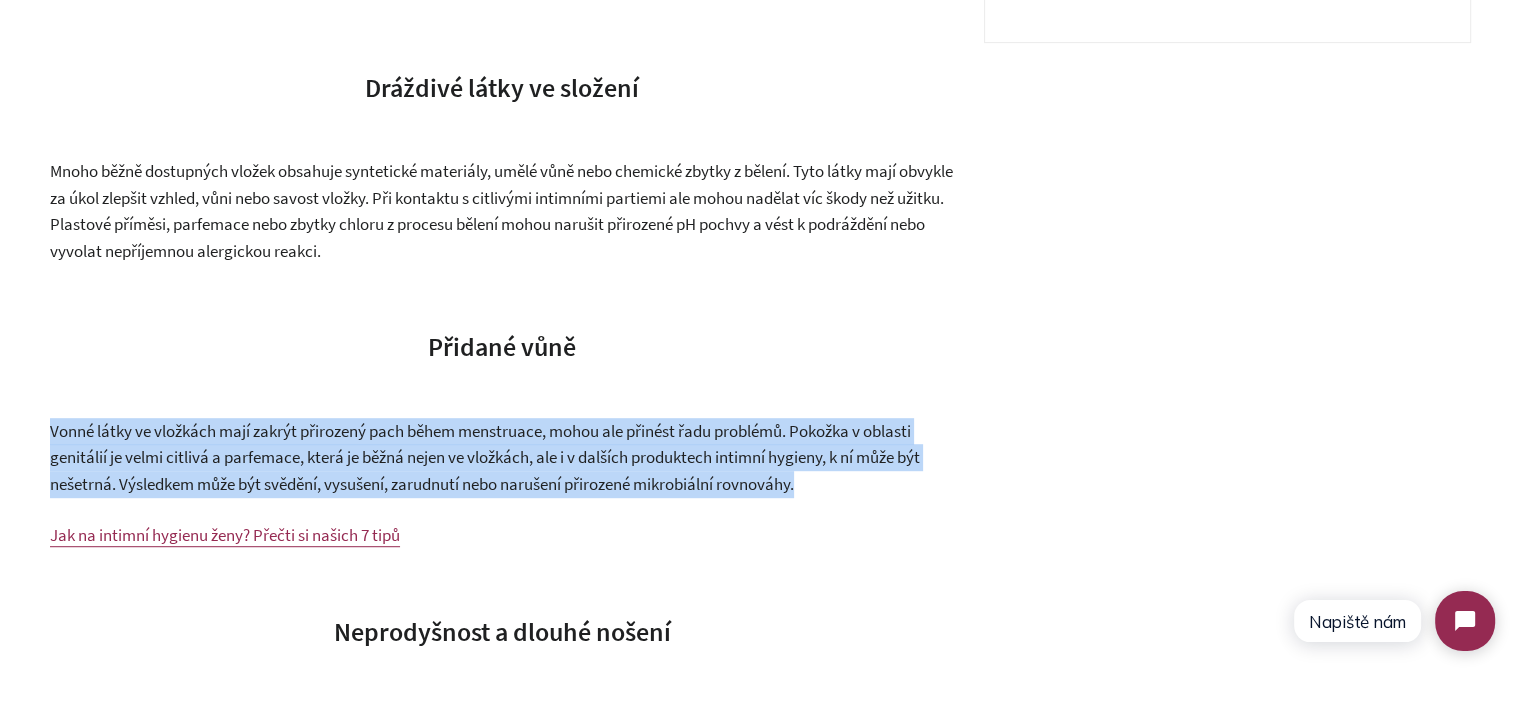 click on "Přiznejme si to, menstruace je sama o sobě často dost náročná. Bolesti břicha, únava, výkyvy nálad… a nepříjemná vyrážka z vložek je to poslední, co při svých dnech potřebujeme. Možná je ti povědomé to podráždění pokožky, zarudnutí, svědění nebo pocit neustálého nekomfortu. Co za tím může stát a jak se potížím vyhnout?
Co může způsobit podráždění?
Je několik způsobů, jak mohou menstruační vložky iritovat pokožku v oblasti genitálií:
Dráždivé látky ve složení
Přidané vůně
Vonné látky ve vložkách mají zakrýt přirozený pach během menstruace, mohou ale přinést řadu problémů. Pokožka v oblasti genitálií je velmi citlivá a parfemace, která je běžná nejen ve vložkách, ale i v dalších produktech intimní hygieny, k ní může být nešetrná. Výsledkem může být svědění, vysušení, zarudnutí nebo narušení přirozené mikrobiální rovnováhy.
Neprodyšnost a dlouhé nošení" at bounding box center [502, 1230] 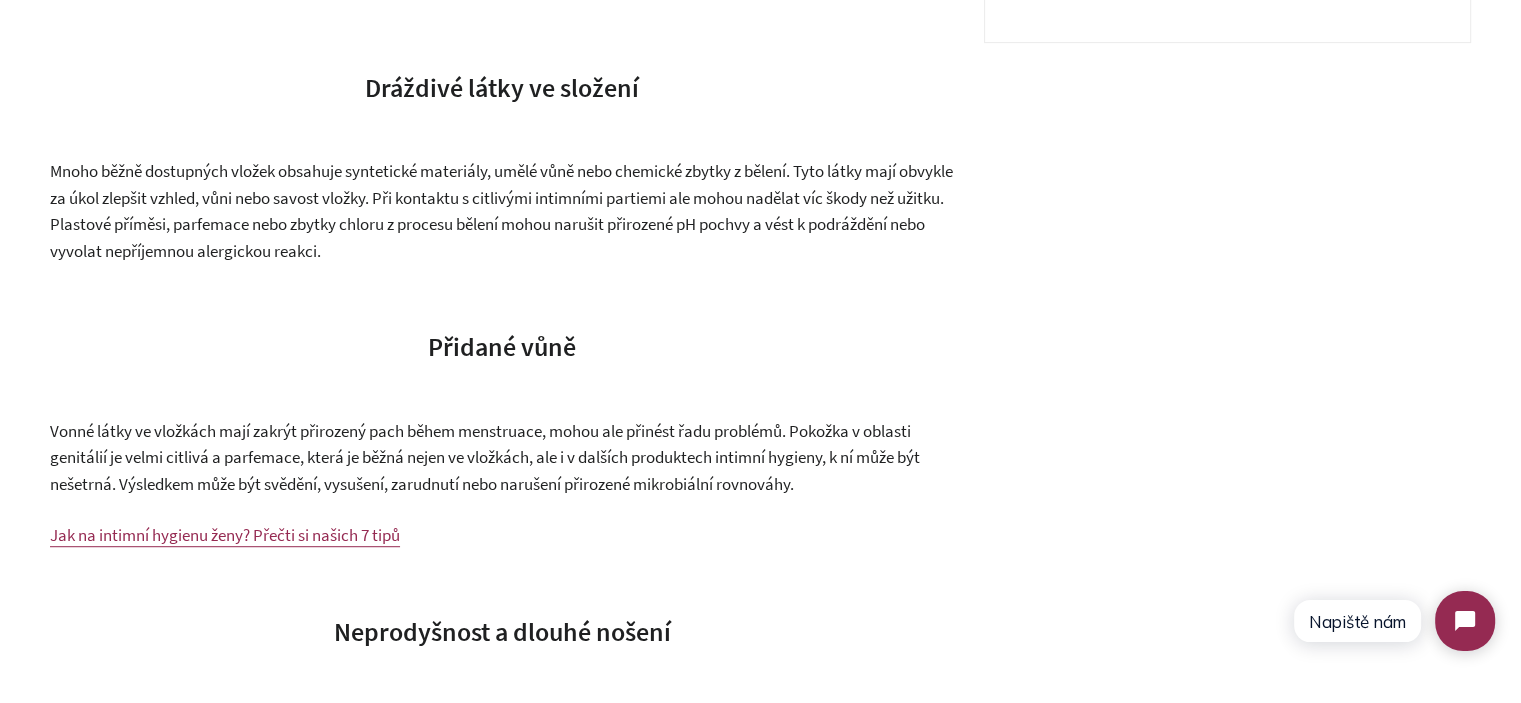 click on "Přiznejme si to, menstruace je sama o sobě často dost náročná. Bolesti břicha, únava, výkyvy nálad… a nepříjemná vyrážka z vložek je to poslední, co při svých dnech potřebujeme. Možná je ti povědomé to podráždění pokožky, zarudnutí, svědění nebo pocit neustálého nekomfortu. Co za tím může stát a jak se potížím vyhnout?
Co může způsobit podráždění?
Je několik způsobů, jak mohou menstruační vložky iritovat pokožku v oblasti genitálií:
Dráždivé látky ve složení
Přidané vůně
Vonné látky ve vložkách mají zakrýt přirozený pach během menstruace, mohou ale přinést řadu problémů. Pokožka v oblasti genitálií je velmi citlivá a parfemace, která je běžná nejen ve vložkách, ale i v dalších produktech intimní hygieny, k ní může být nešetrná. Výsledkem může být svědění, vysušení, zarudnutí nebo narušení přirozené mikrobiální rovnováhy.
Neprodyšnost a dlouhé nošení" at bounding box center [502, 1230] 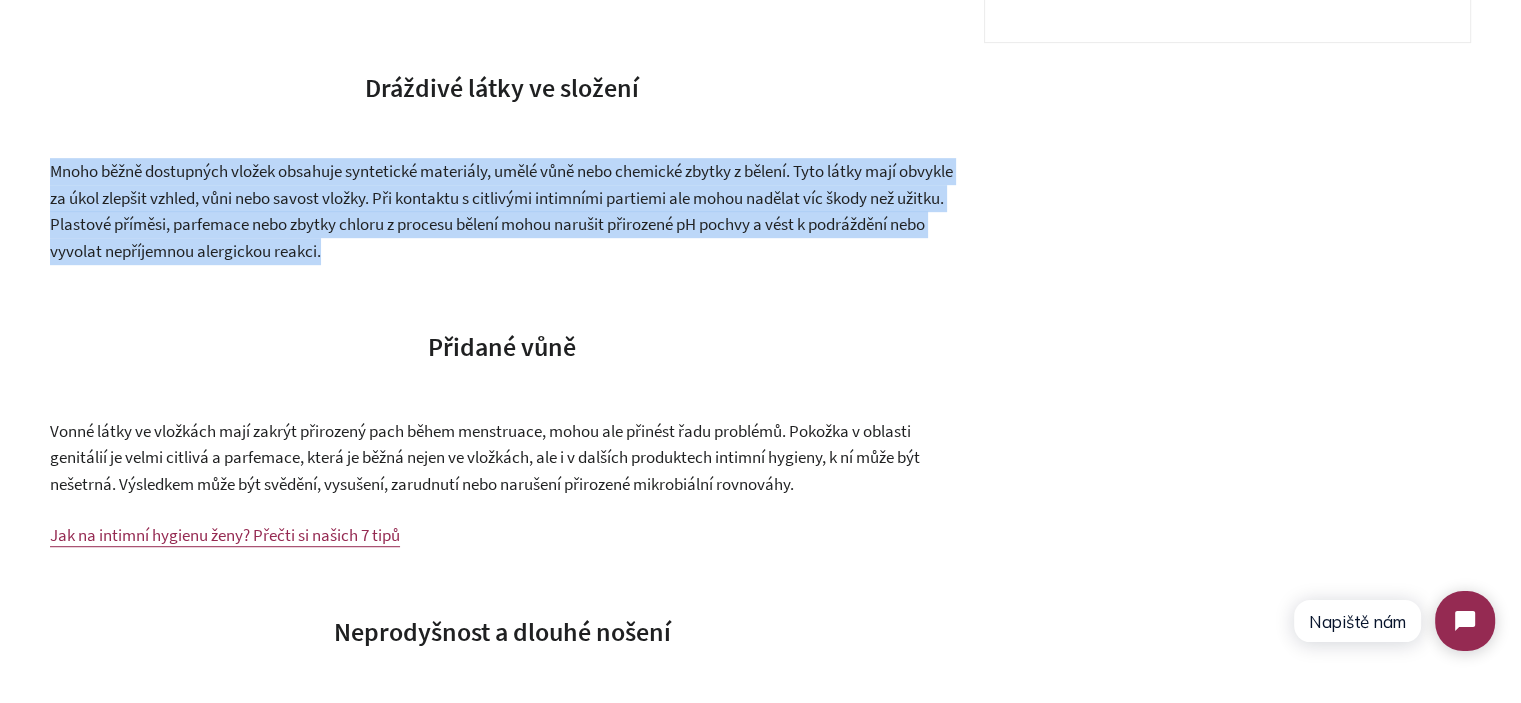 click on "Mnoho běžně dostupných vložek obsahuje syntetické materiály, umělé vůně nebo chemické zbytky z bělení. Tyto látky mají obvykle za úkol zlepšit vzhled, vůni nebo savost vložky. Při kontaktu s citlivými intimními partiemi ale mohou nadělat víc škody než užitku. Plastové příměsi, parfemace nebo zbytky chloru z procesu bělení mohou narušit přirozené pH pochvy a vést k podráždění nebo vyvolat nepříjemnou alergickou reakci." at bounding box center [502, 211] 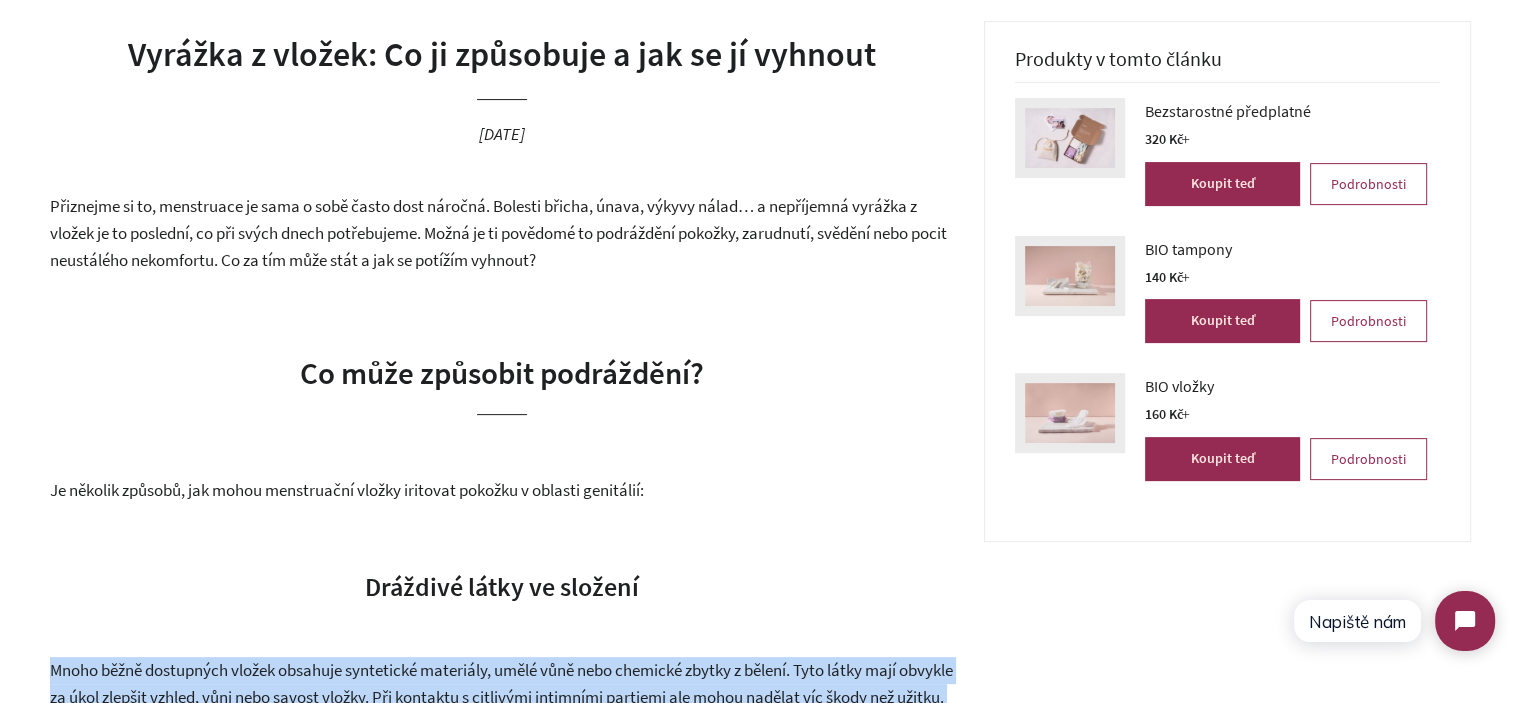 scroll, scrollTop: 500, scrollLeft: 0, axis: vertical 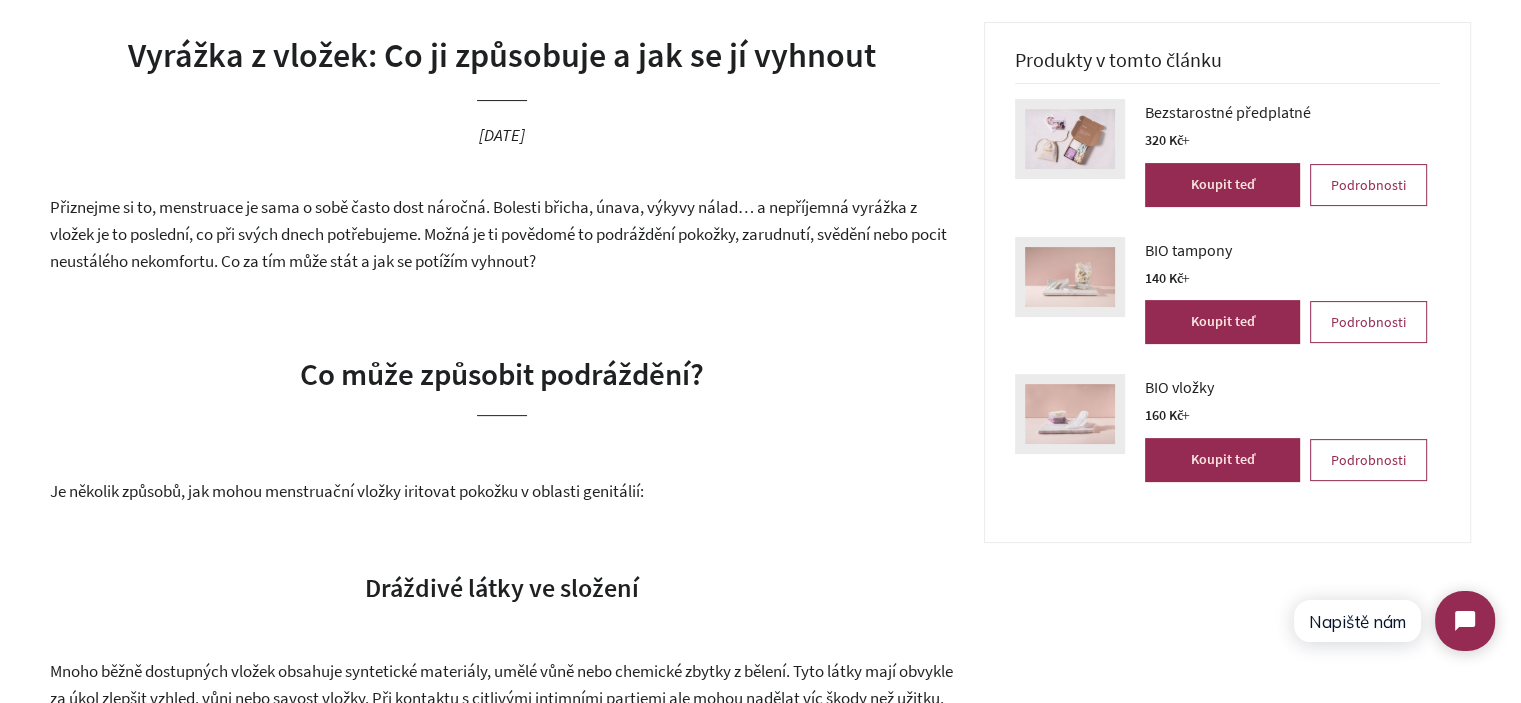 click on "Přiznejme si to, menstruace je sama o sobě často dost náročná. Bolesti břicha, únava, výkyvy nálad… a nepříjemná vyrážka z vložek je to poslední, co při svých dnech potřebujeme. Možná je ti povědomé to podráždění pokožky, zarudnutí, svědění nebo pocit neustálého nekomfortu. Co za tím může stát a jak se potížím vyhnout?" at bounding box center [498, 233] 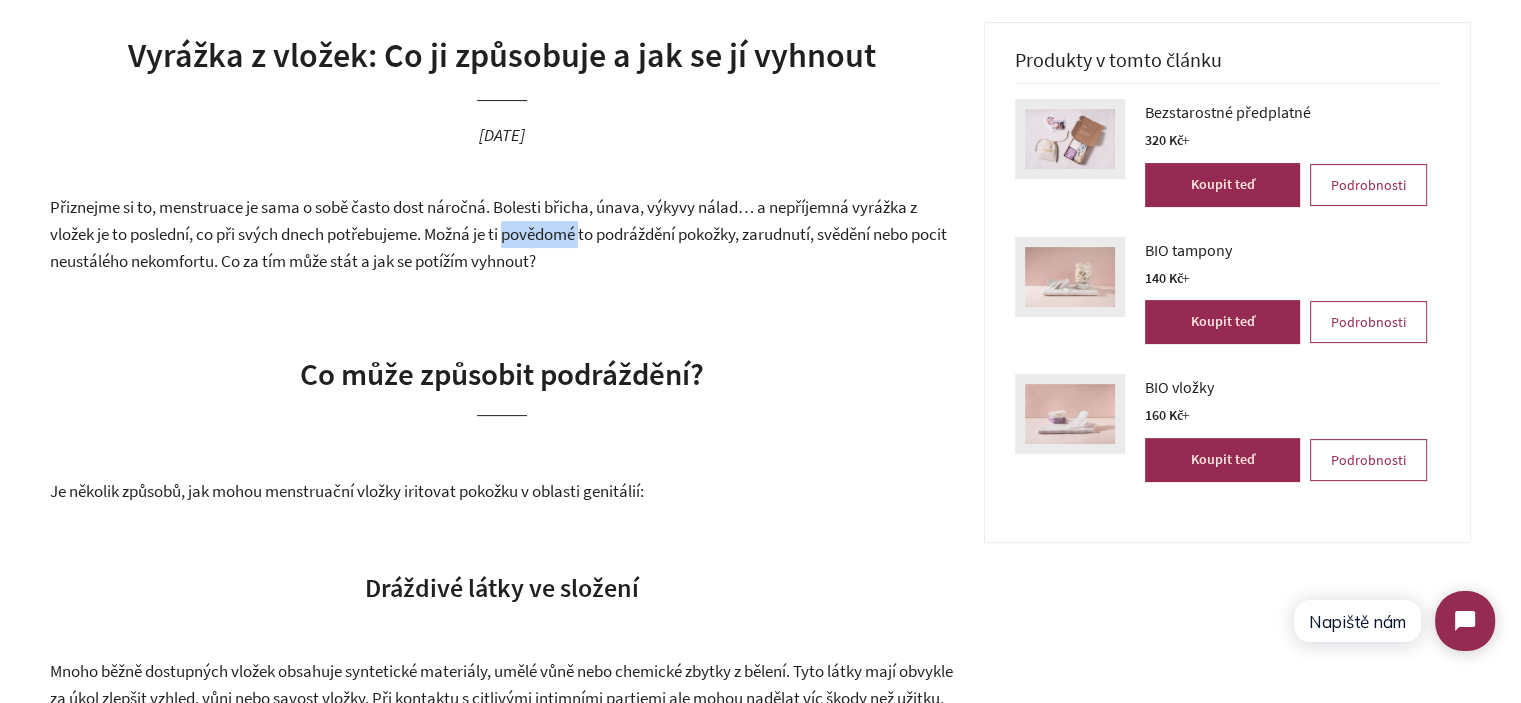 click on "Přiznejme si to, menstruace je sama o sobě často dost náročná. Bolesti břicha, únava, výkyvy nálad… a nepříjemná vyrážka z vložek je to poslední, co při svých dnech potřebujeme. Možná je ti povědomé to podráždění pokožky, zarudnutí, svědění nebo pocit neustálého nekomfortu. Co za tím může stát a jak se potížím vyhnout?" at bounding box center (498, 233) 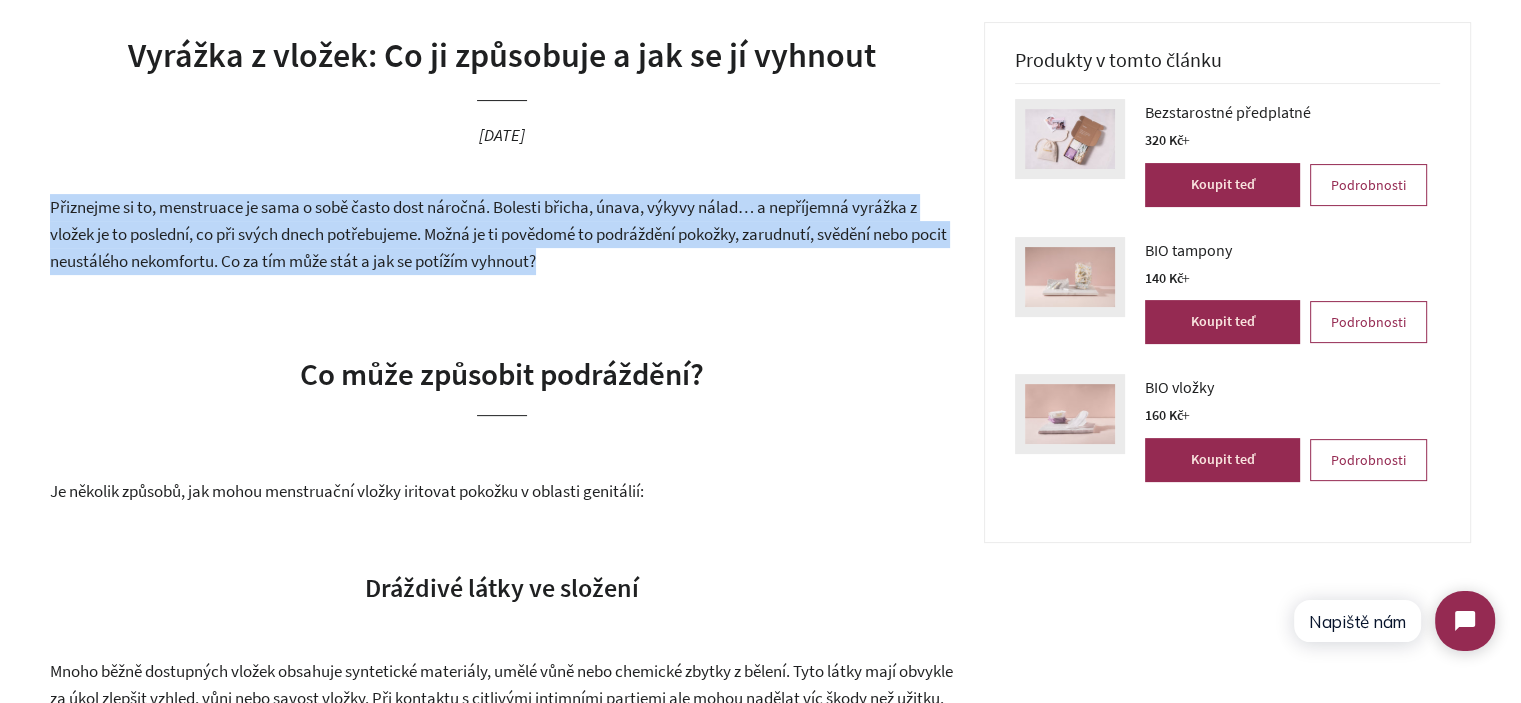 click on "Přiznejme si to, menstruace je sama o sobě často dost náročná. Bolesti břicha, únava, výkyvy nálad… a nepříjemná vyrážka z vložek je to poslední, co při svých dnech potřebujeme. Možná je ti povědomé to podráždění pokožky, zarudnutí, svědění nebo pocit neustálého nekomfortu. Co za tím může stát a jak se potížím vyhnout?" at bounding box center (498, 233) 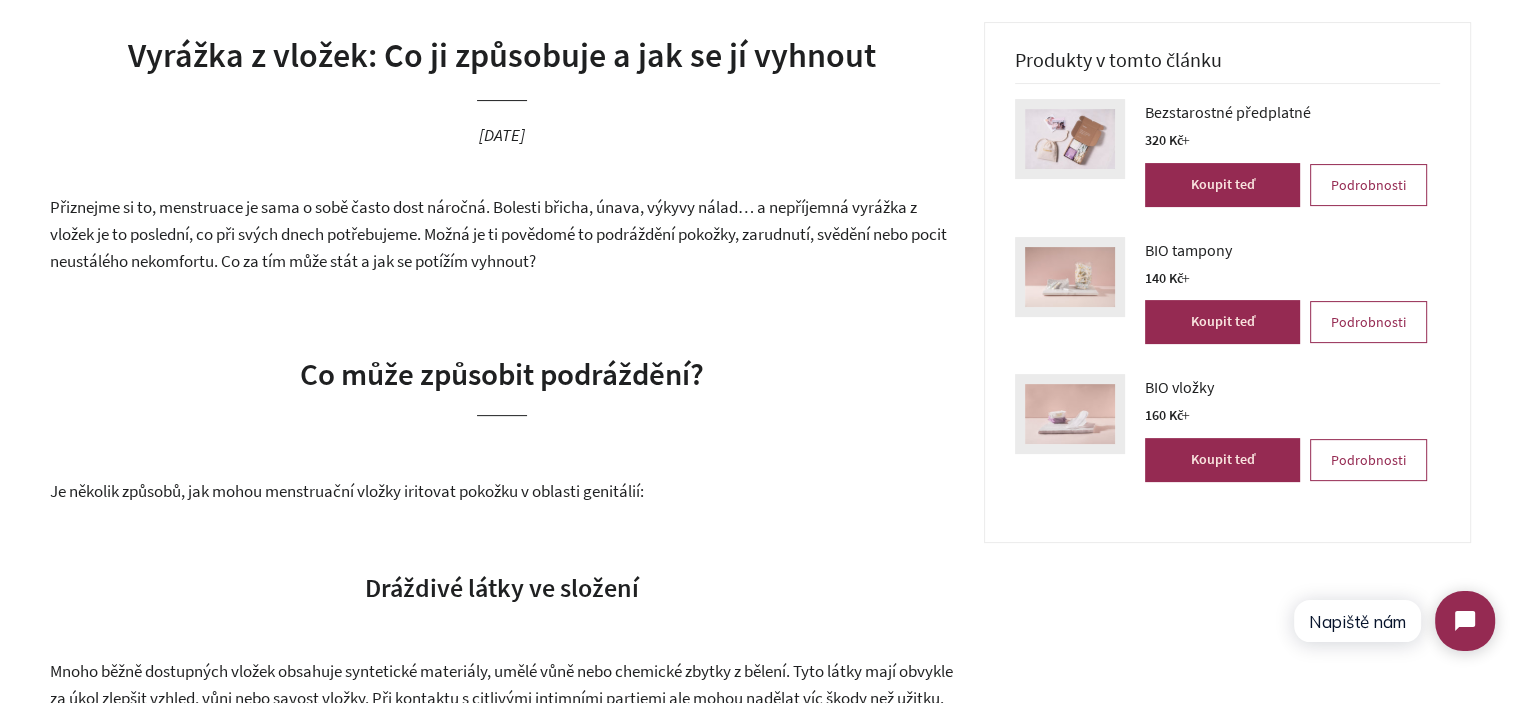 click on "Přiznejme si to, menstruace je sama o sobě často dost náročná. Bolesti břicha, únava, výkyvy nálad… a nepříjemná vyrážka z vložek je to poslední, co při svých dnech potřebujeme. Možná je ti povědomé to podráždění pokožky, zarudnutí, svědění nebo pocit neustálého nekomfortu. Co za tím může stát a jak se potížím vyhnout?" at bounding box center (498, 233) 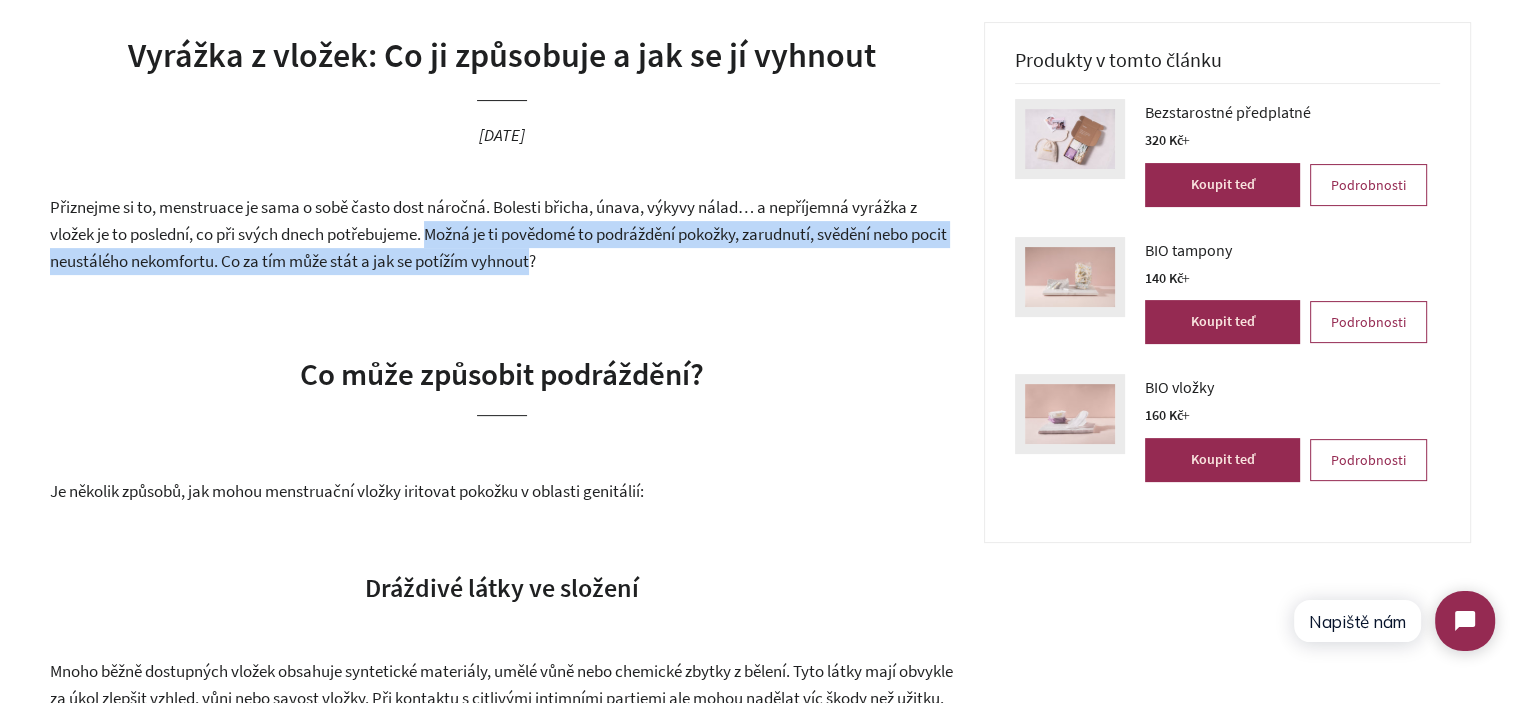 drag, startPoint x: 457, startPoint y: 233, endPoint x: 574, endPoint y: 251, distance: 118.37652 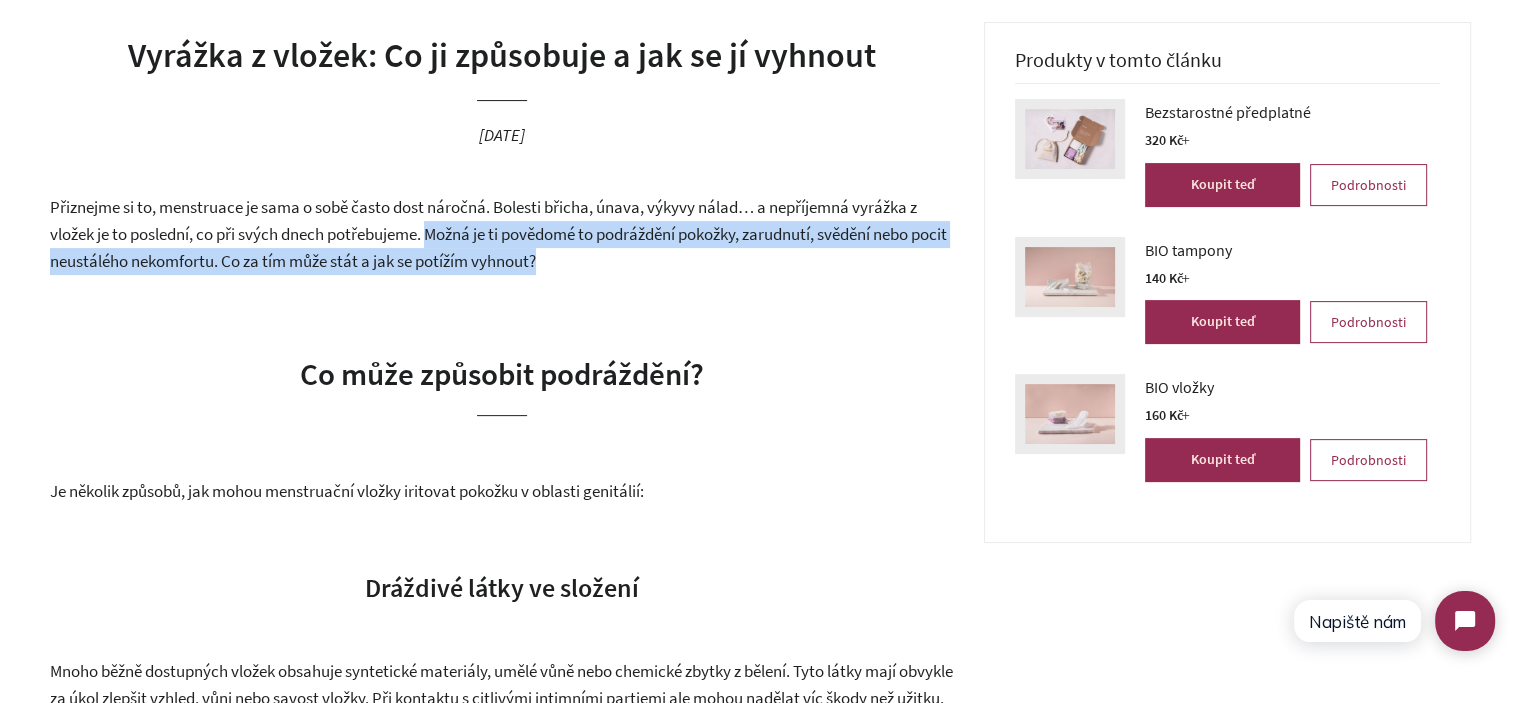 click on "Přiznejme si to, menstruace je sama o sobě často dost náročná. Bolesti břicha, únava, výkyvy nálad… a nepříjemná vyrážka z vložek je to poslední, co při svých dnech potřebujeme. Možná je ti povědomé to podráždění pokožky, zarudnutí, svědění nebo pocit neustálého nekomfortu. Co za tím může stát a jak se potížím vyhnout?" at bounding box center [498, 233] 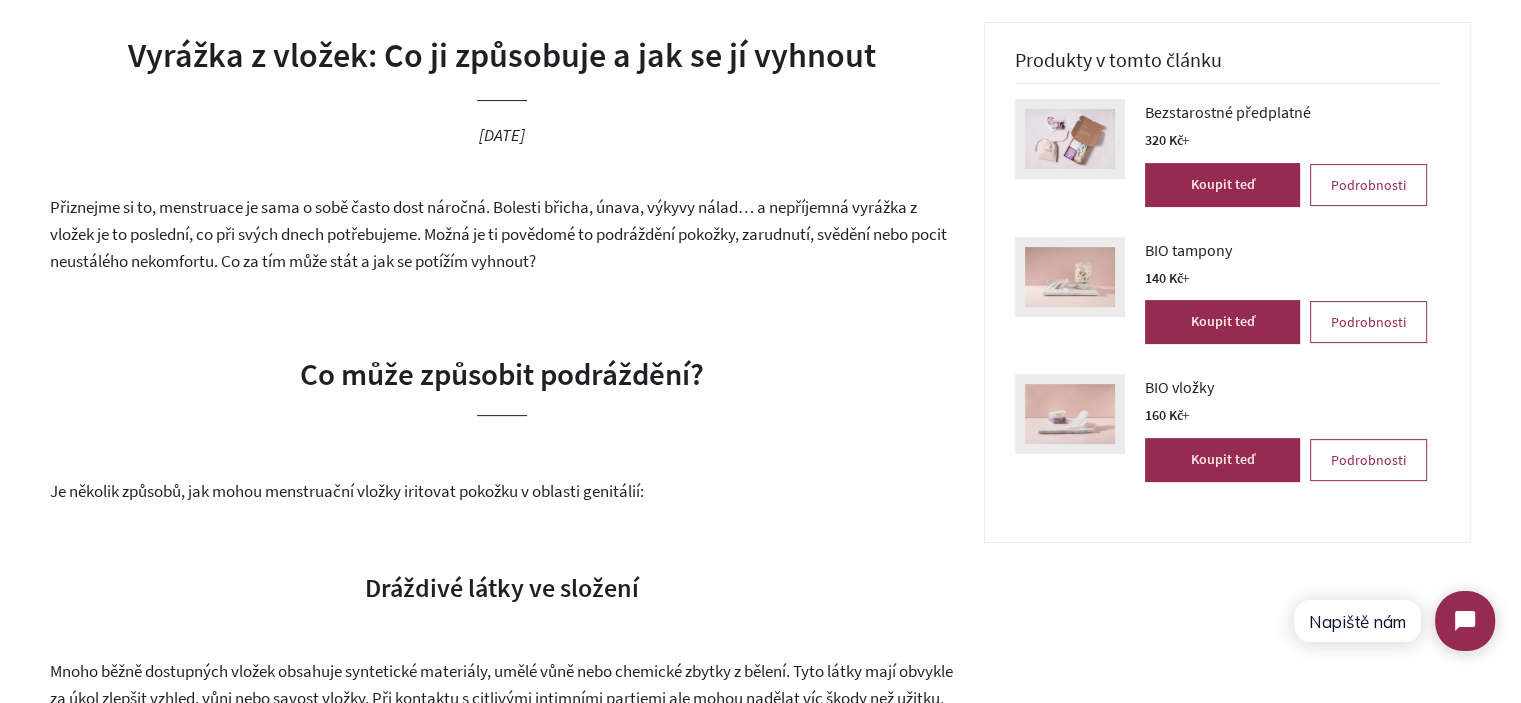 click on "Přiznejme si to, menstruace je sama o sobě často dost náročná. Bolesti břicha, únava, výkyvy nálad… a nepříjemná vyrážka z vložek je to poslední, co při svých dnech potřebujeme. Možná je ti povědomé to podráždění pokožky, zarudnutí, svědění nebo pocit neustálého nekomfortu. Co za tím může stát a jak se potížím vyhnout?" at bounding box center [502, 234] 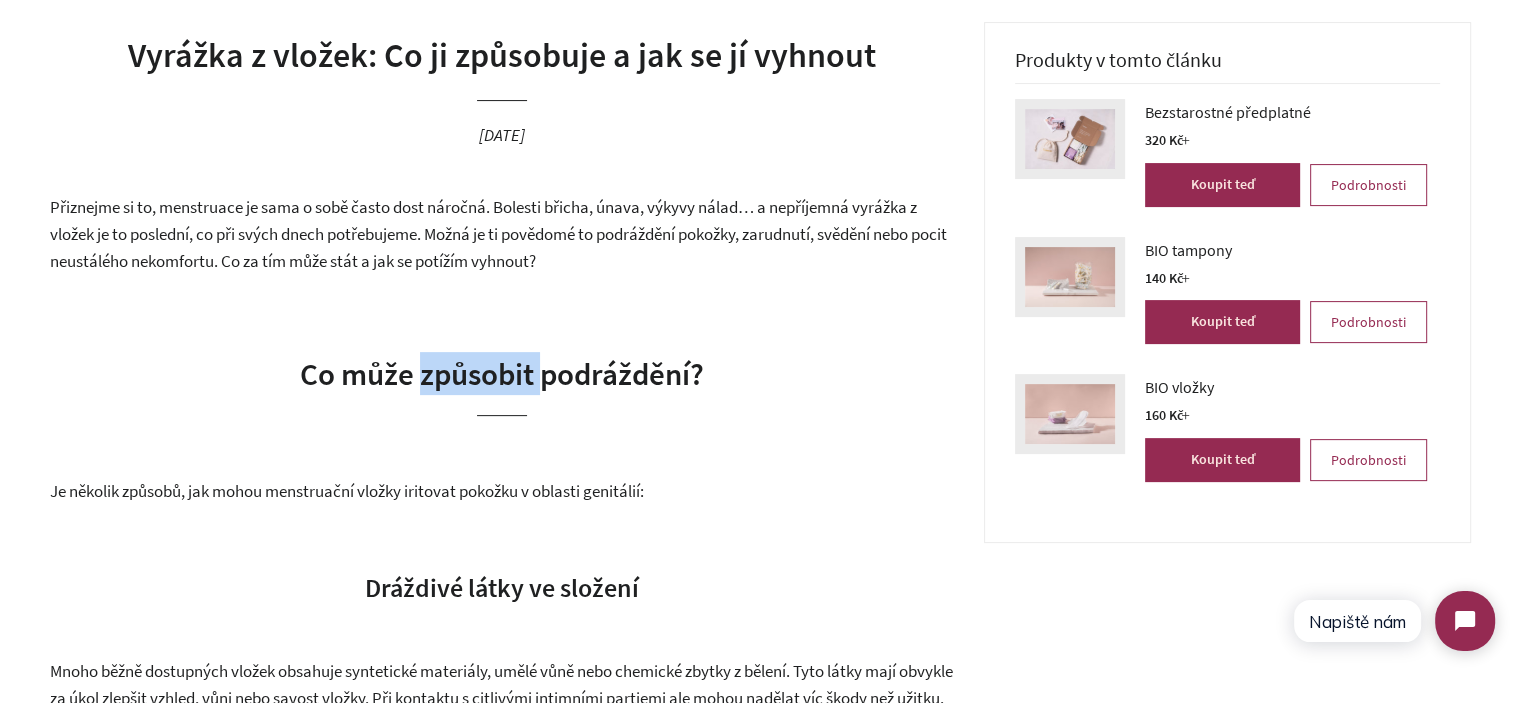 click on "Co může způsobit podráždění?" at bounding box center (502, 373) 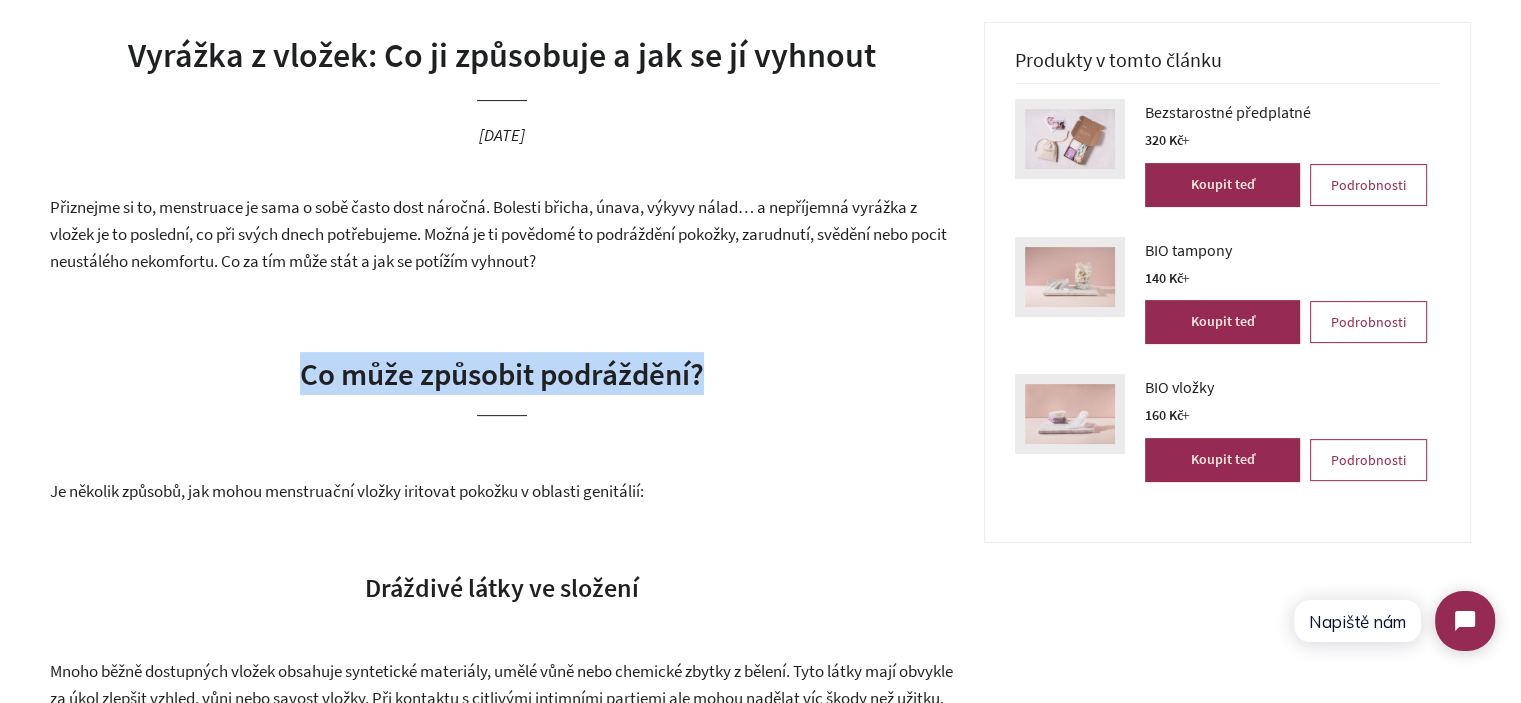 click on "Co může způsobit podráždění?" at bounding box center (502, 373) 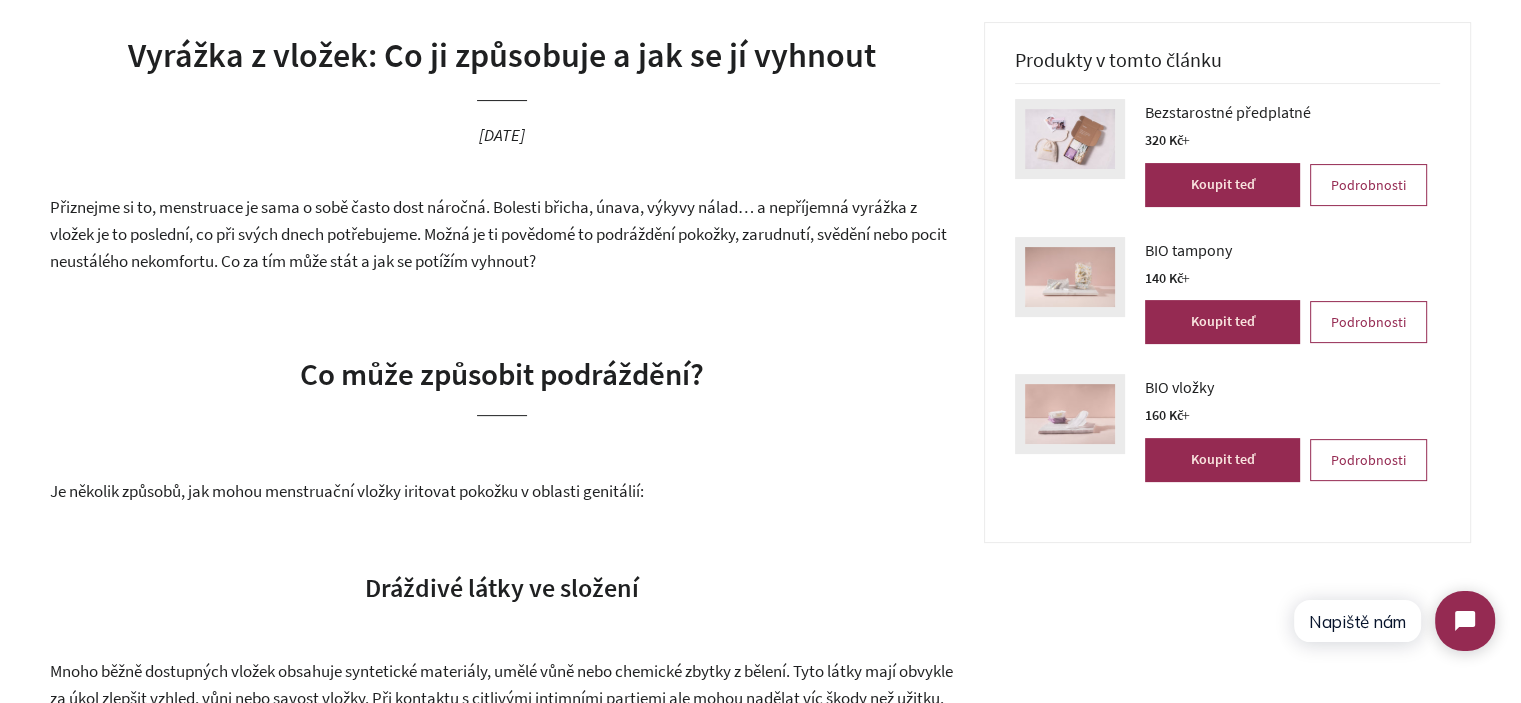 click on "Přiznejme si to, menstruace je sama o sobě často dost náročná. Bolesti břicha, únava, výkyvy nálad… a nepříjemná vyrážka z vložek je to poslední, co při svých dnech potřebujeme. Možná je ti povědomé to podráždění pokožky, zarudnutí, svědění nebo pocit neustálého nekomfortu. Co za tím může stát a jak se potížím vyhnout?
Co může způsobit podráždění?
Je několik způsobů, jak mohou menstruační vložky iritovat pokožku v oblasti genitálií:
Dráždivé látky ve složení
Přidané vůně
Vonné látky ve vložkách mají zakrýt přirozený pach během menstruace, mohou ale přinést řadu problémů. Pokožka v oblasti genitálií je velmi citlivá a parfemace, která je běžná nejen ve vložkách, ale i v dalších produktech intimní hygieny, k ní může být nešetrná. Výsledkem může být svědění, vysušení, zarudnutí nebo narušení přirozené mikrobiální rovnováhy.
Neprodyšnost a dlouhé nošení" at bounding box center [502, 1730] 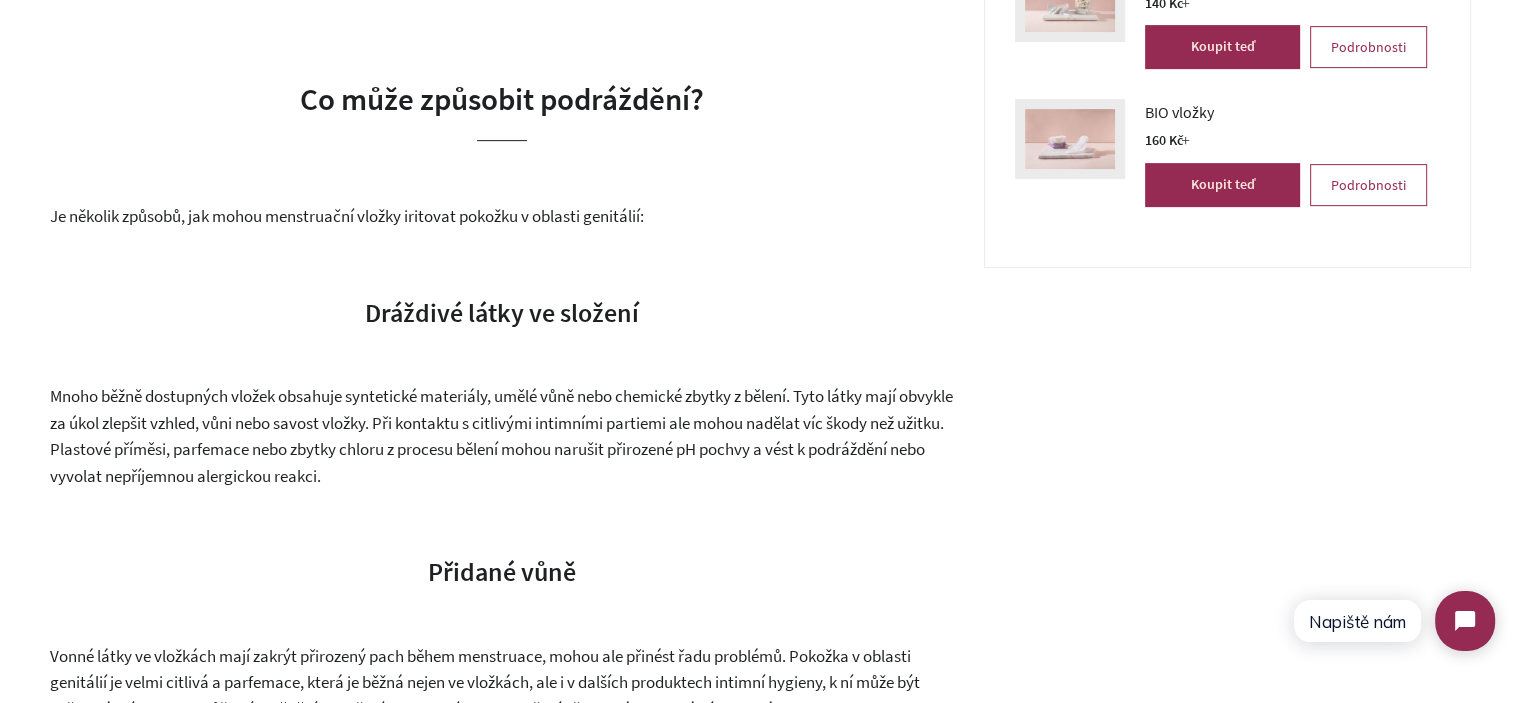 scroll, scrollTop: 800, scrollLeft: 0, axis: vertical 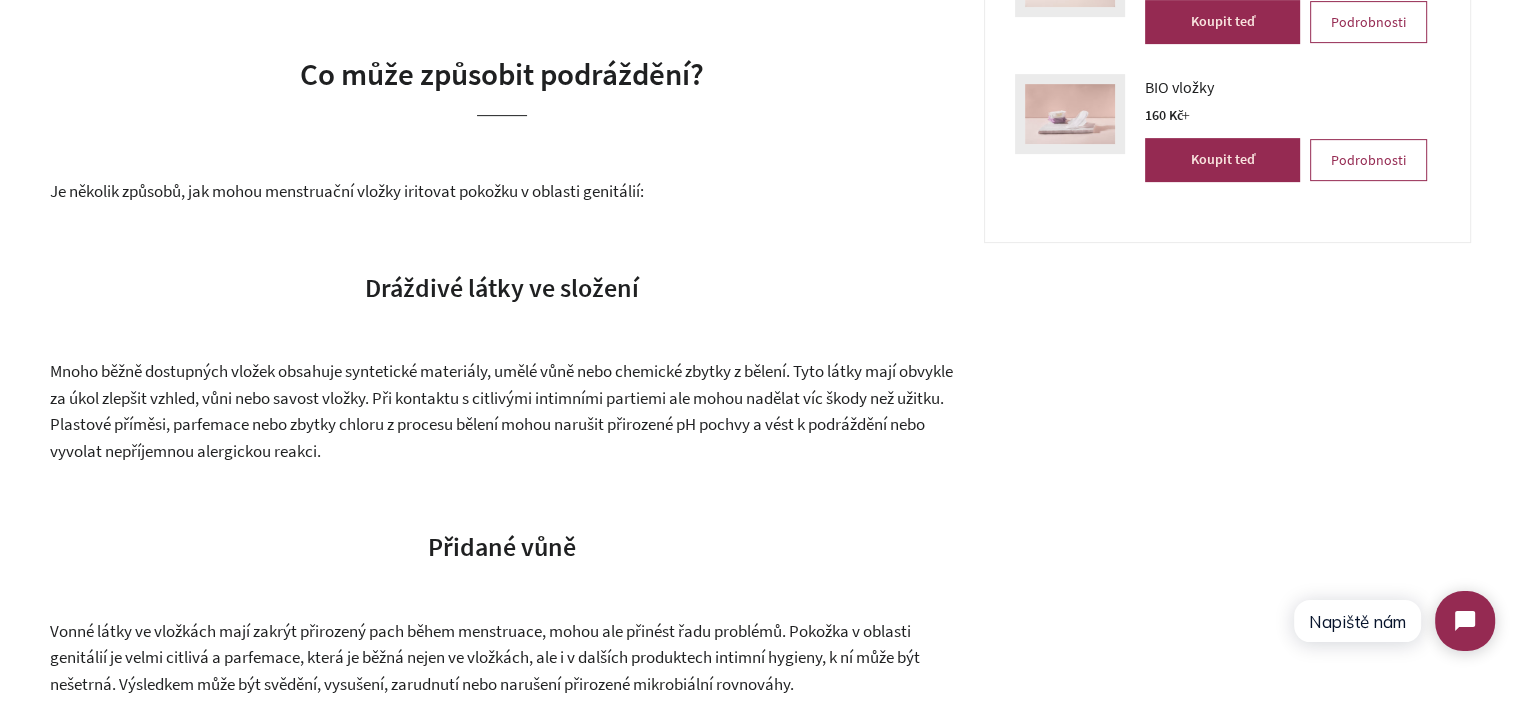 click on "Dráždivé látky ve složení" at bounding box center [502, 287] 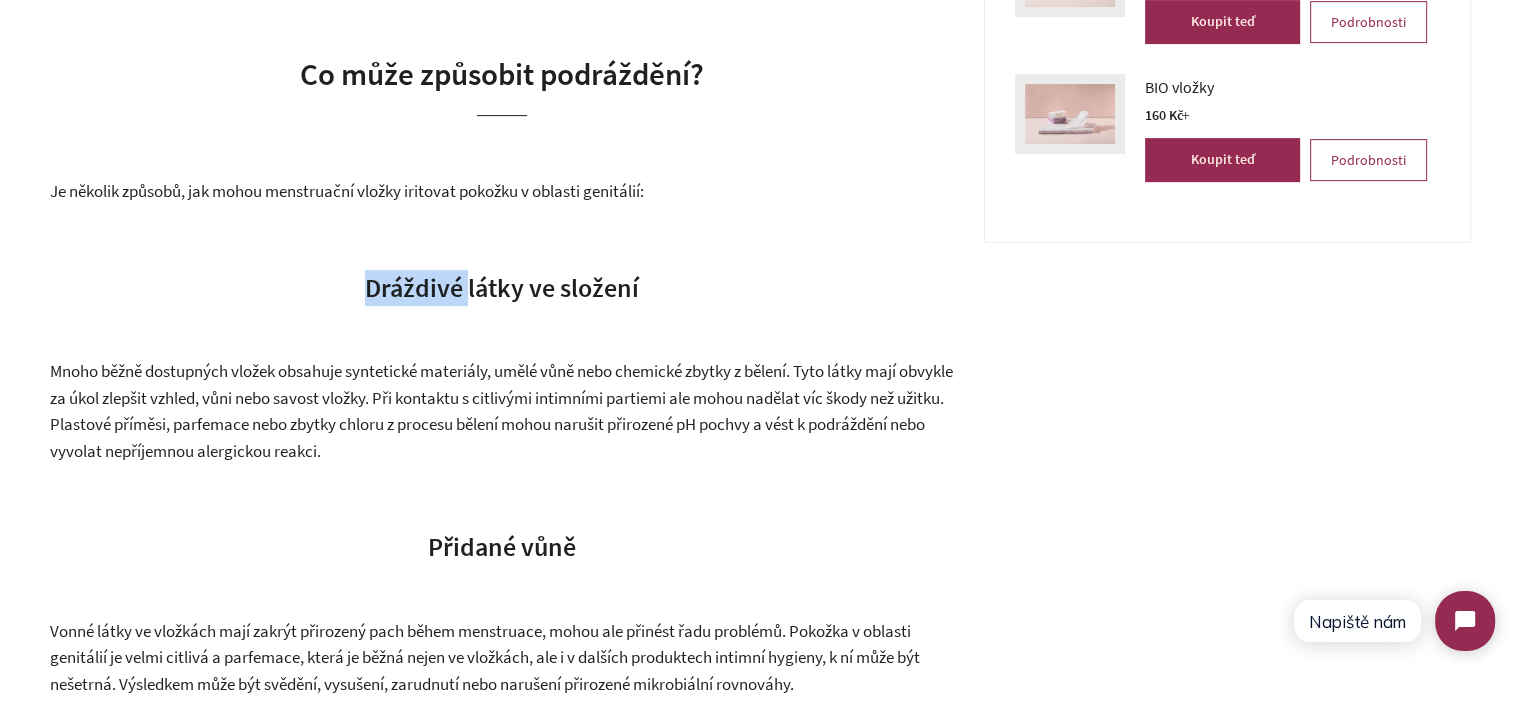 click on "Dráždivé látky ve složení" at bounding box center [502, 287] 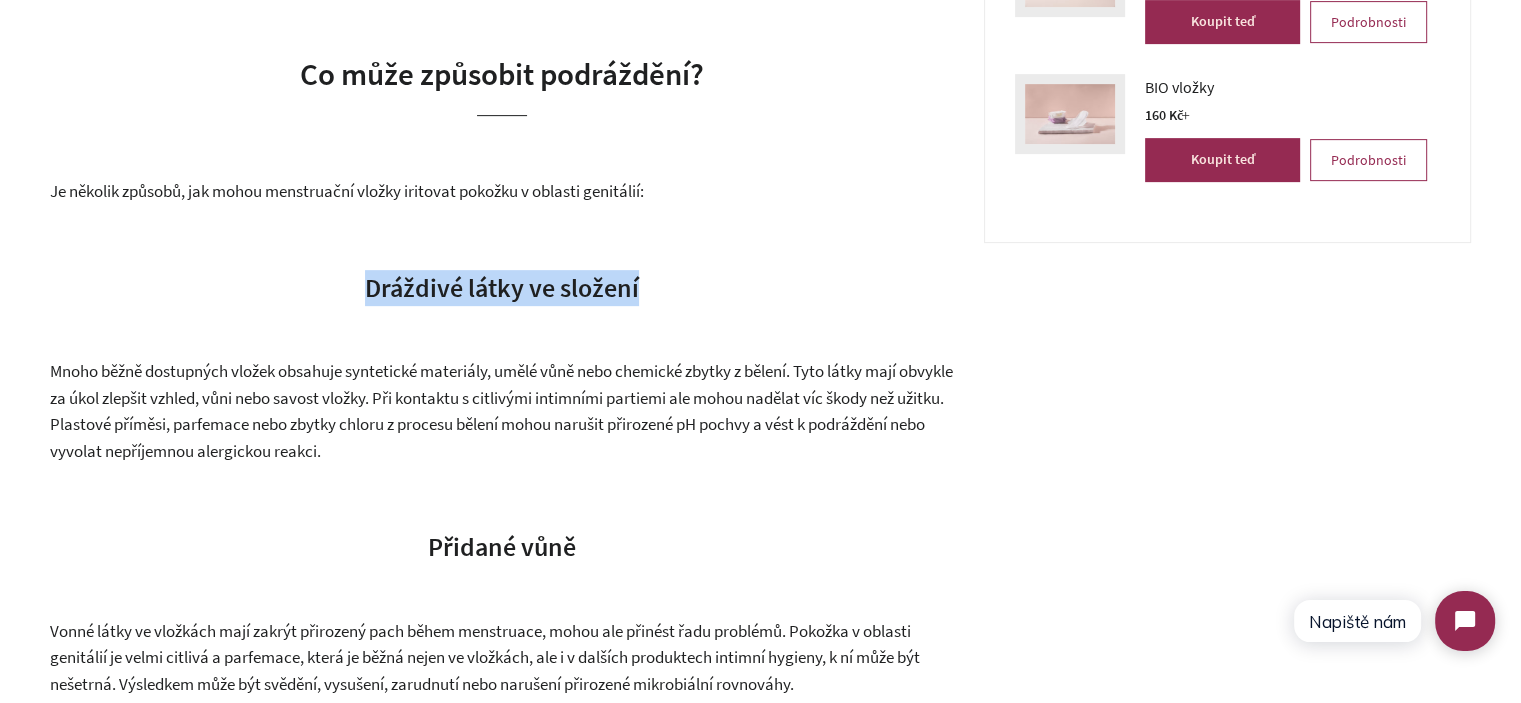 click on "Dráždivé látky ve složení" at bounding box center [502, 287] 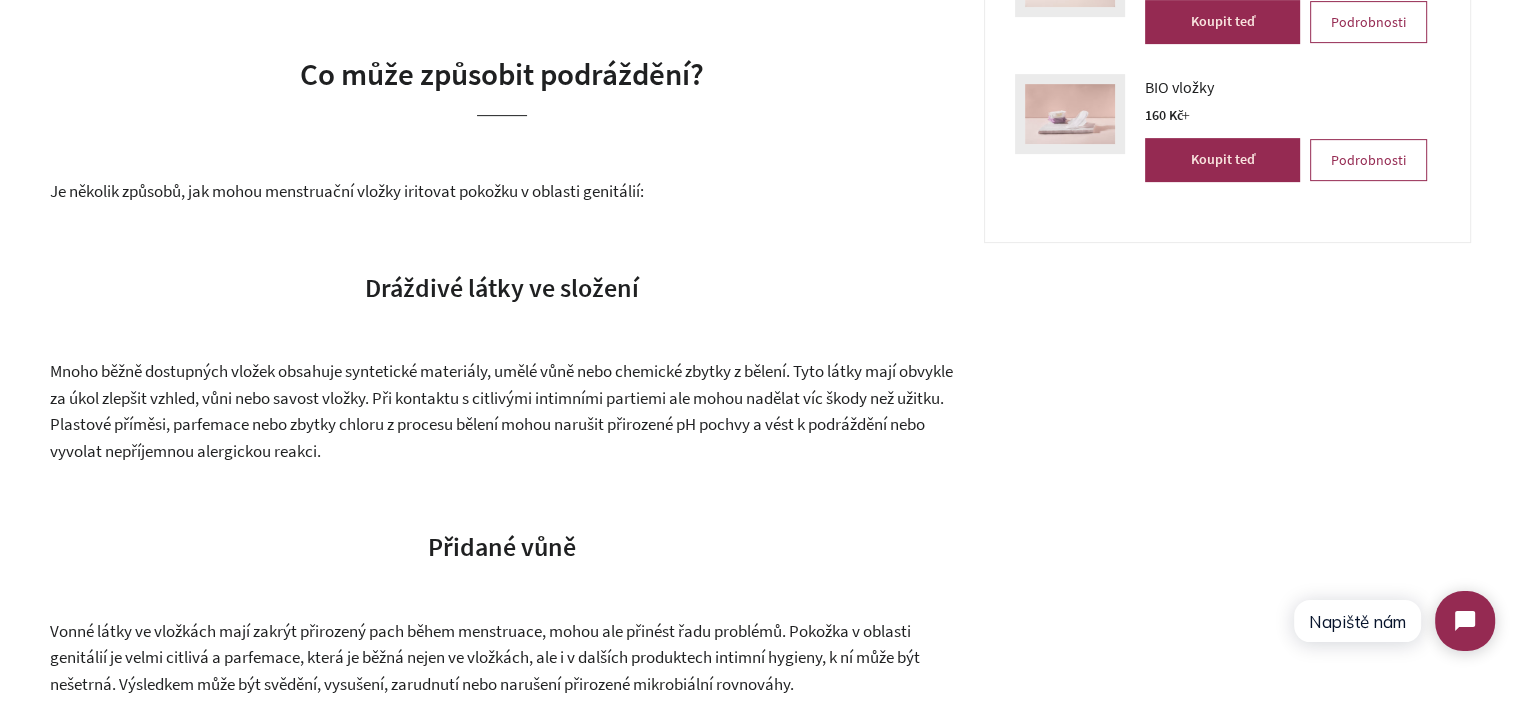 click on "Mnoho běžně dostupných vložek obsahuje syntetické materiály, umělé vůně nebo chemické zbytky z bělení. Tyto látky mají obvykle za úkol zlepšit vzhled, vůni nebo savost vložky. Při kontaktu s citlivými intimními partiemi ale mohou nadělat víc škody než užitku. Plastové příměsi, parfemace nebo zbytky chloru z procesu bělení mohou narušit přirozené pH pochvy a vést k podráždění nebo vyvolat nepříjemnou alergickou reakci." at bounding box center [502, 411] 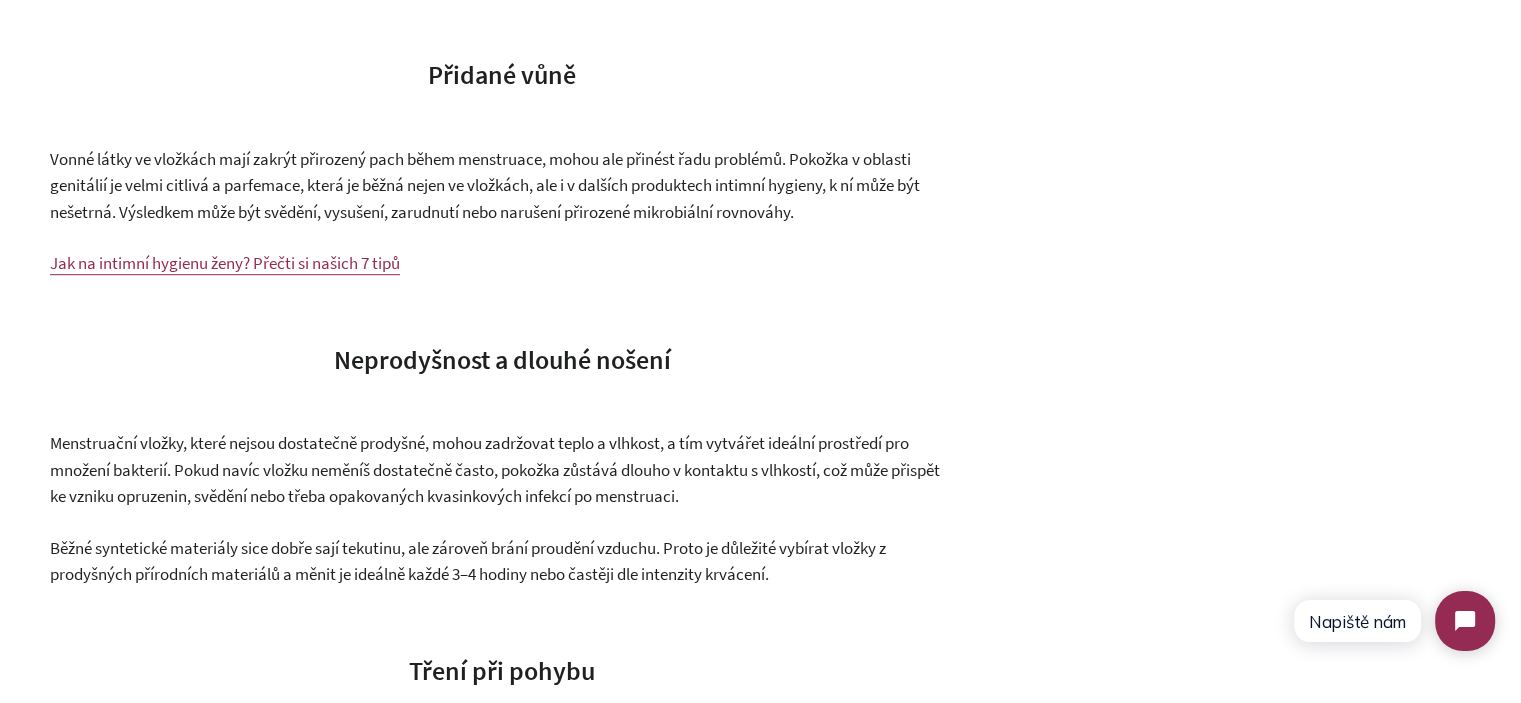 scroll, scrollTop: 1300, scrollLeft: 0, axis: vertical 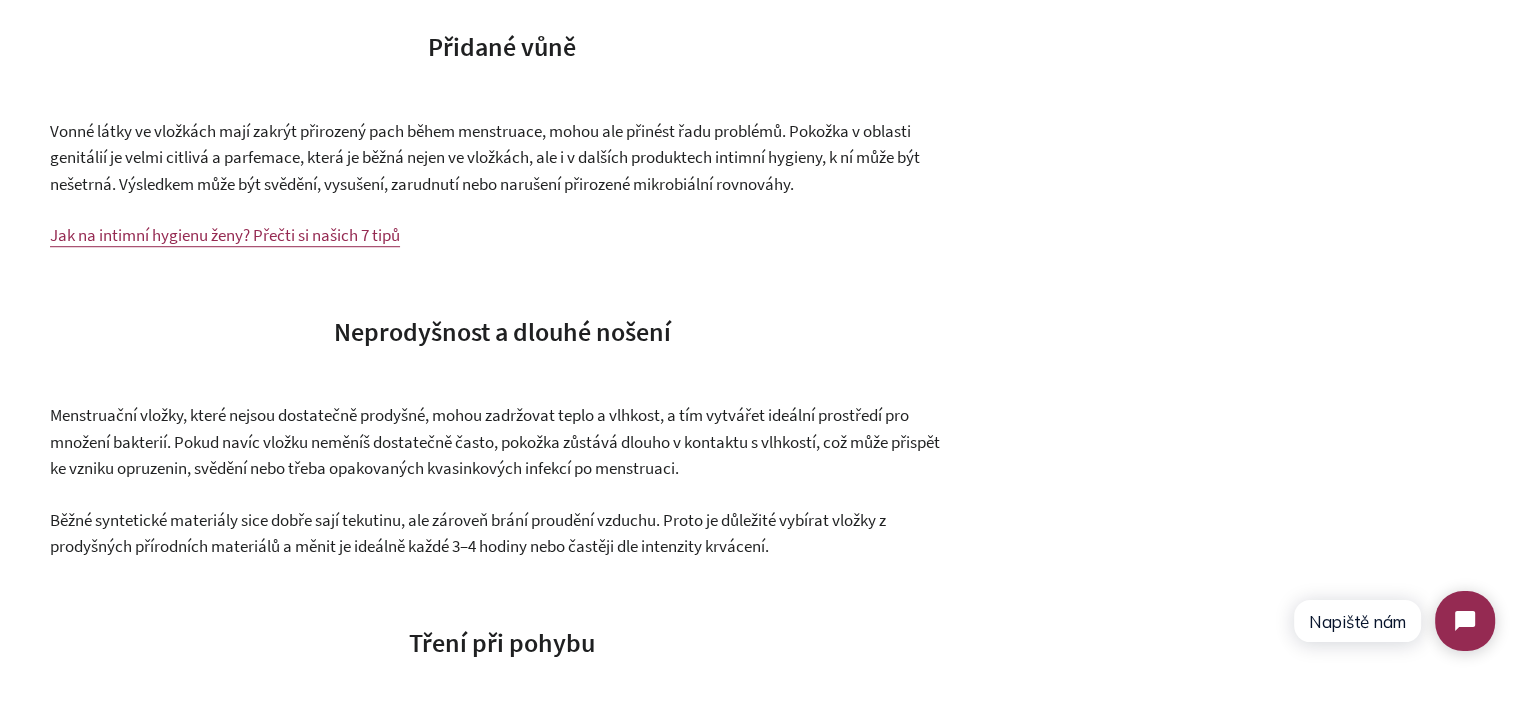 click on "Přidané vůně" at bounding box center [502, 46] 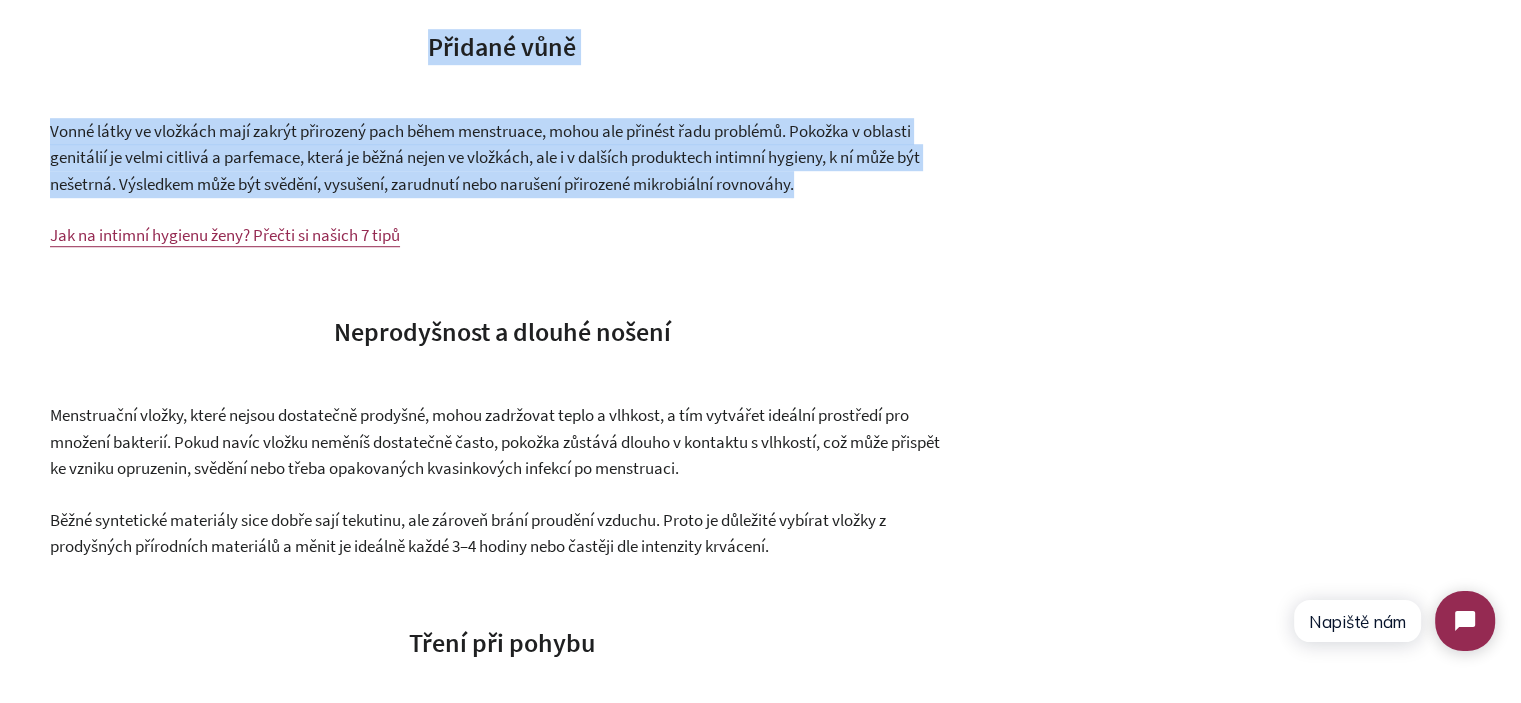 drag, startPoint x: 436, startPoint y: 46, endPoint x: 811, endPoint y: 192, distance: 402.41895 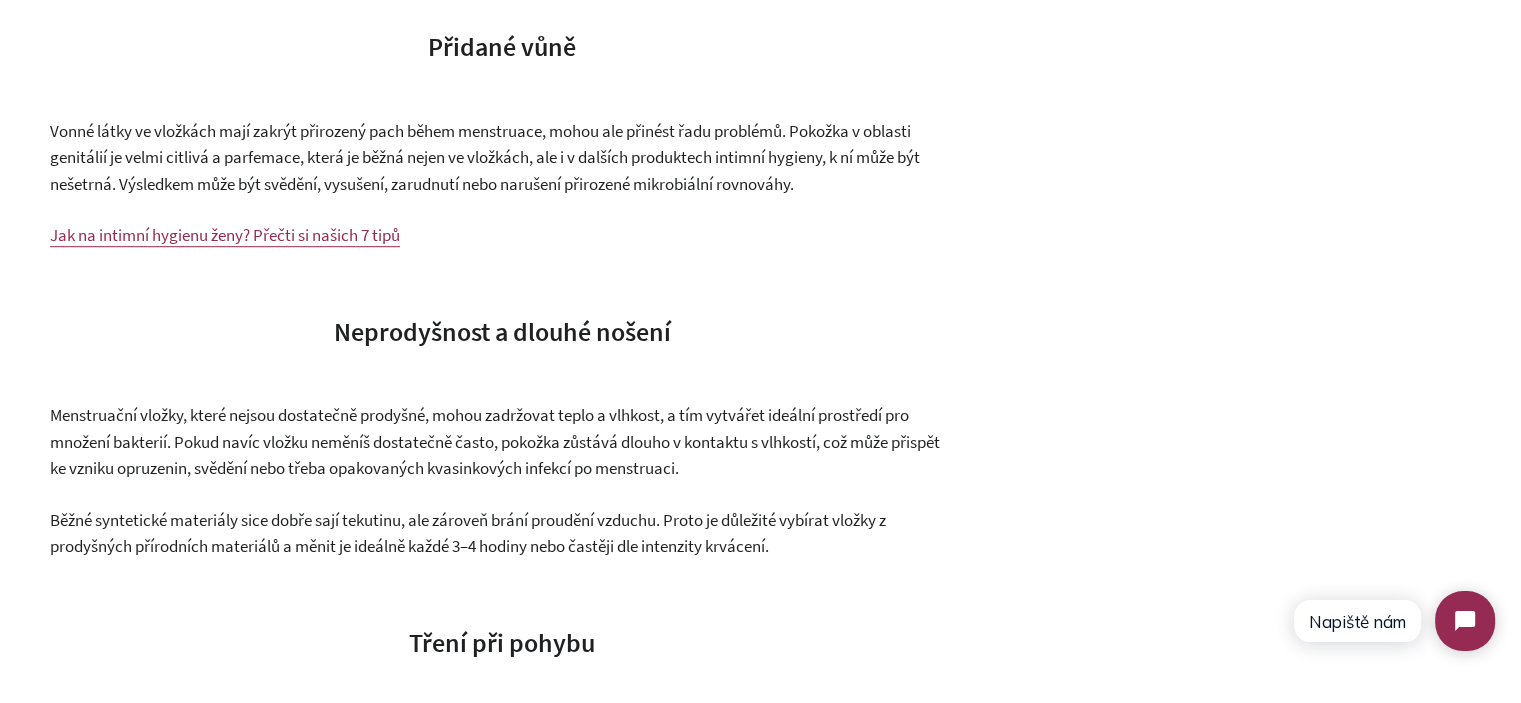 click on "Přiznejme si to, menstruace je sama o sobě často dost náročná. Bolesti břicha, únava, výkyvy nálad… a nepříjemná vyrážka z vložek je to poslední, co při svých dnech potřebujeme. Možná je ti povědomé to podráždění pokožky, zarudnutí, svědění nebo pocit neustálého nekomfortu. Co za tím může stát a jak se potížím vyhnout?
Co může způsobit podráždění?
Je několik způsobů, jak mohou menstruační vložky iritovat pokožku v oblasti genitálií:
Dráždivé látky ve složení
Přidané vůně
Vonné látky ve vložkách mají zakrýt přirozený pach během menstruace, mohou ale přinést řadu problémů. Pokožka v oblasti genitálií je velmi citlivá a parfemace, která je běžná nejen ve vložkách, ale i v dalších produktech intimní hygieny, k ní může být nešetrná. Výsledkem může být svědění, vysušení, zarudnutí nebo narušení přirozené mikrobiální rovnováhy.
Neprodyšnost a dlouhé nošení" at bounding box center (502, 930) 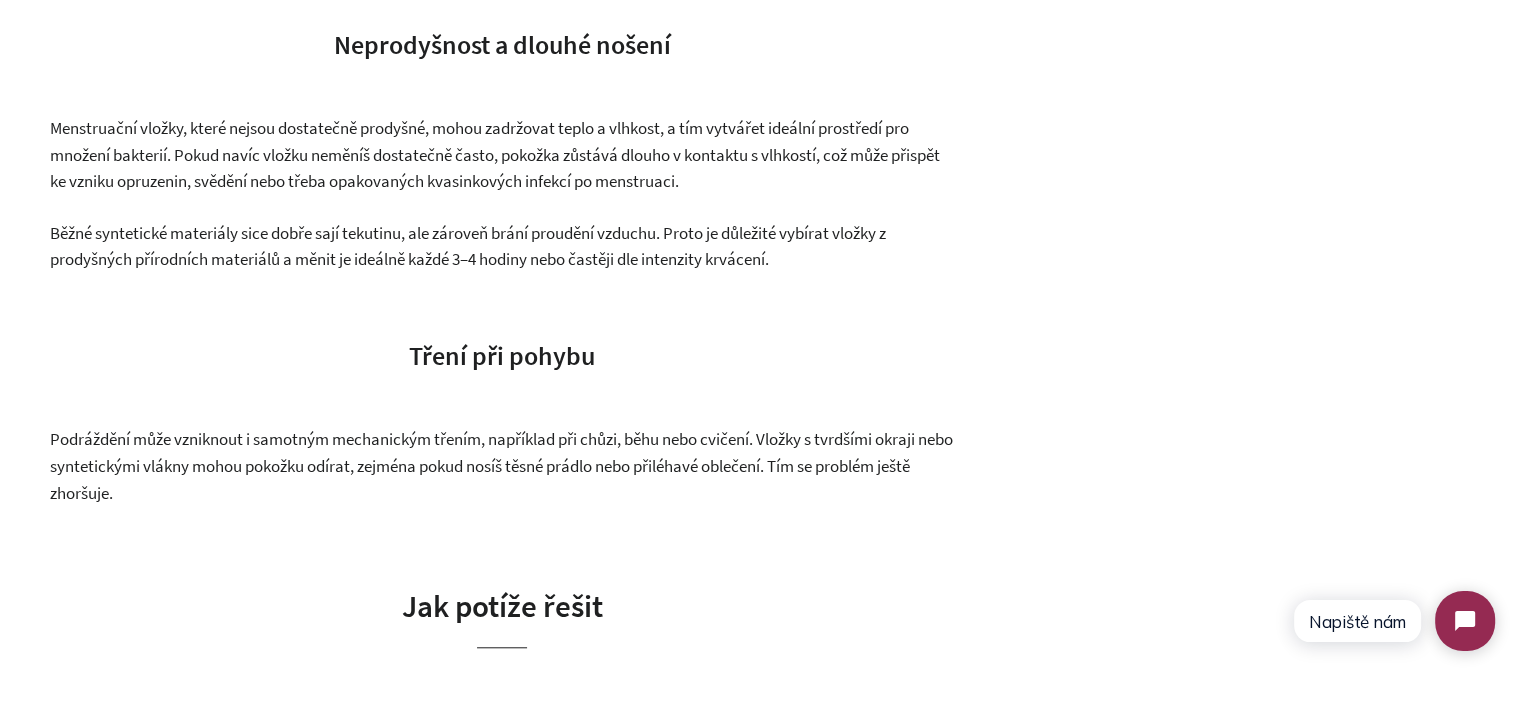 scroll, scrollTop: 1600, scrollLeft: 0, axis: vertical 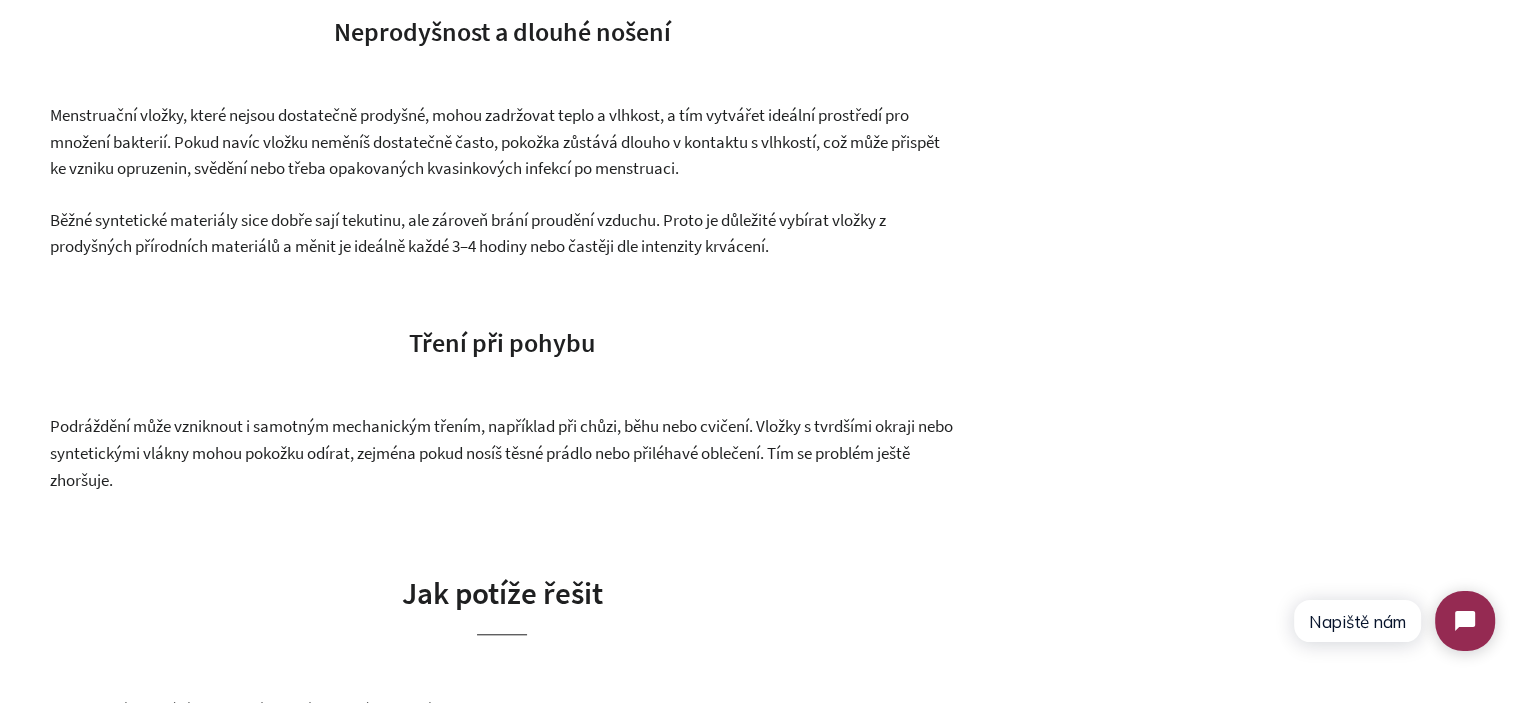 drag, startPoint x: 339, startPoint y: 41, endPoint x: 808, endPoint y: 259, distance: 517.1895 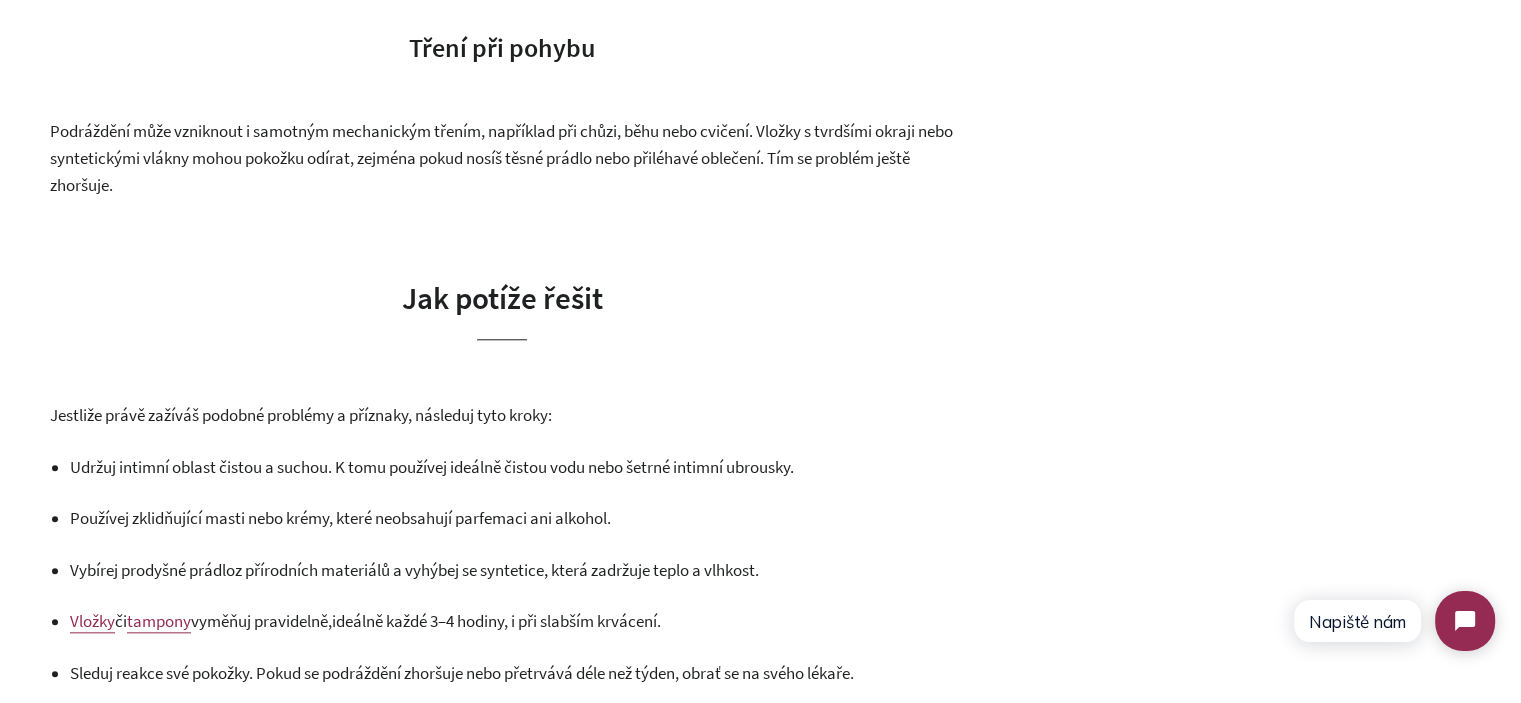 scroll, scrollTop: 1900, scrollLeft: 0, axis: vertical 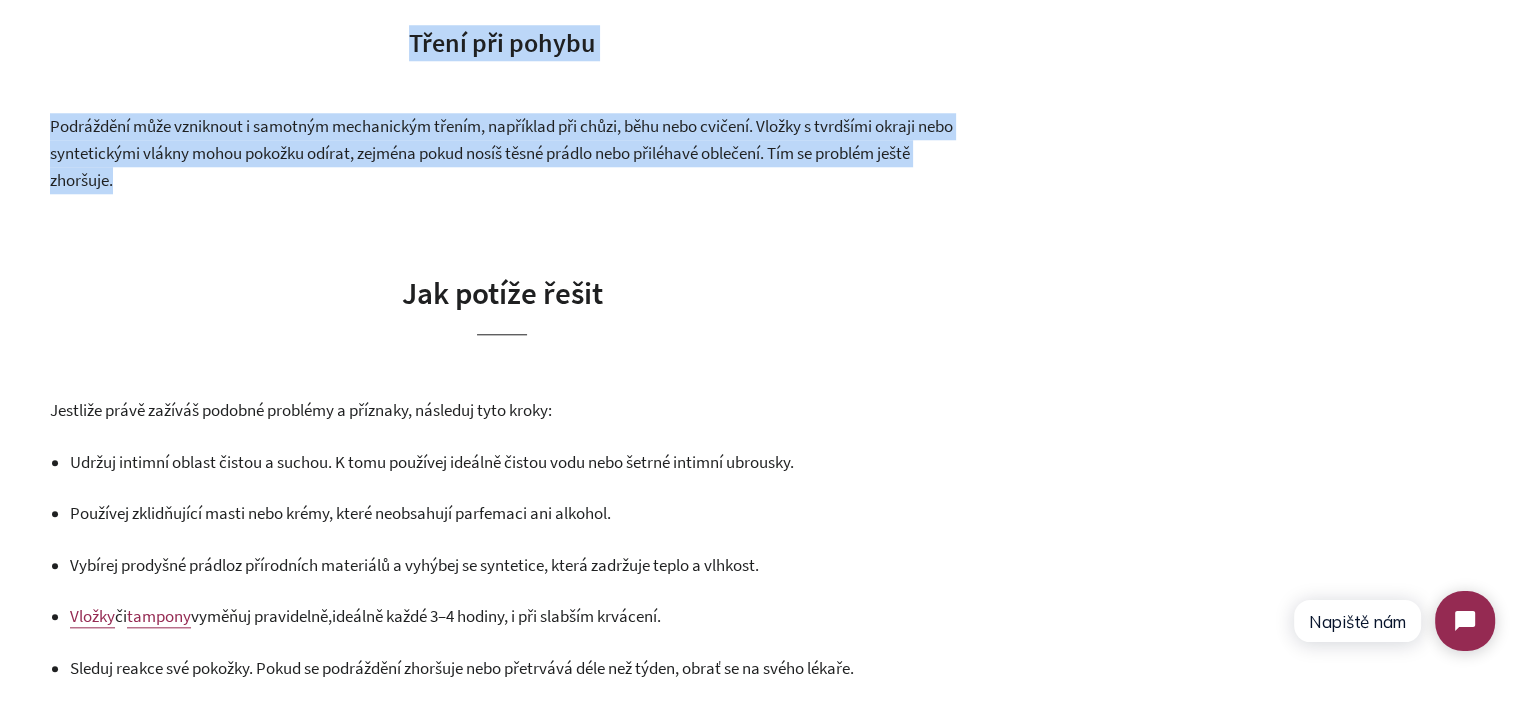 drag, startPoint x: 406, startPoint y: 39, endPoint x: 429, endPoint y: 172, distance: 134.97408 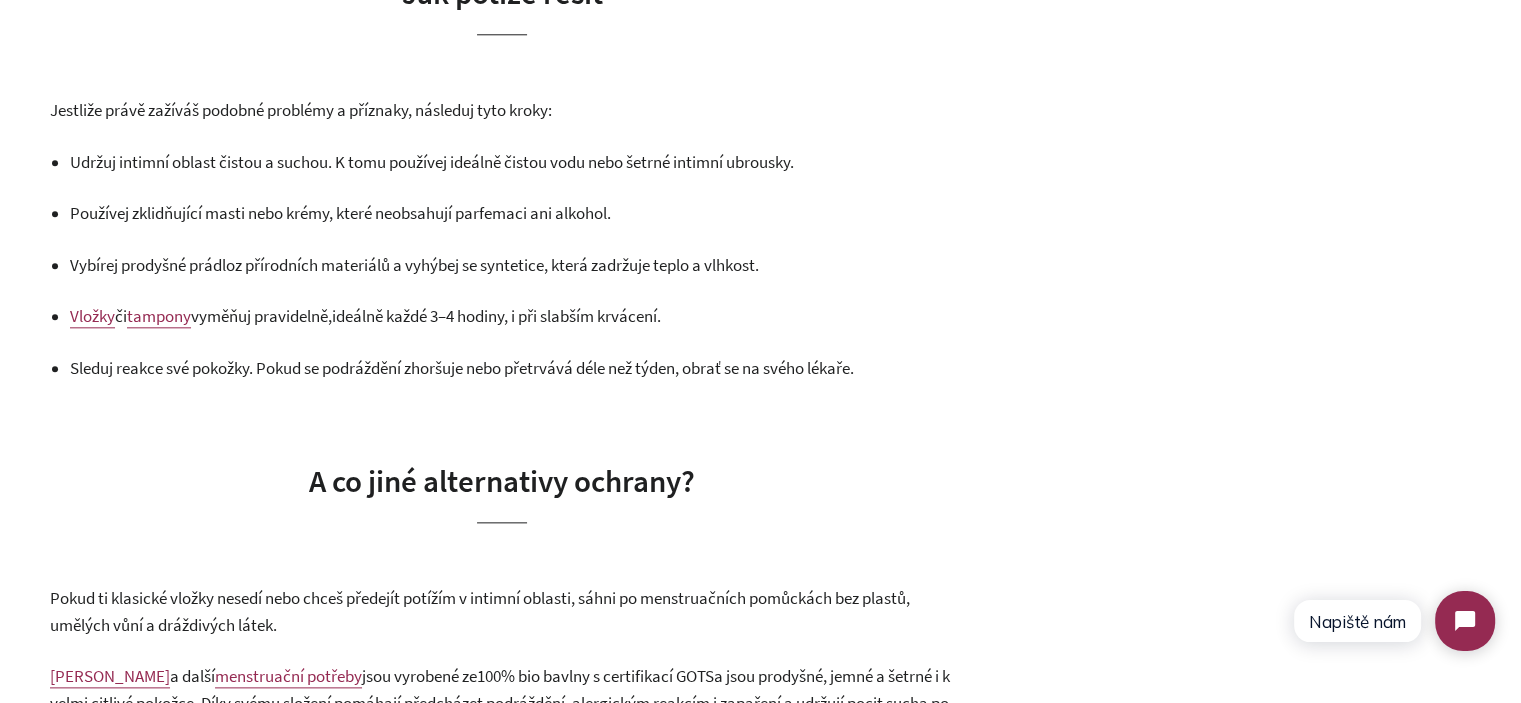 click on "Přiznejme si to, menstruace je sama o sobě často dost náročná. Bolesti břicha, únava, výkyvy nálad… a nepříjemná vyrážka z vložek je to poslední, co při svých dnech potřebujeme. Možná je ti povědomé to podráždění pokožky, zarudnutí, svědění nebo pocit neustálého nekomfortu. Co za tím může stát a jak se potížím vyhnout?
Co může způsobit podráždění?
Je několik způsobů, jak mohou menstruační vložky iritovat pokožku v oblasti genitálií:
Dráždivé látky ve složení
Přidané vůně
Vonné látky ve vložkách mají zakrýt přirozený pach během menstruace, mohou ale přinést řadu problémů. Pokožka v oblasti genitálií je velmi citlivá a parfemace, která je běžná nejen ve vložkách, ale i v dalších produktech intimní hygieny, k ní může být nešetrná. Výsledkem může být svědění, vysušení, zarudnutí nebo narušení přirozené mikrobiální rovnováhy.
Neprodyšnost a dlouhé nošení" at bounding box center (502, 30) 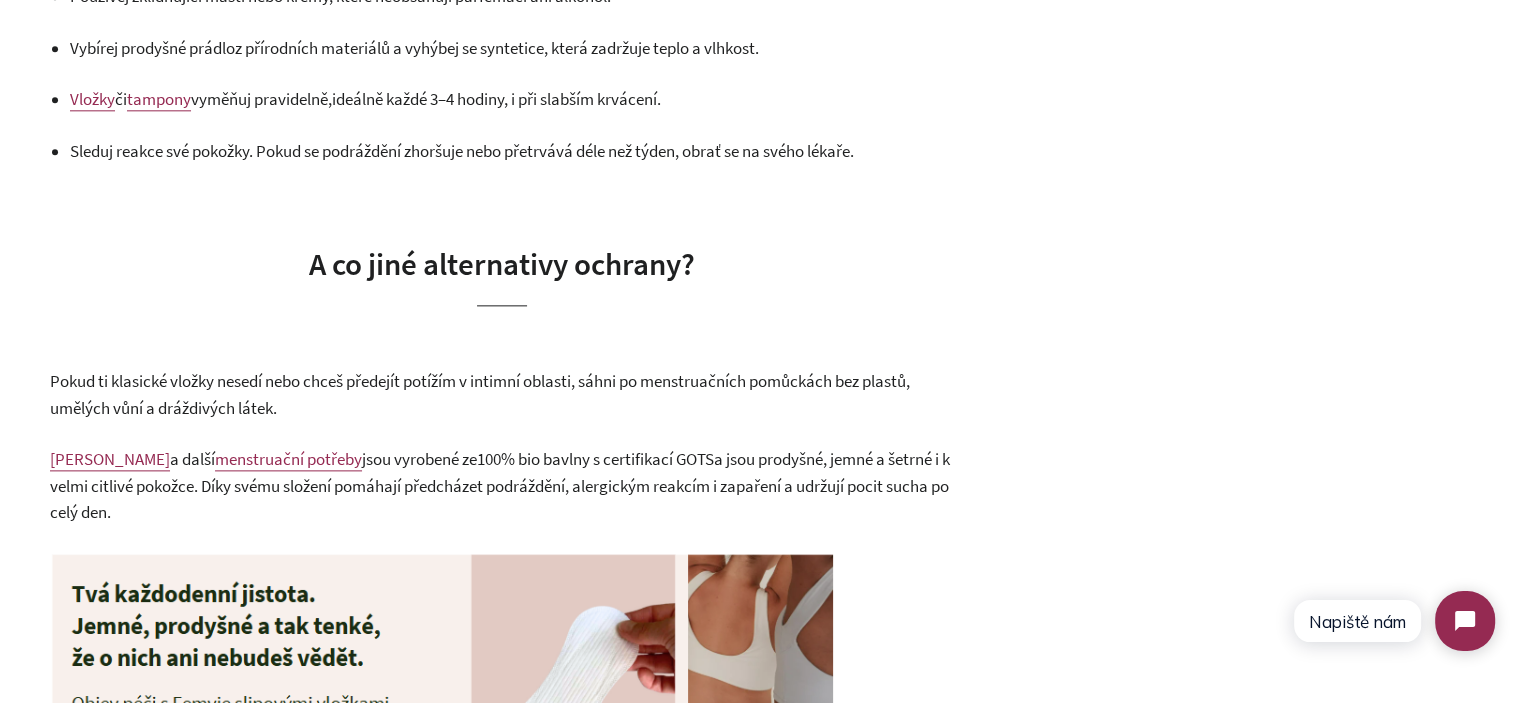 scroll, scrollTop: 2400, scrollLeft: 0, axis: vertical 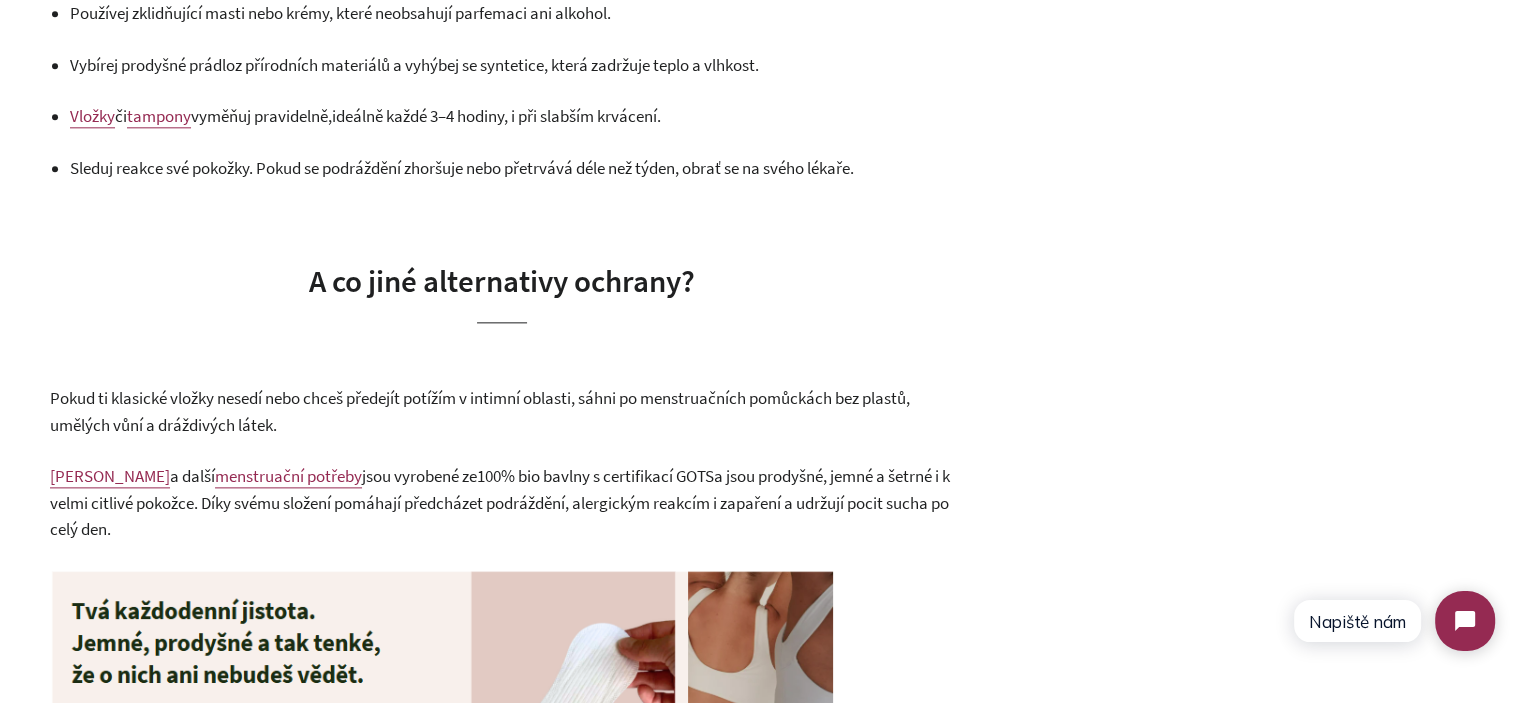 drag, startPoint x: 49, startPoint y: 395, endPoint x: 212, endPoint y: 531, distance: 212.28519 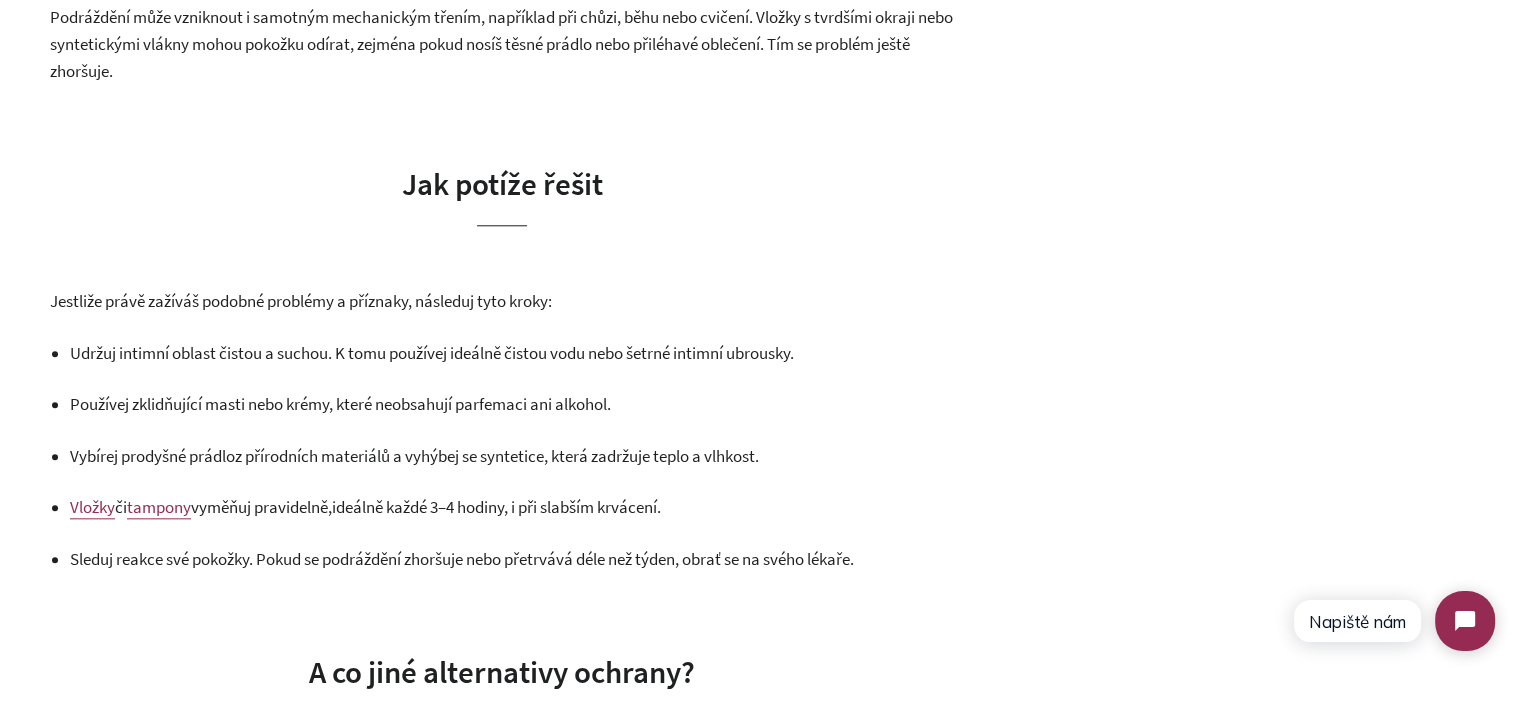 scroll, scrollTop: 2000, scrollLeft: 0, axis: vertical 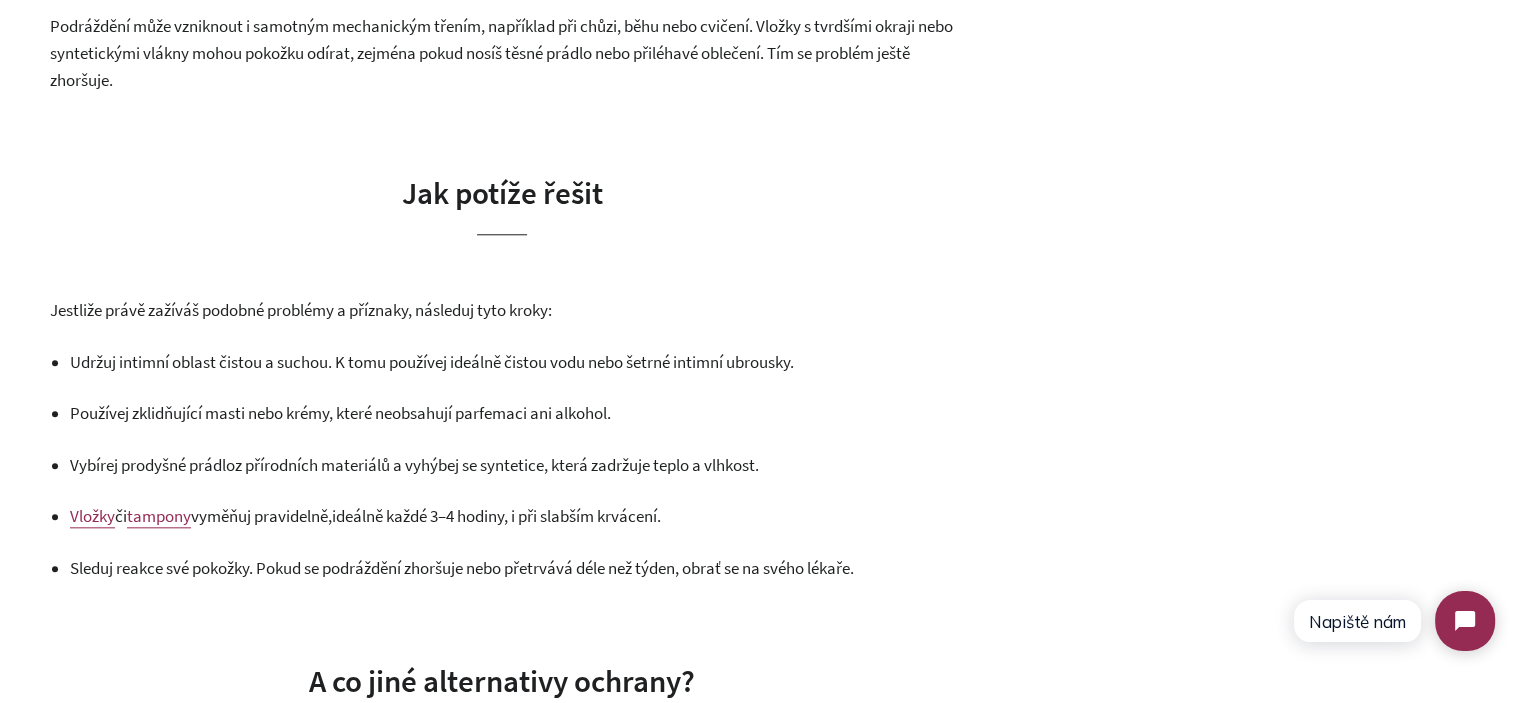 click on "Jak potíže řešit" at bounding box center (502, 192) 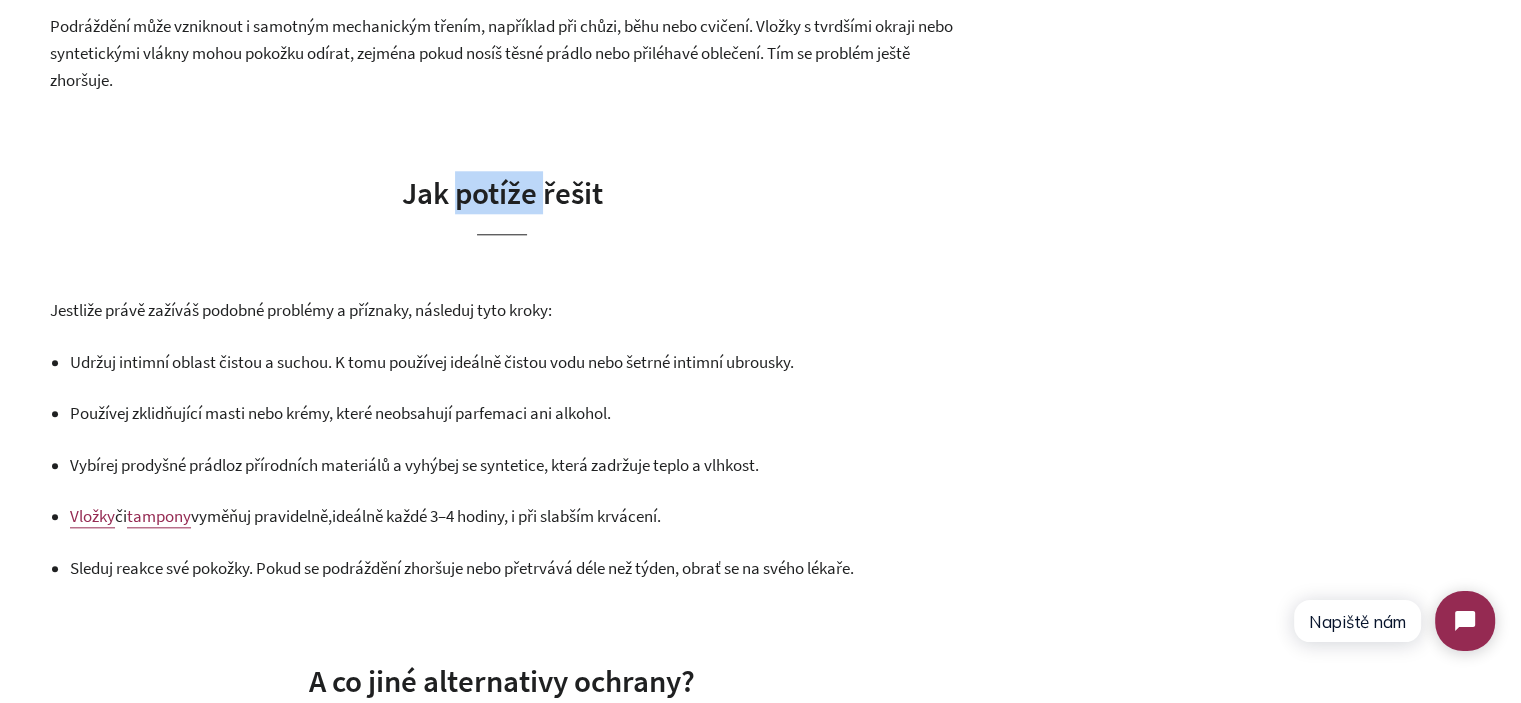 click on "Jak potíže řešit" at bounding box center [502, 192] 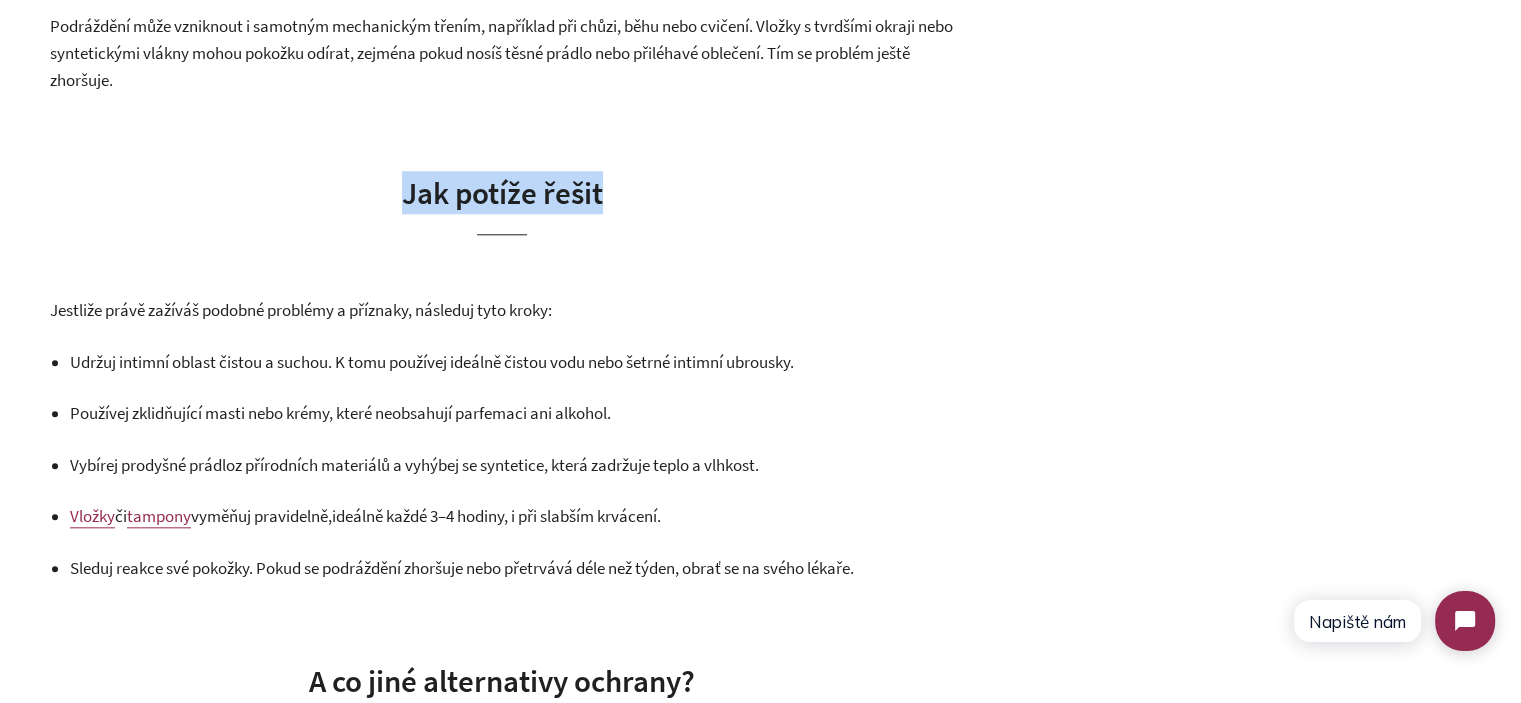 click on "Jak potíže řešit" at bounding box center [502, 192] 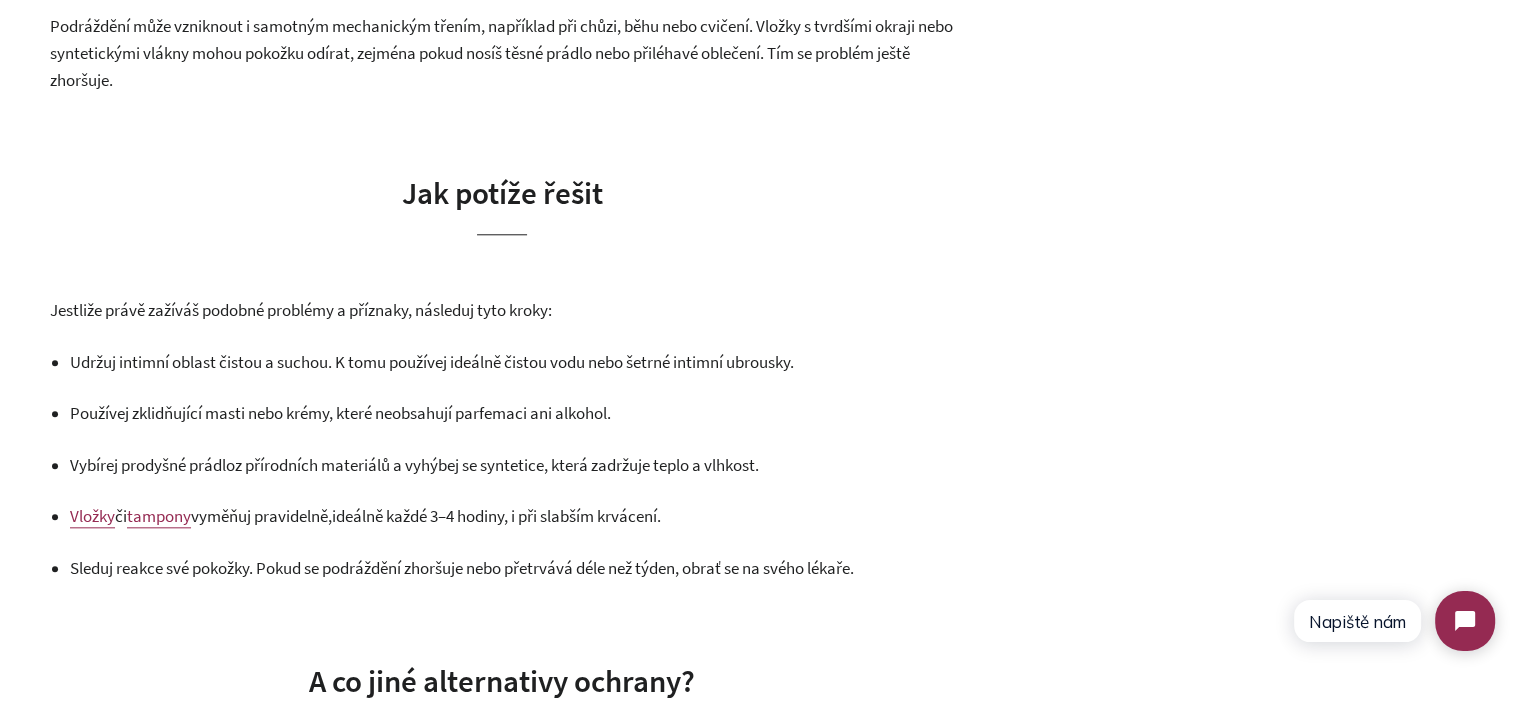 click on "Jestliže právě zažíváš podobné problémy a příznaky, následuj tyto kroky:" at bounding box center [301, 310] 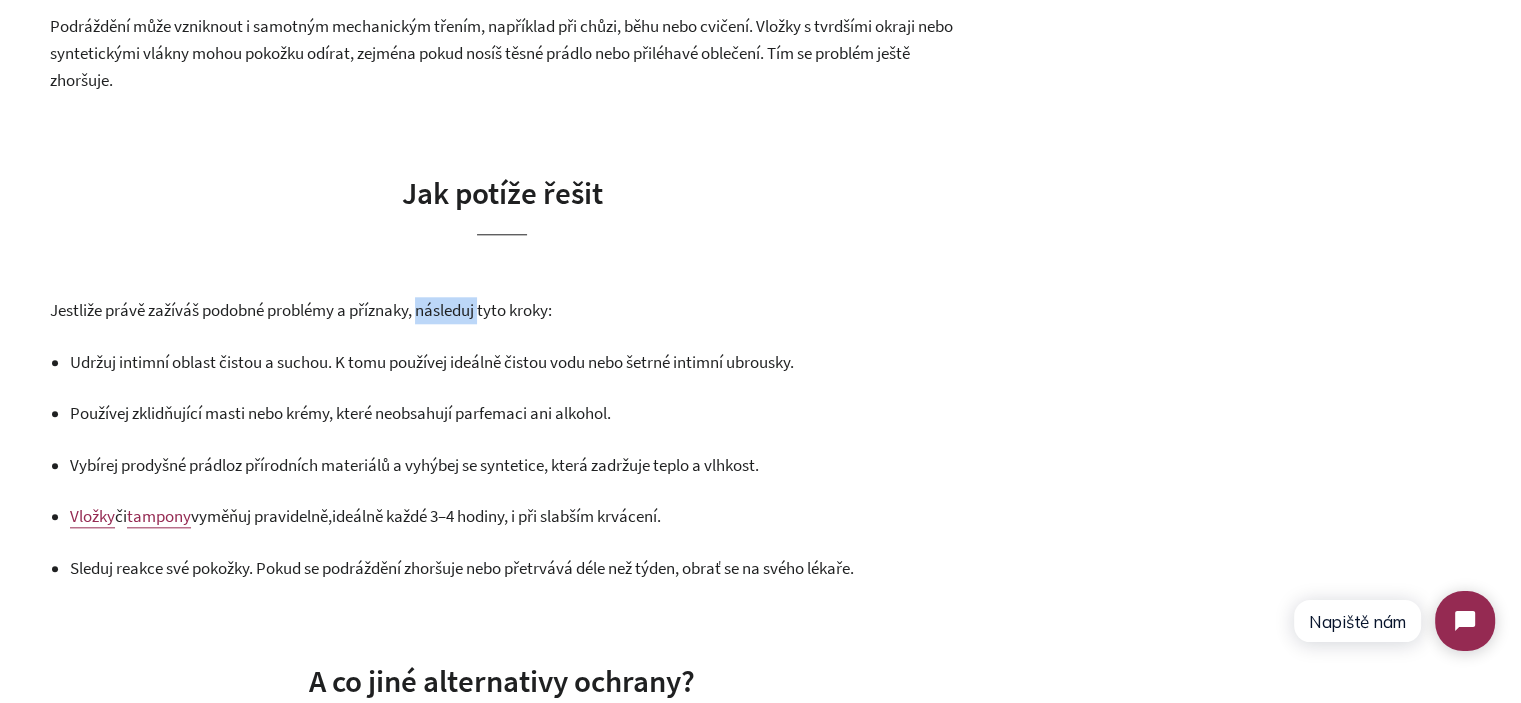 click on "Jestliže právě zažíváš podobné problémy a příznaky, následuj tyto kroky:" at bounding box center [301, 310] 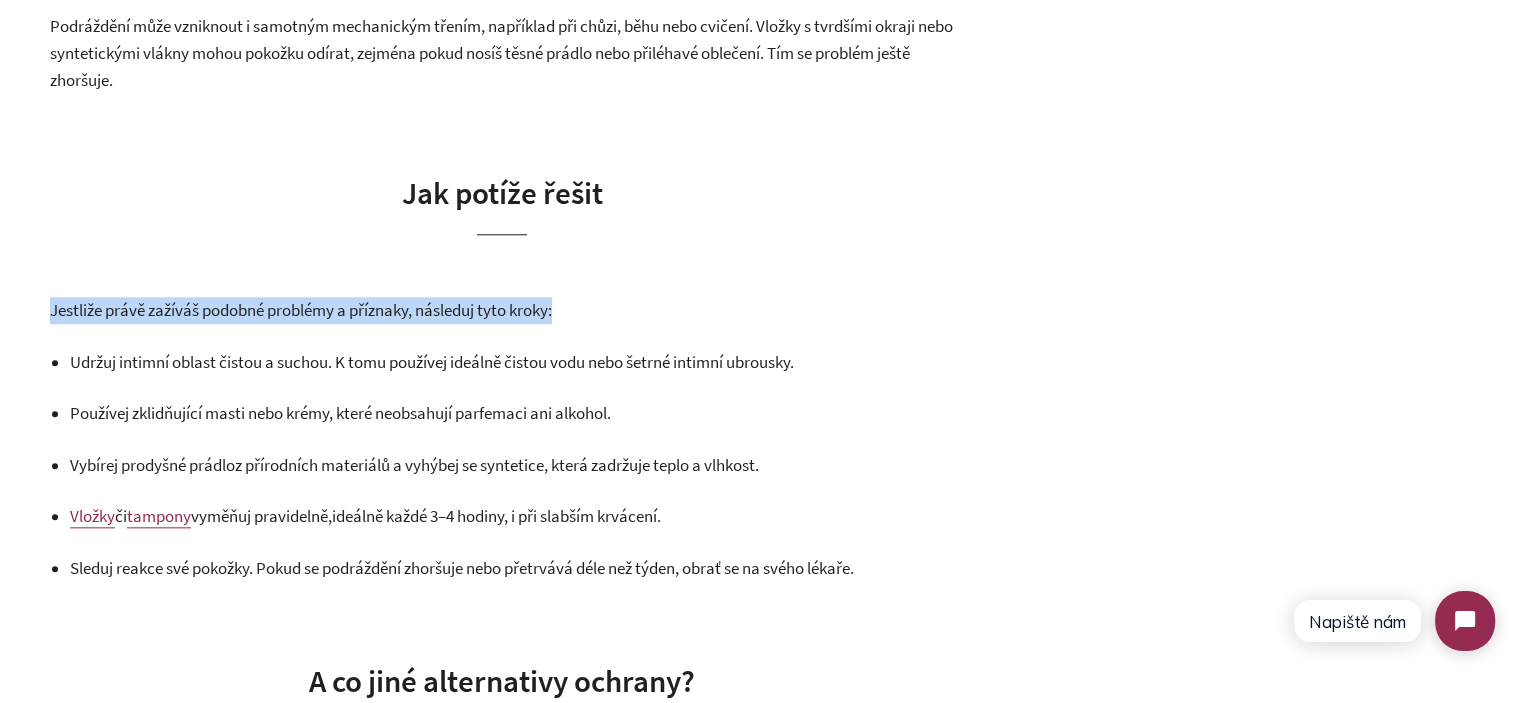 click on "Jestliže právě zažíváš podobné problémy a příznaky, následuj tyto kroky:" at bounding box center (301, 310) 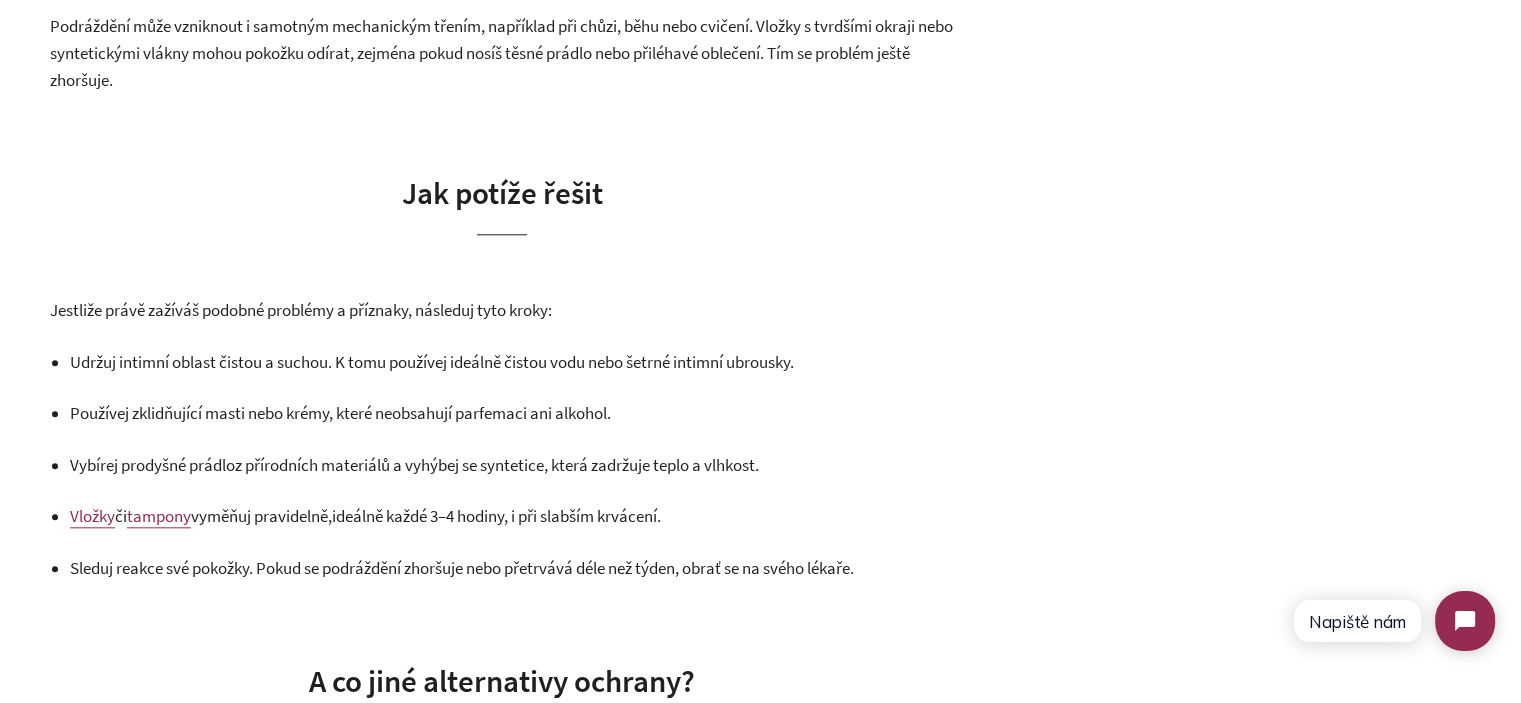click on "Jestliže právě zažíváš podobné problémy a příznaky, následuj tyto kroky:" at bounding box center [301, 310] 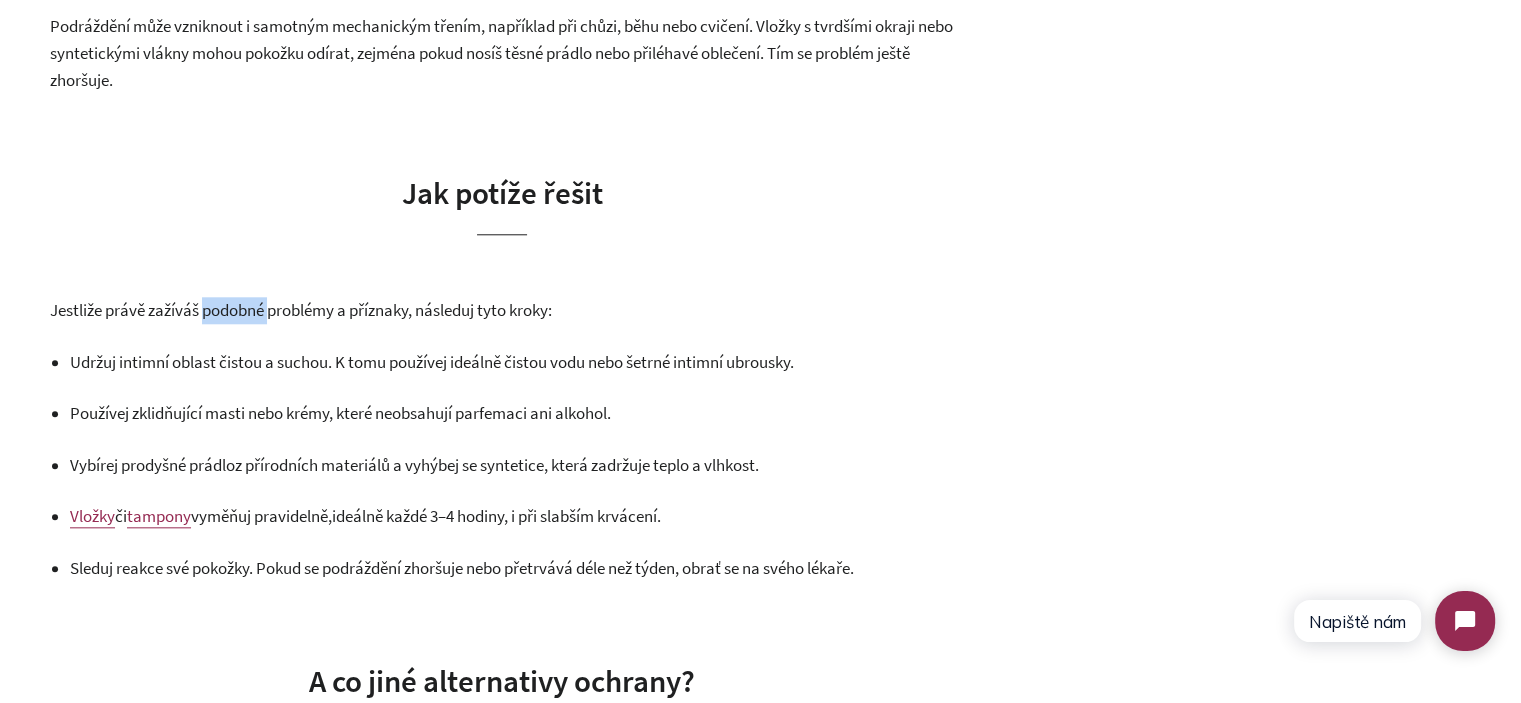 click on "Jestliže právě zažíváš podobné problémy a příznaky, následuj tyto kroky:" at bounding box center (301, 310) 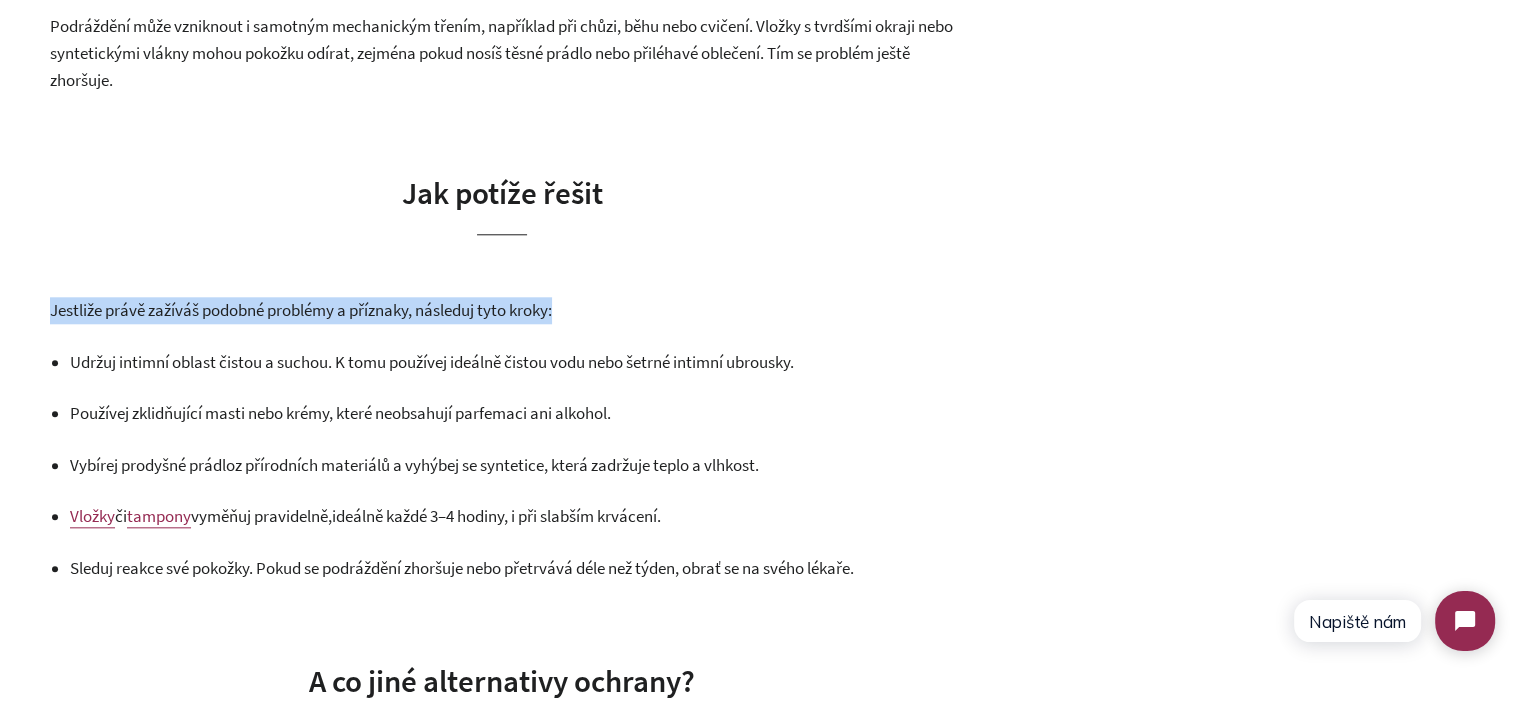 drag, startPoint x: 206, startPoint y: 314, endPoint x: 420, endPoint y: 313, distance: 214.00233 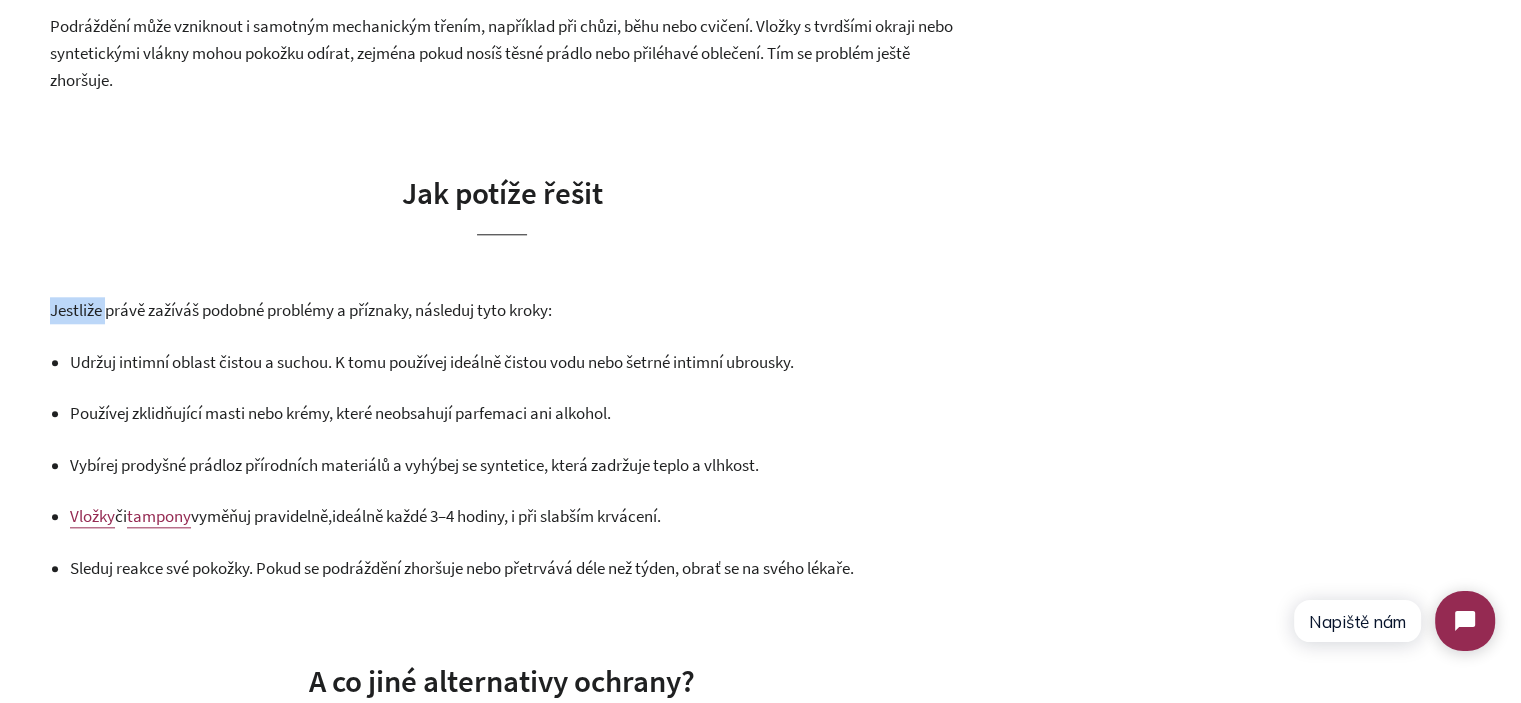 click on "Jestliže právě zažíváš podobné problémy a příznaky, následuj tyto kroky:" at bounding box center [301, 310] 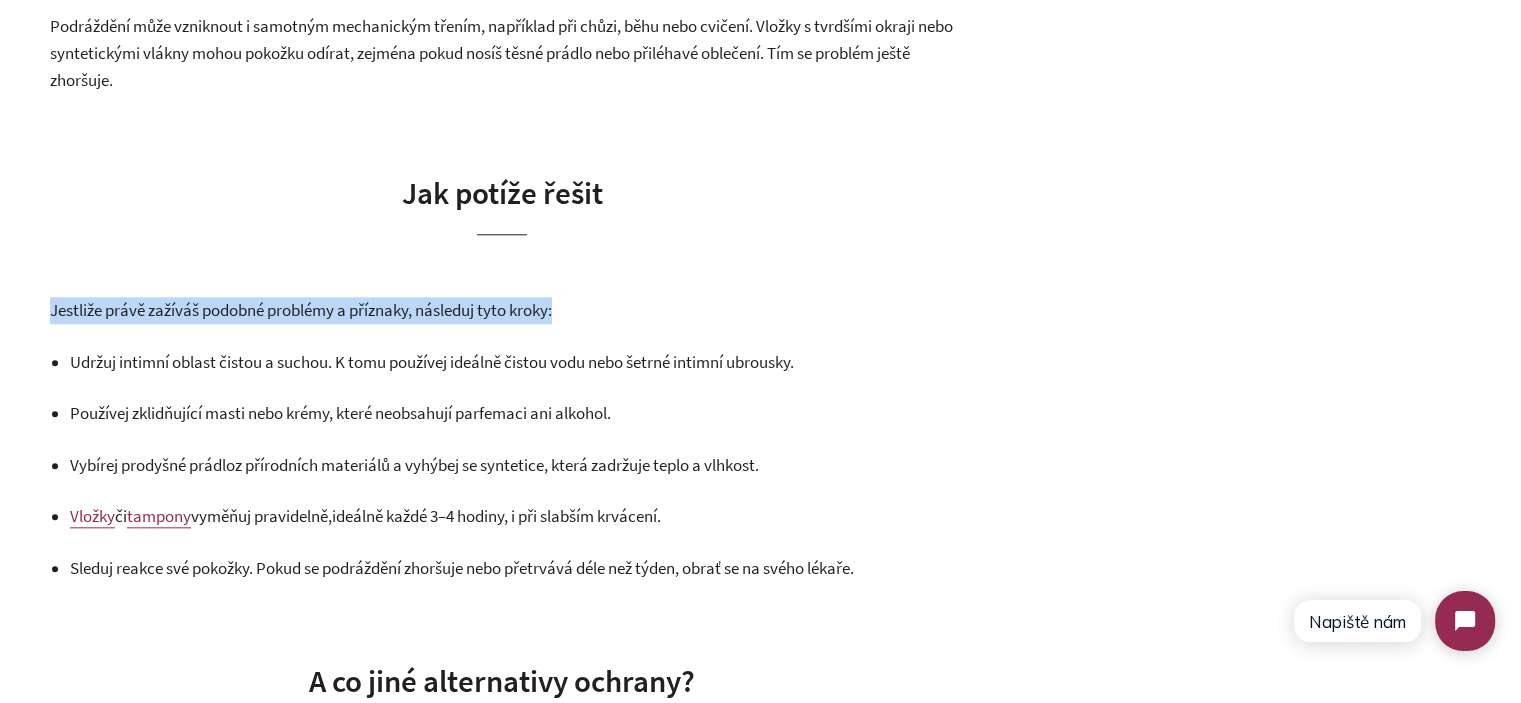 drag, startPoint x: 90, startPoint y: 304, endPoint x: 422, endPoint y: 304, distance: 332 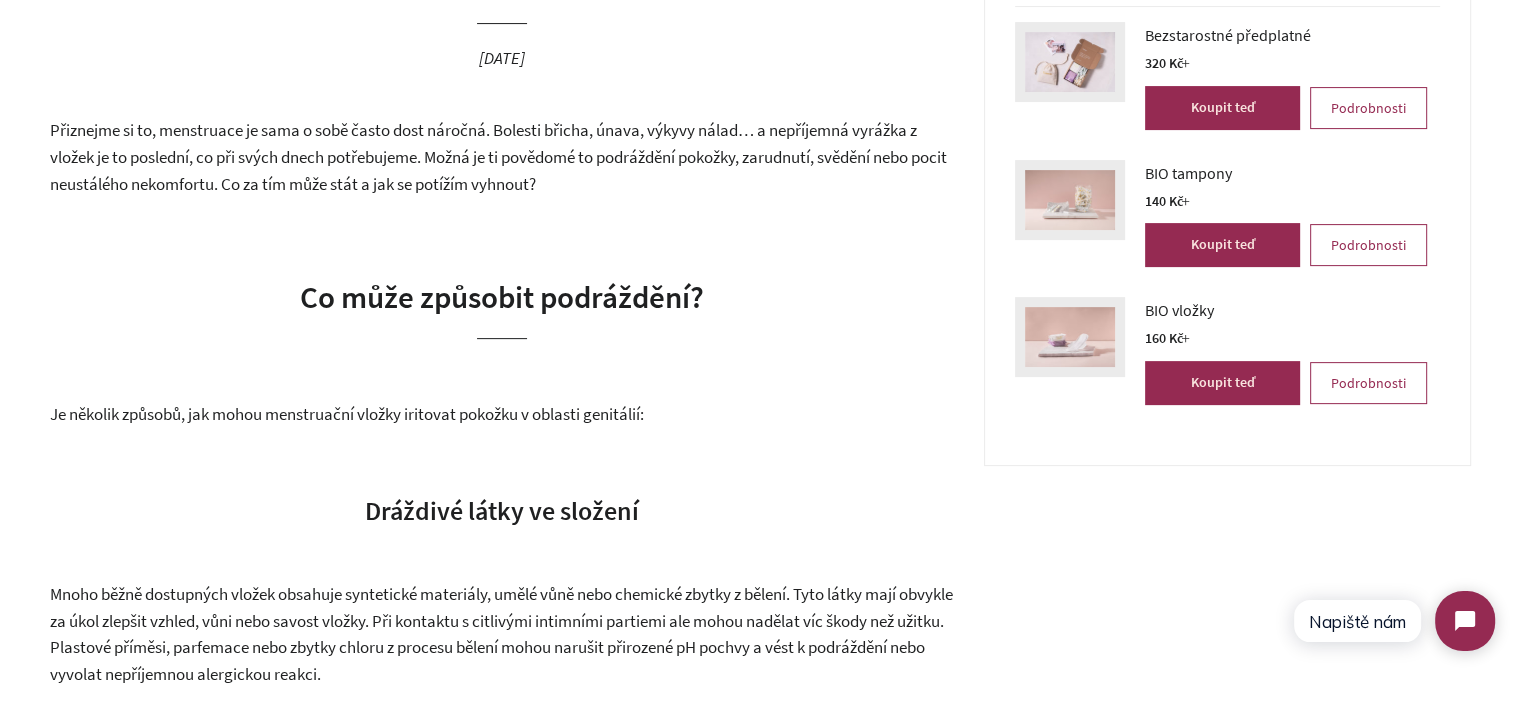 scroll, scrollTop: 0, scrollLeft: 0, axis: both 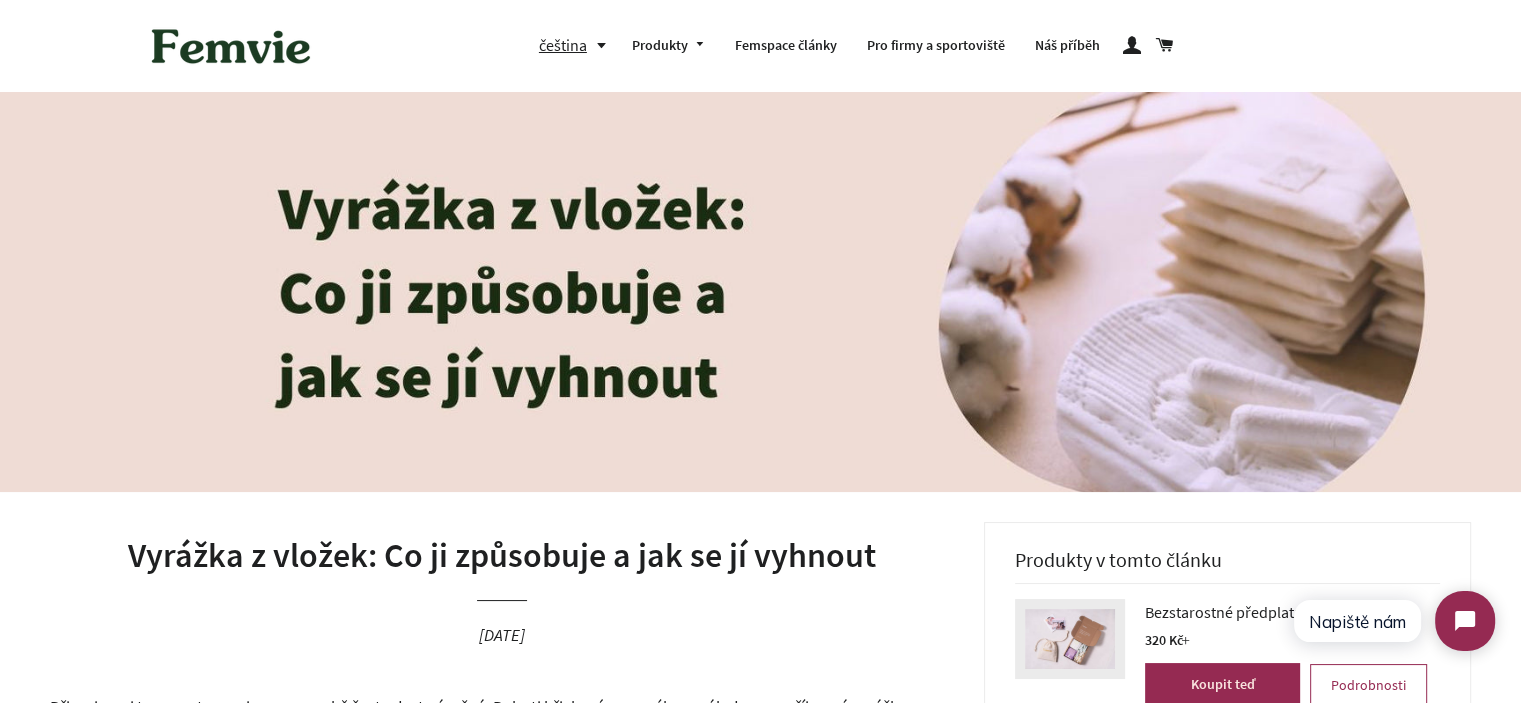 click at bounding box center (760, 292) 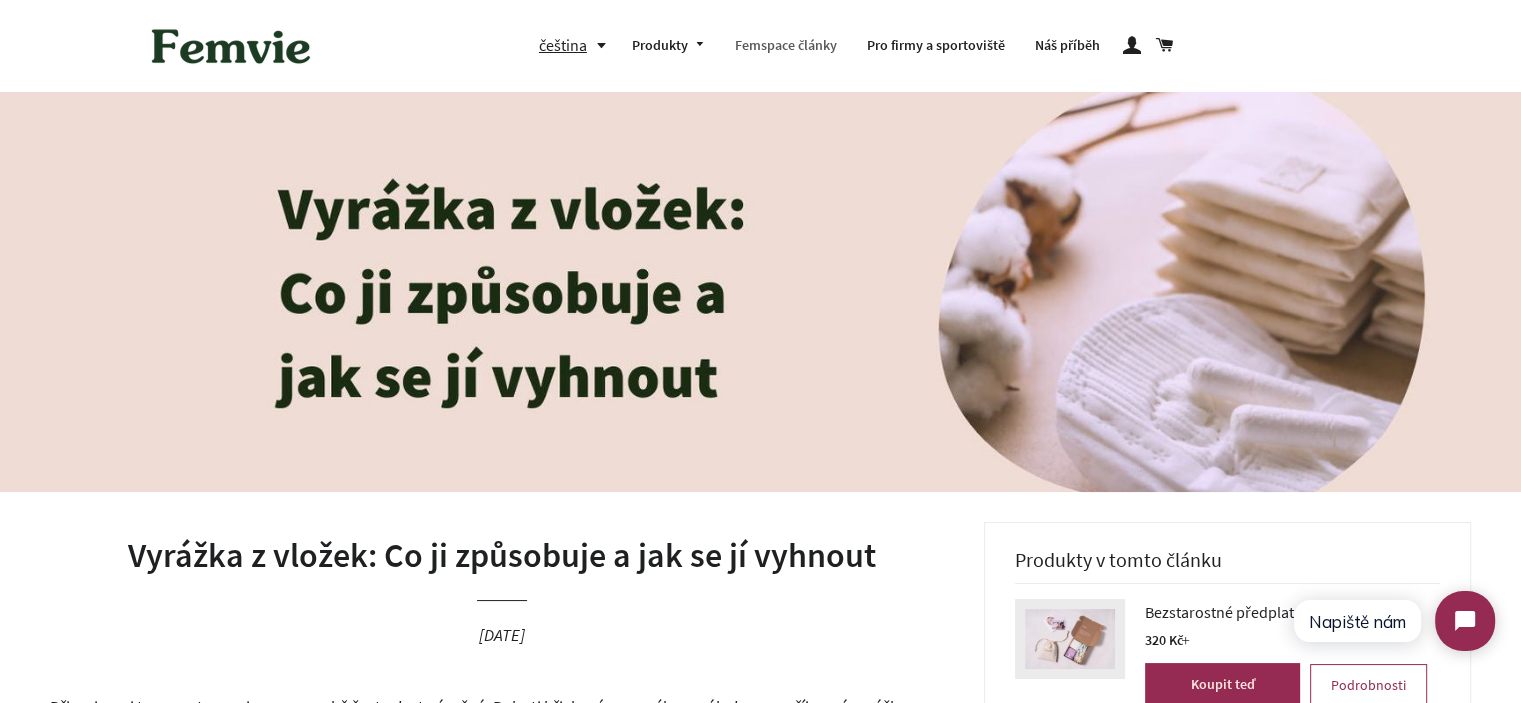 click on "Femspace články" at bounding box center (786, 46) 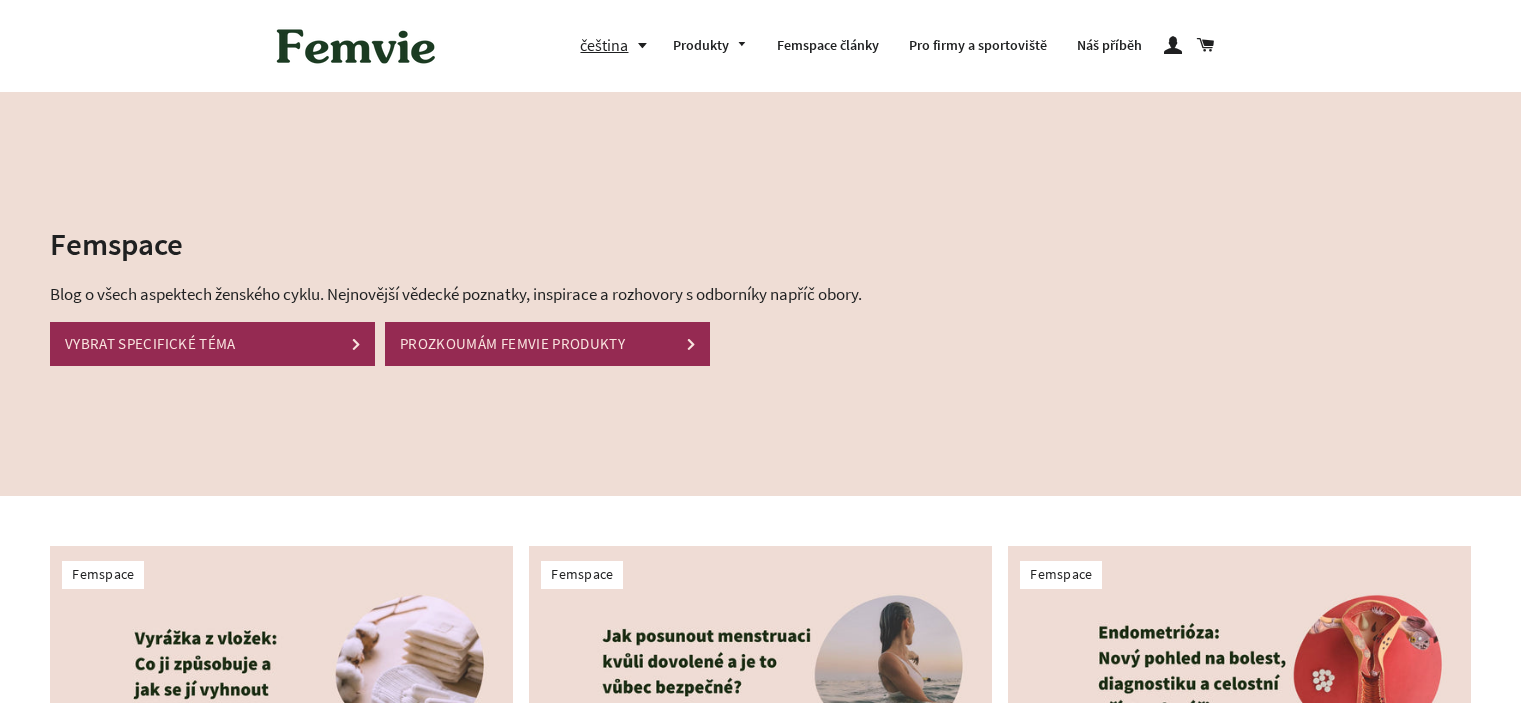 scroll, scrollTop: 300, scrollLeft: 0, axis: vertical 